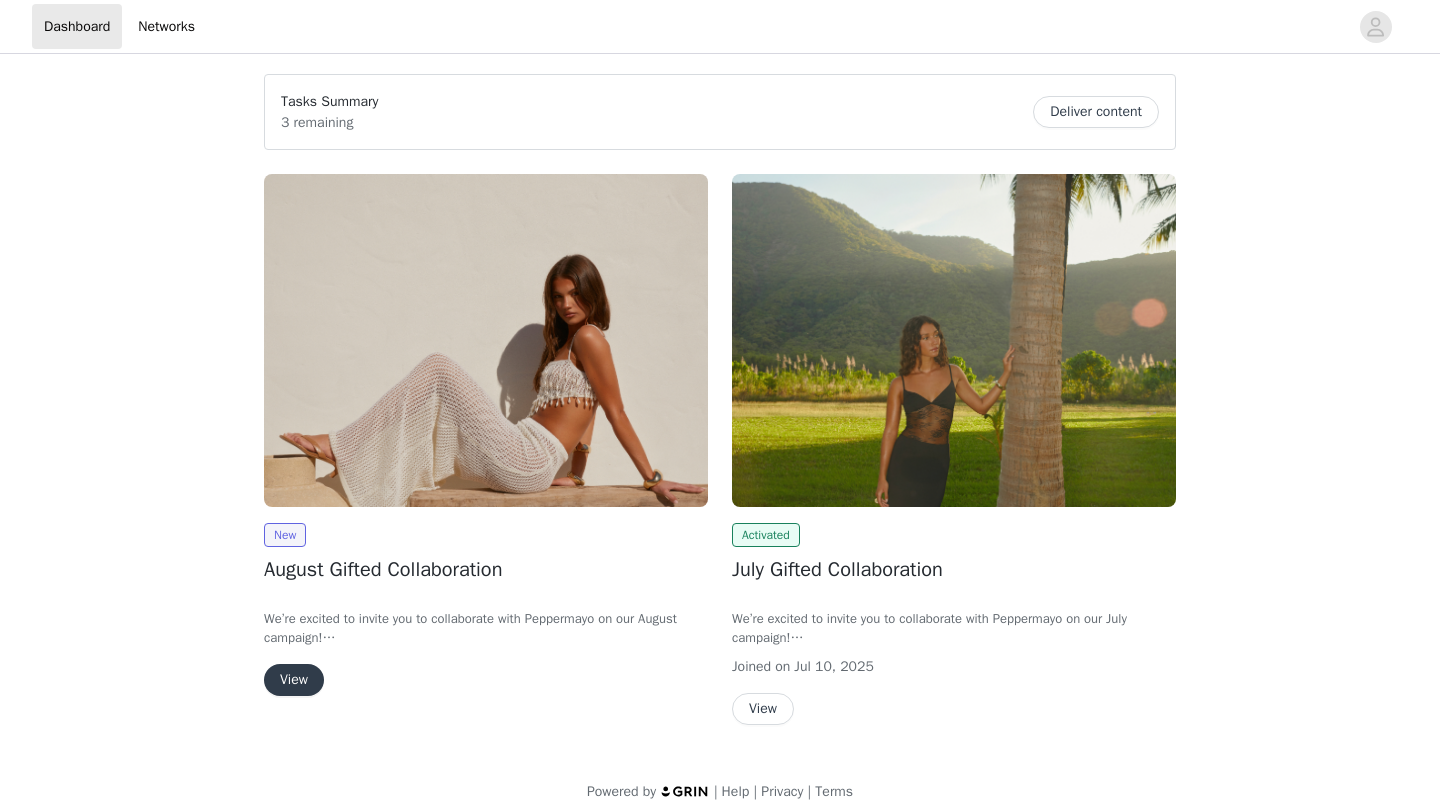 scroll, scrollTop: 0, scrollLeft: 0, axis: both 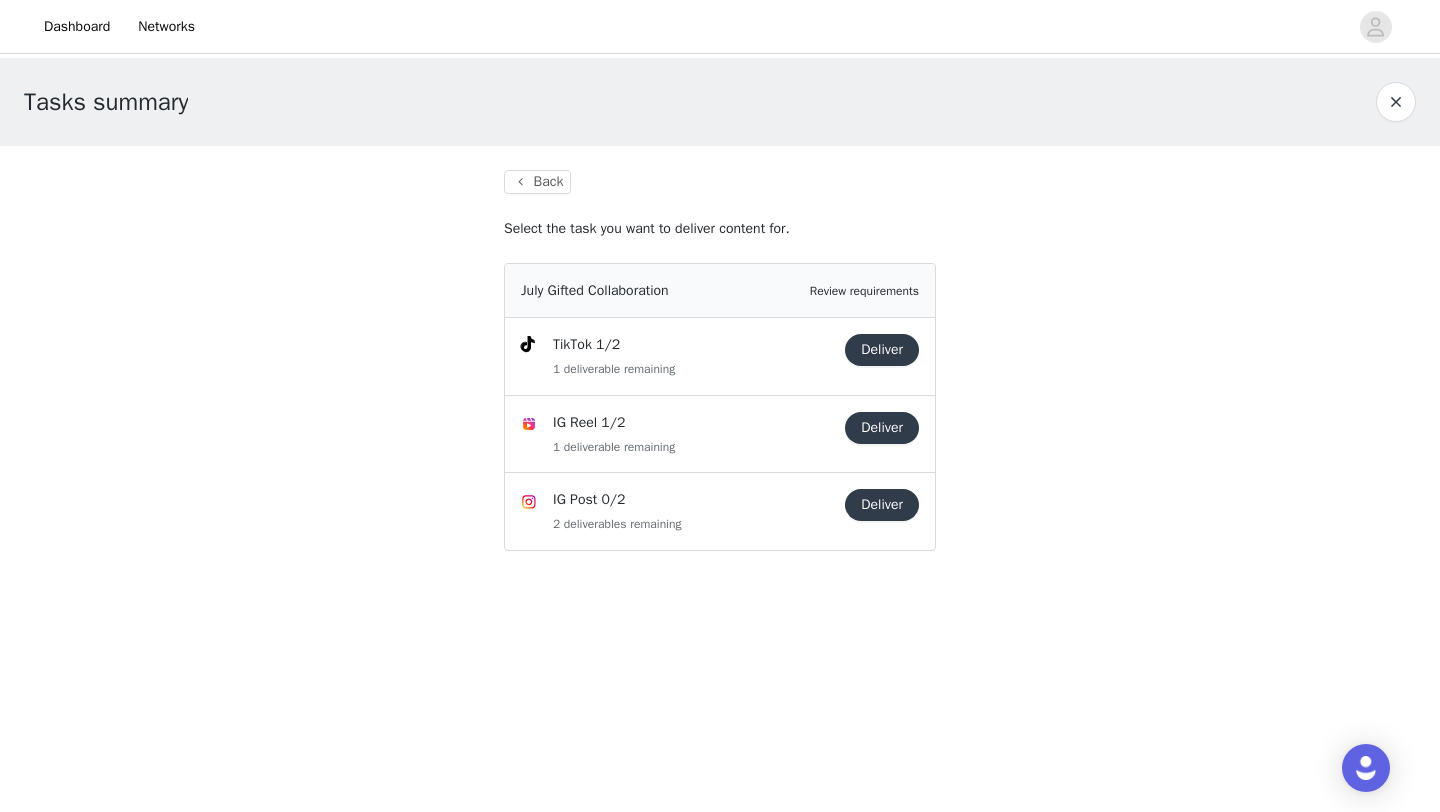 click on "Deliver" at bounding box center (882, 428) 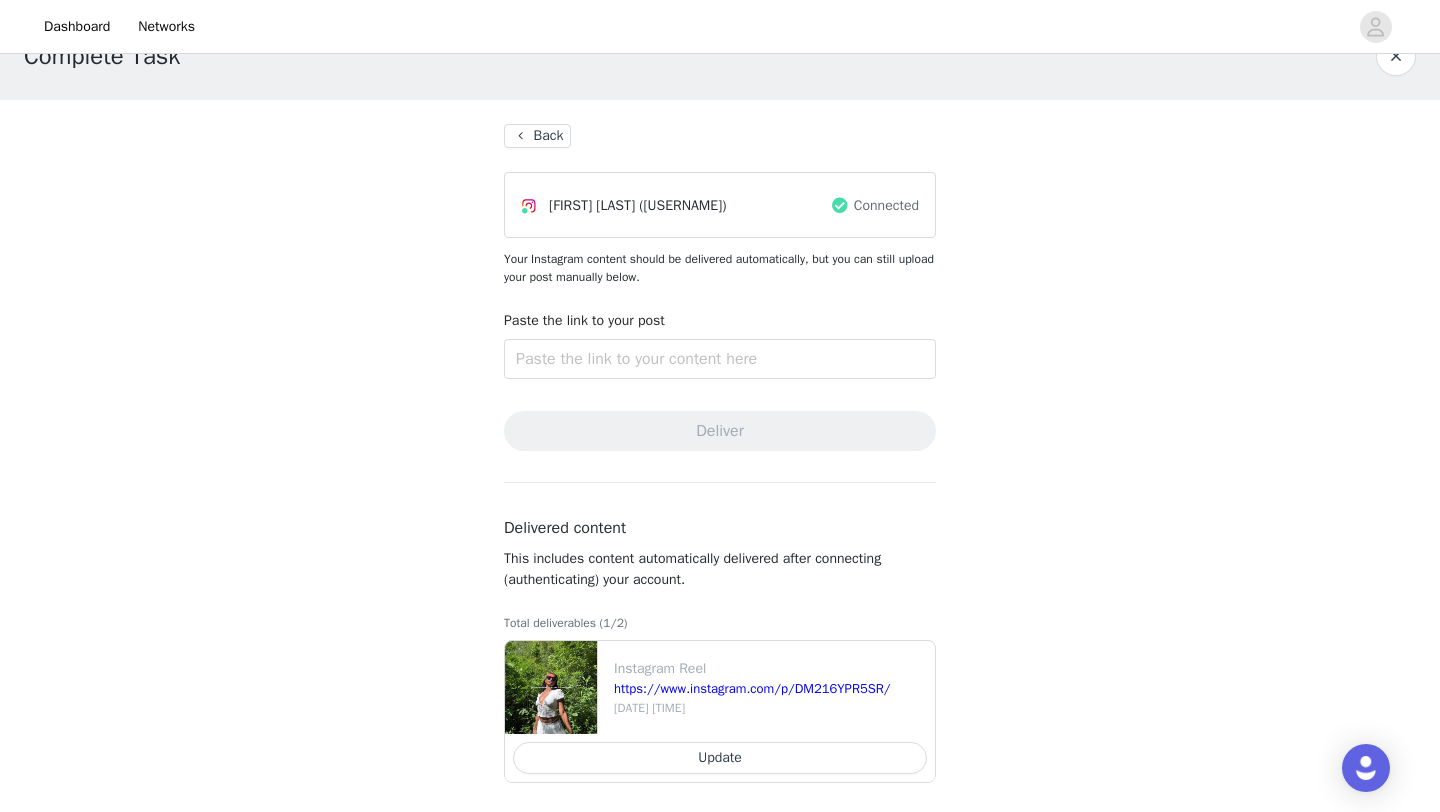 scroll, scrollTop: 57, scrollLeft: 0, axis: vertical 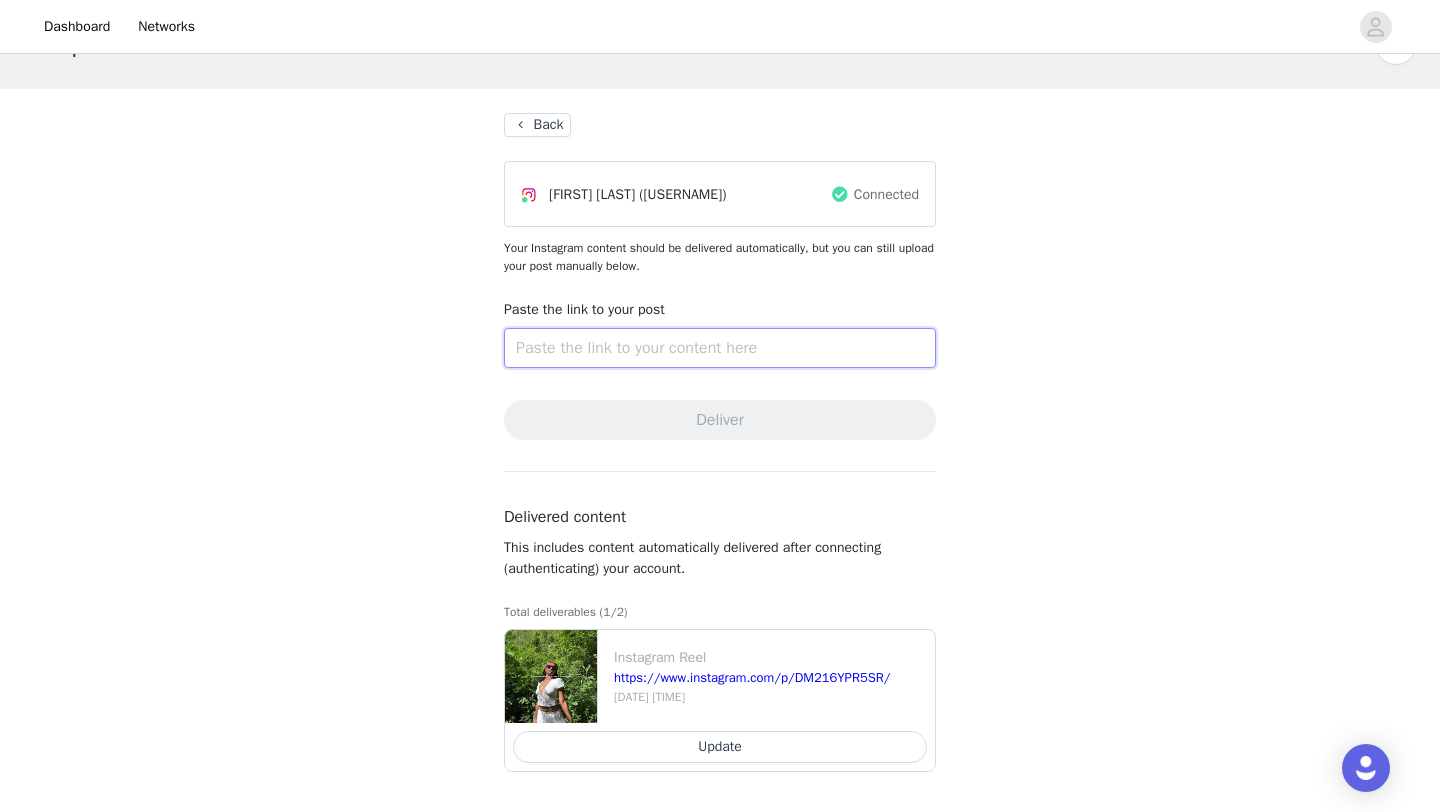 click at bounding box center [720, 348] 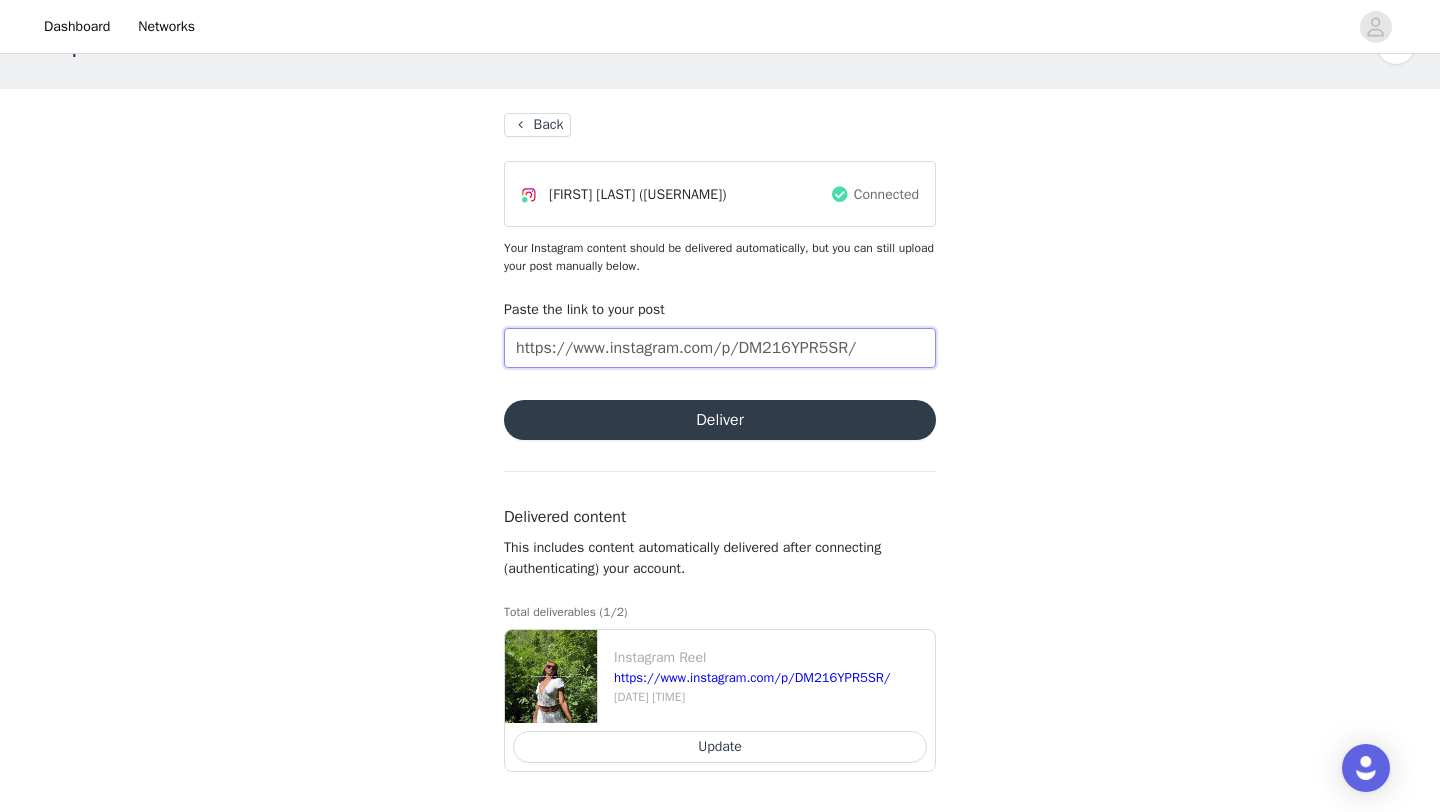 click on "https://www.instagram.com/p/DM216YPR5SR/" at bounding box center [720, 348] 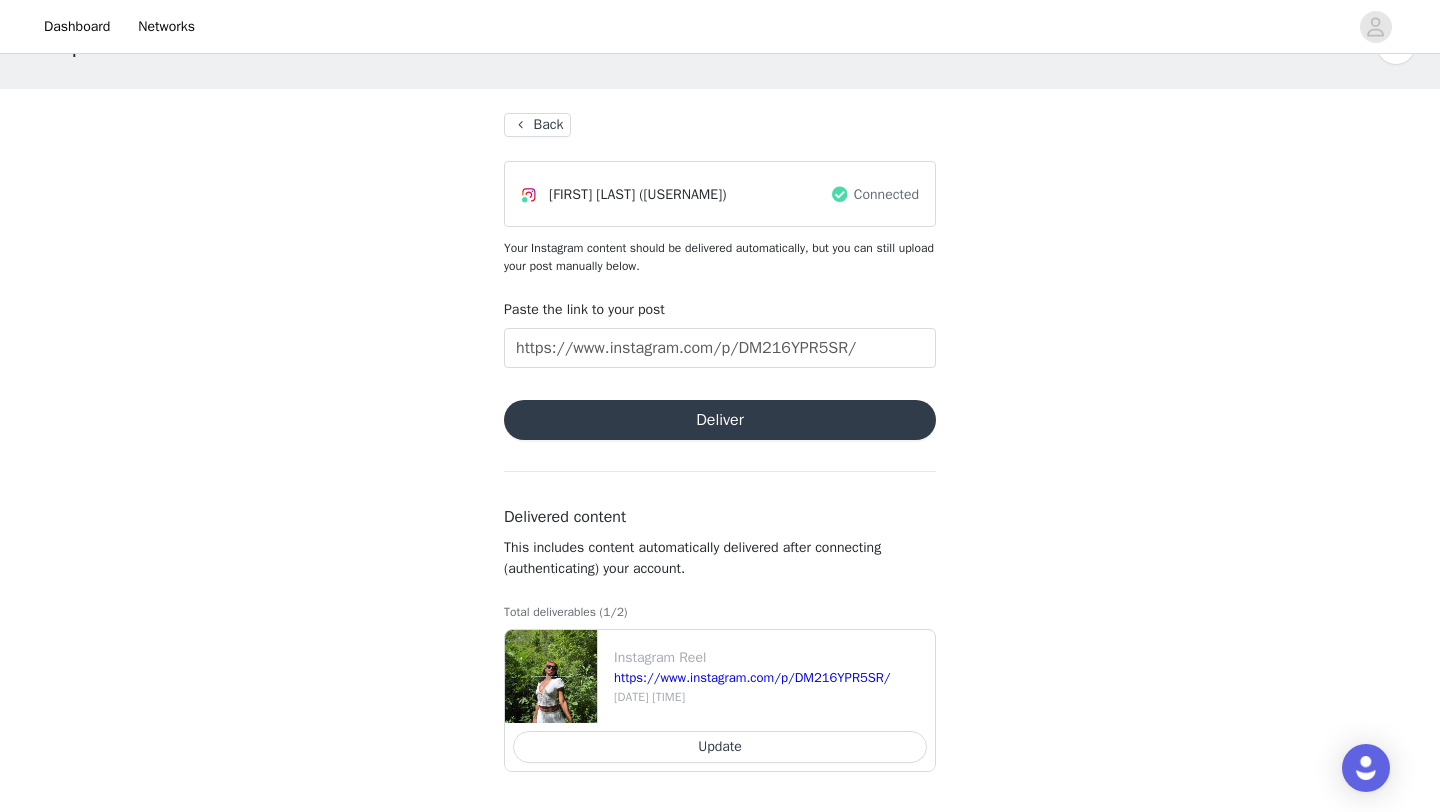 click on "Complete Task
Back
[FIRST] [LAST]
([USERNAME])
Connected
Your Instagram content should be delivered automatically, but
you can still upload your post manually below.
Paste the link to your post https://www.instagram.com/p/DM216YPR5SR/     Deliver     Delivered content
This includes content automatically delivered after connecting (authenticating) your account.
Total deliverables (1/2)     Instagram Reel   https://www.instagram.com/p/DM216YPR5SR/   [DATE] [TIME]     Update" at bounding box center [720, 406] 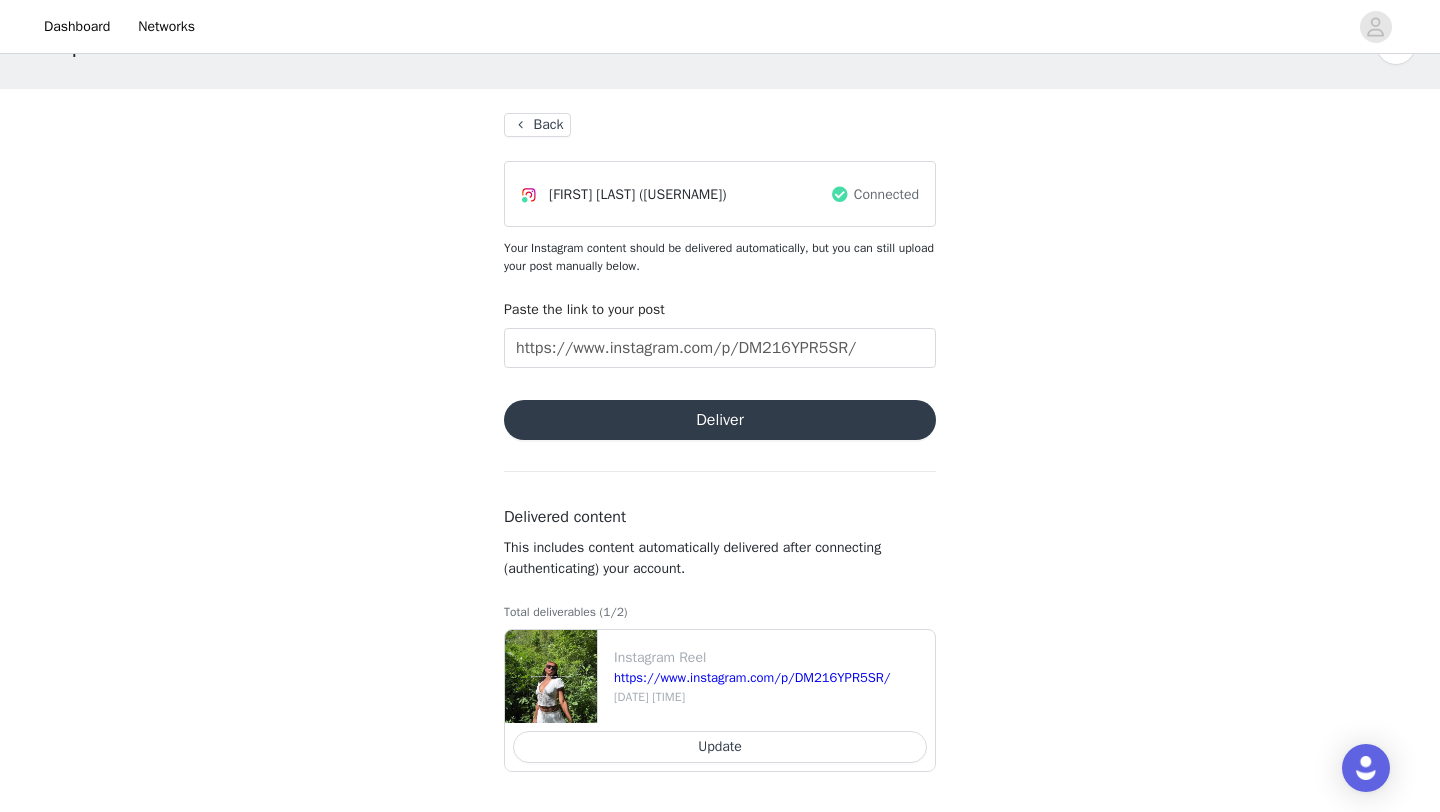 click on "Deliver" at bounding box center (720, 420) 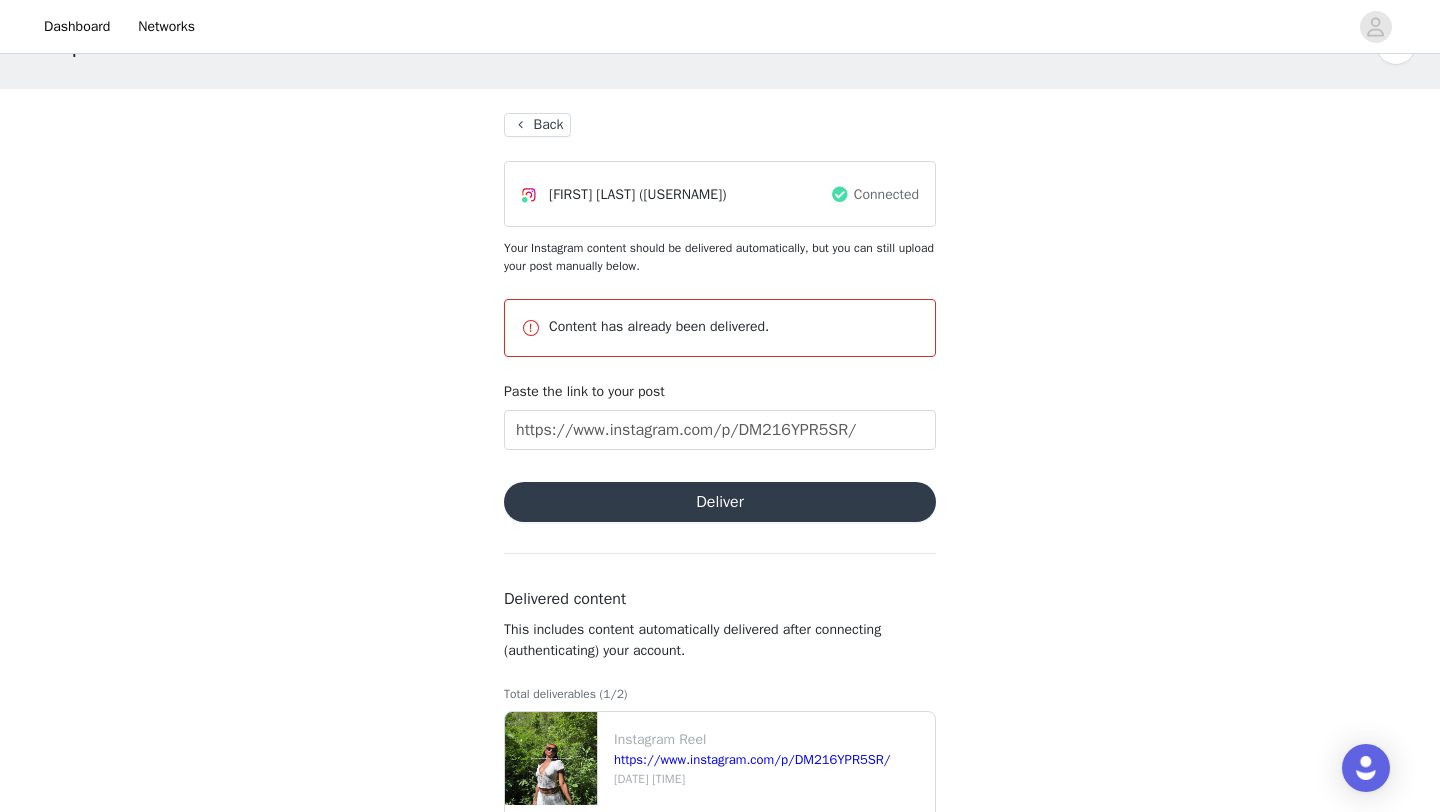 scroll, scrollTop: 139, scrollLeft: 0, axis: vertical 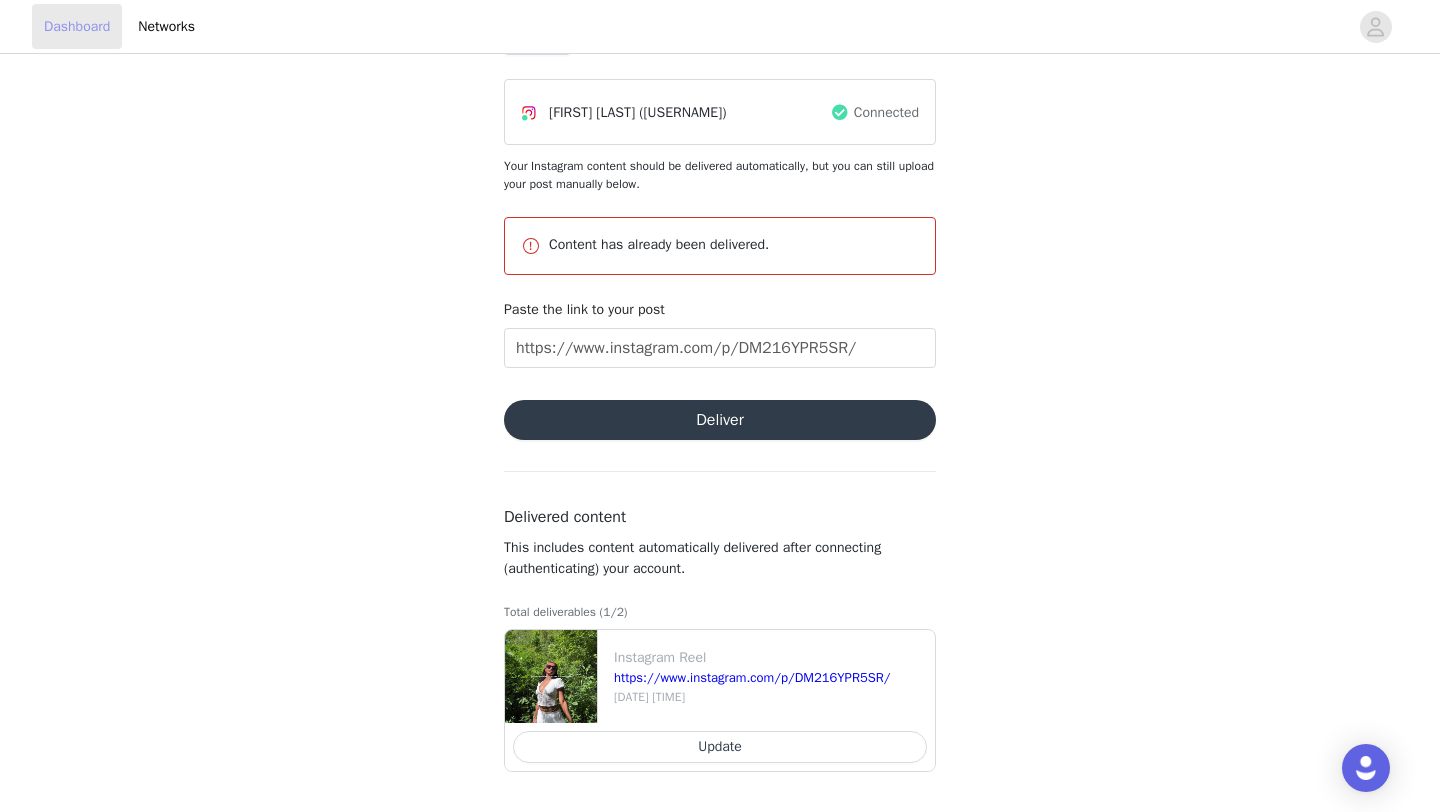 click on "Dashboard" at bounding box center (77, 26) 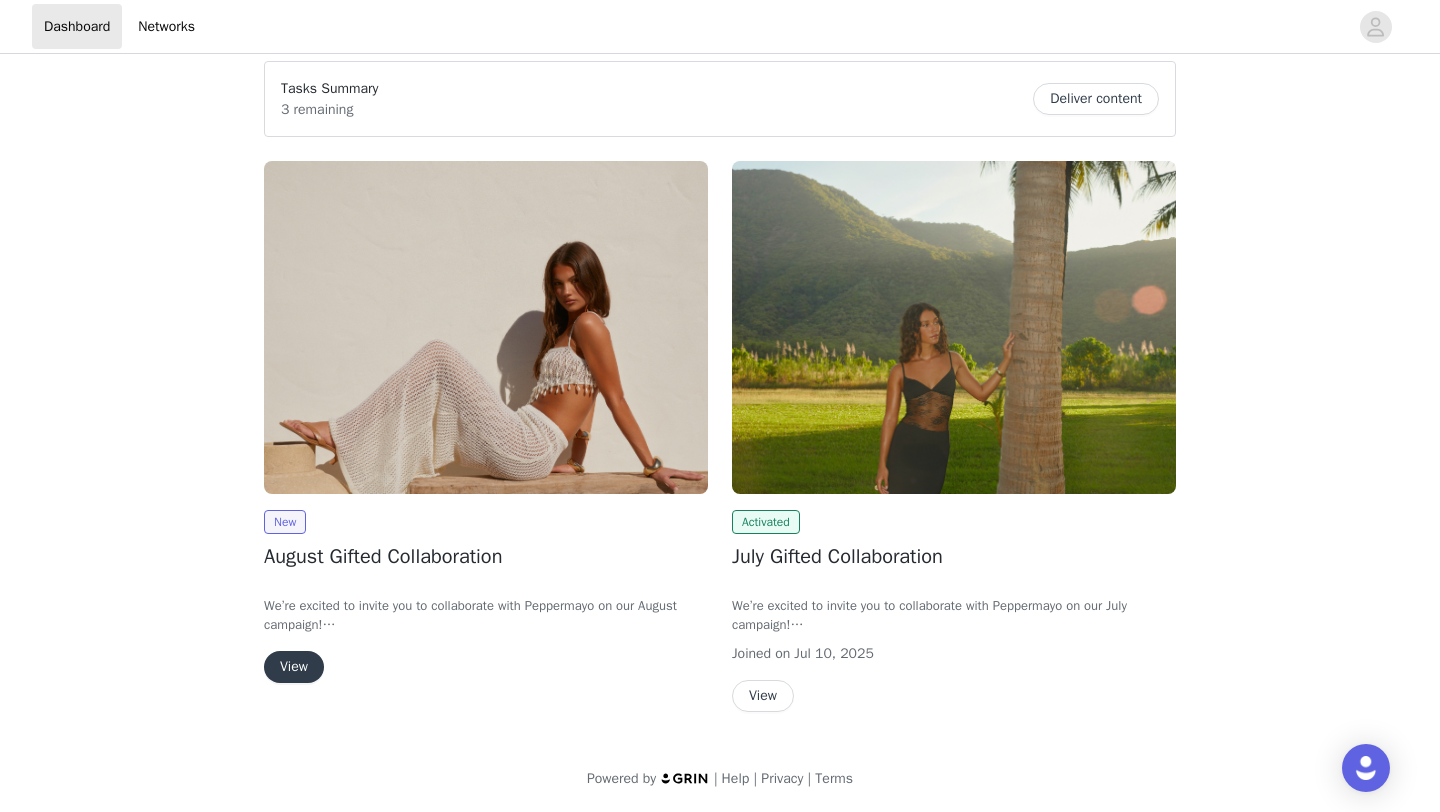 click on "View" at bounding box center (294, 667) 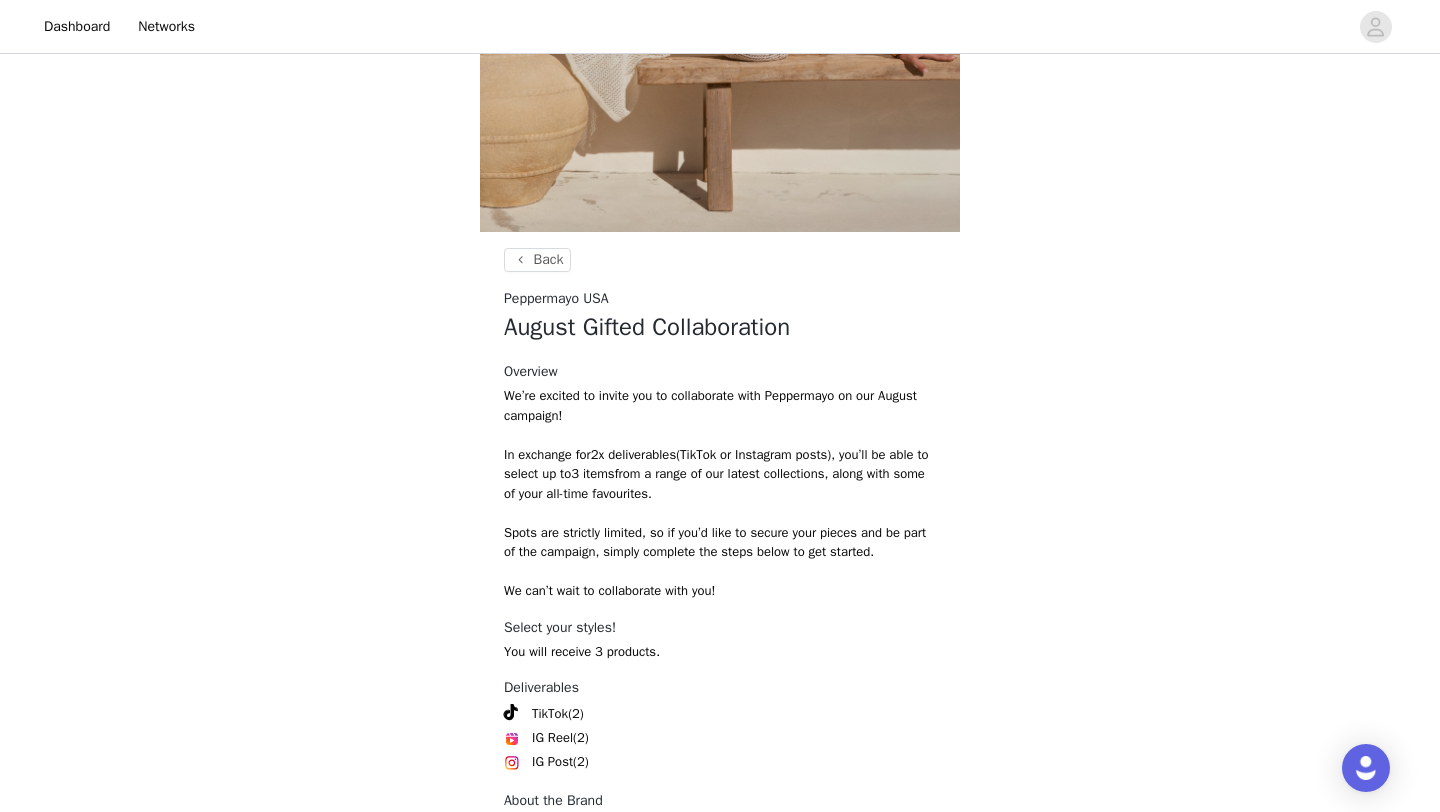scroll, scrollTop: 656, scrollLeft: 0, axis: vertical 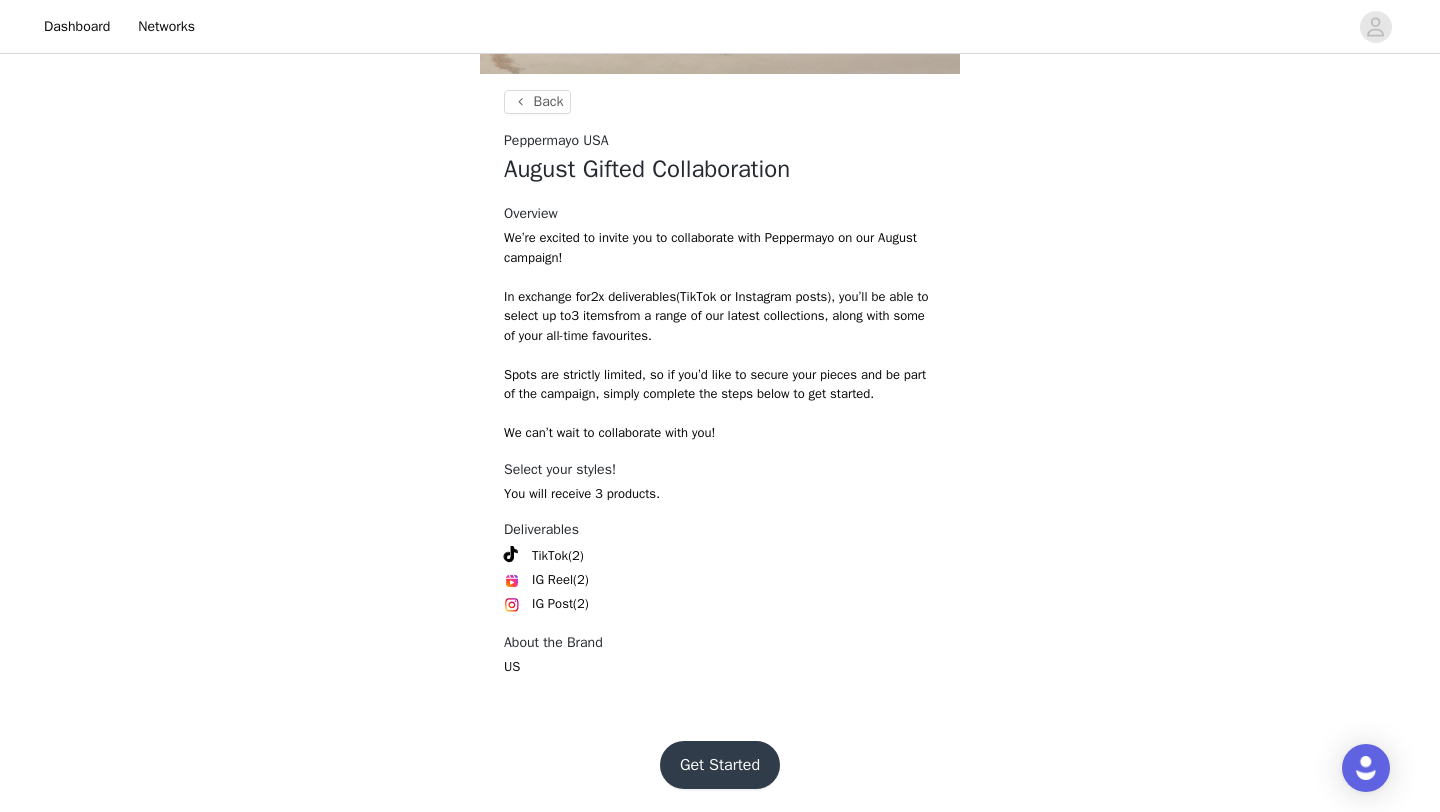 click on "Get Started" at bounding box center [720, 765] 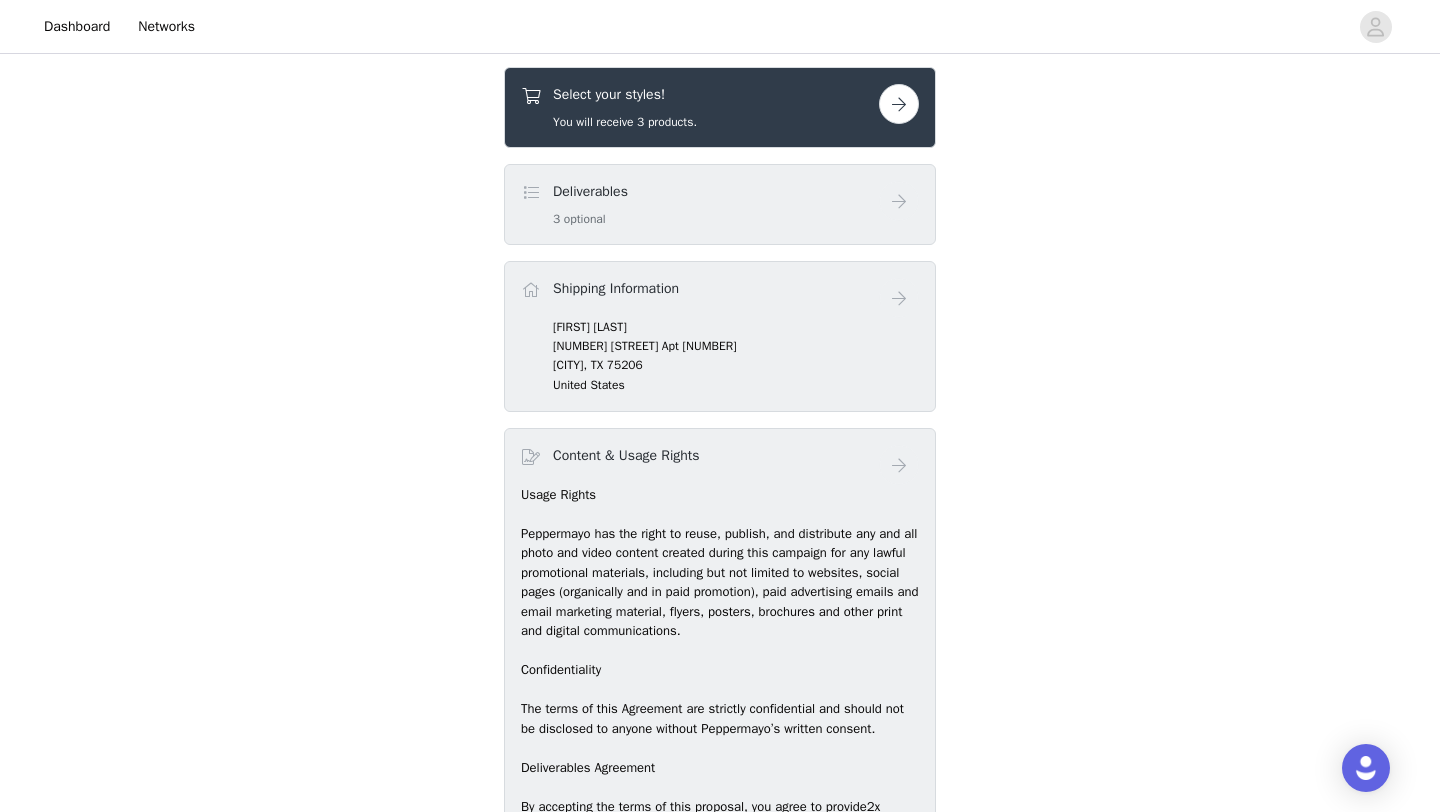 scroll, scrollTop: 730, scrollLeft: 0, axis: vertical 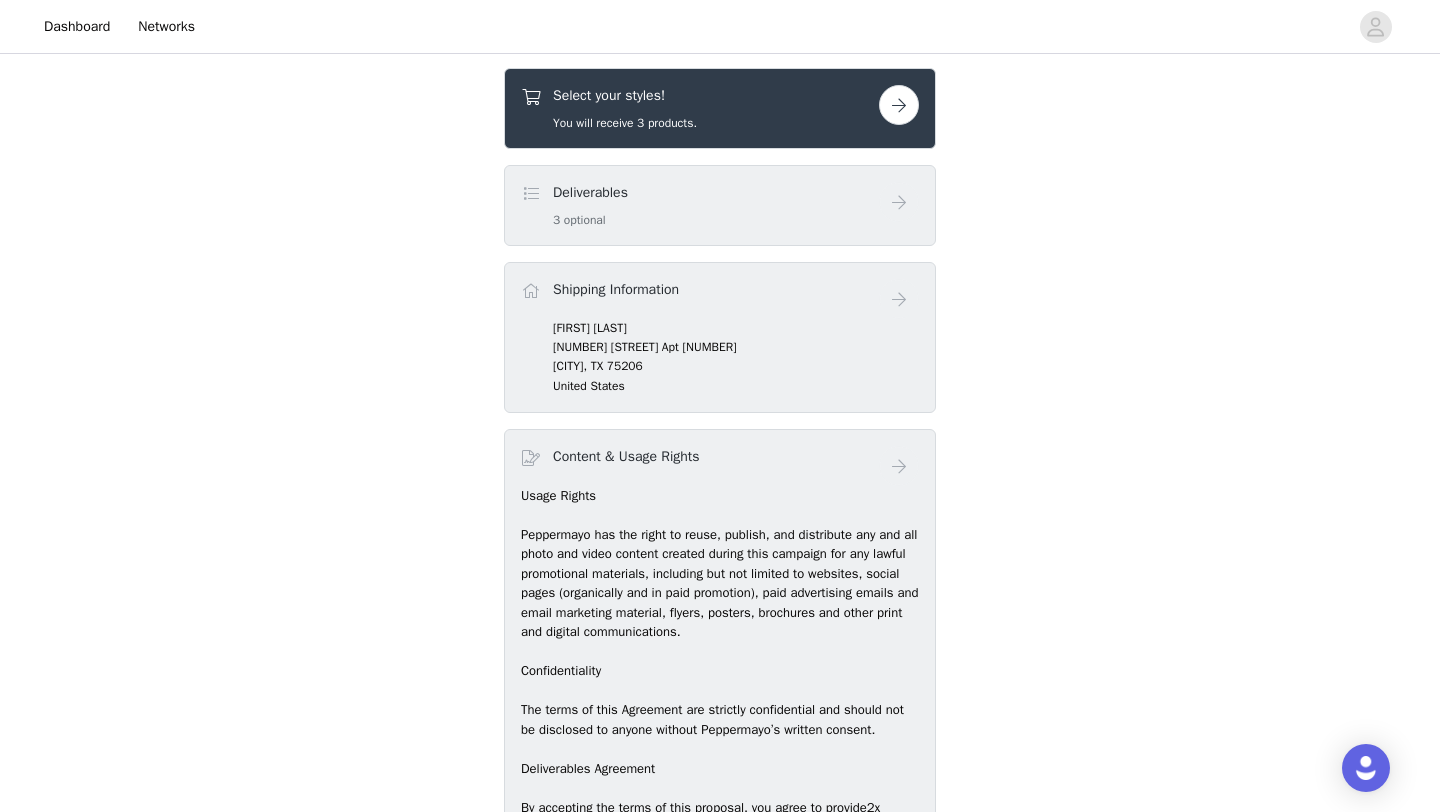 click on "Deliverables   3 optional" at bounding box center [700, 205] 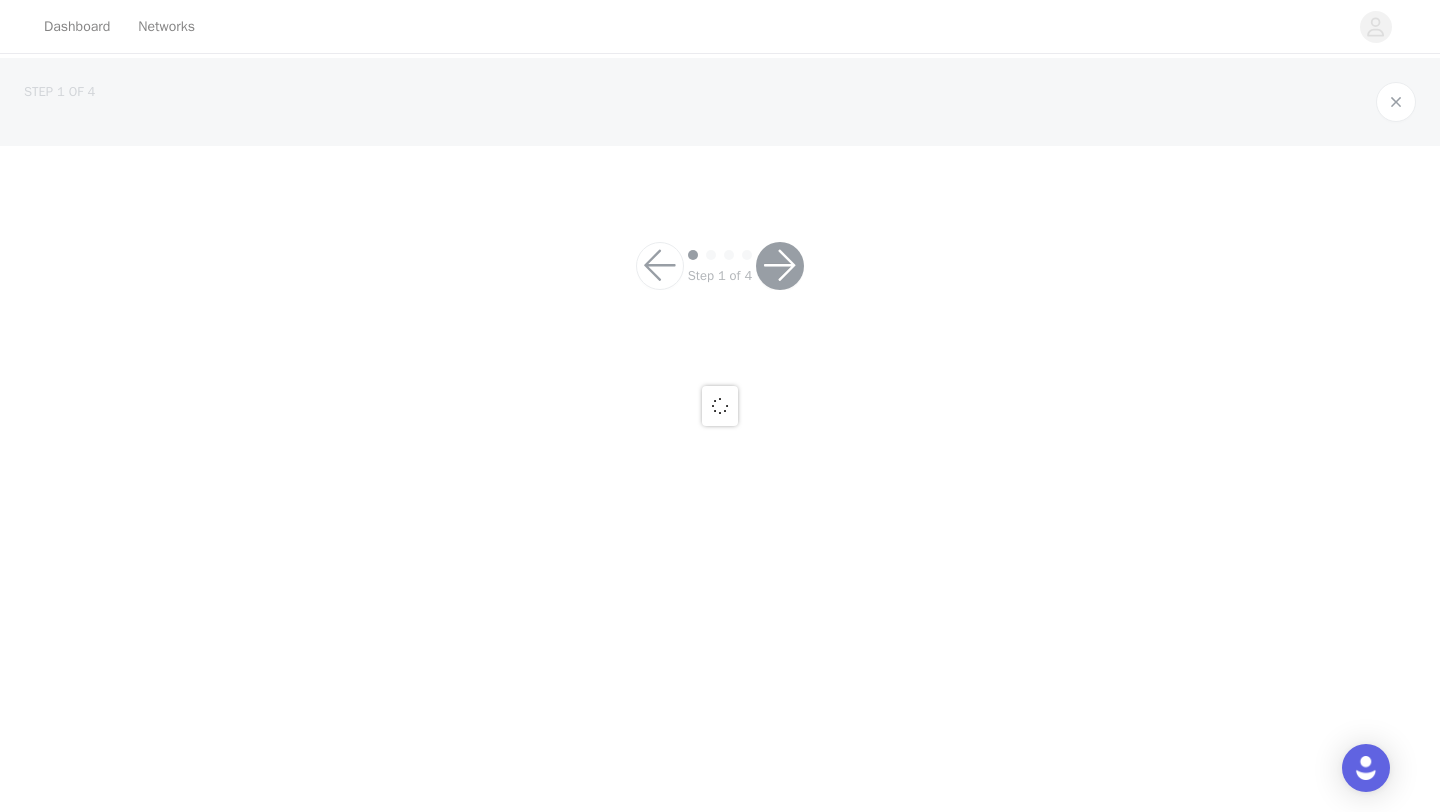 scroll, scrollTop: 0, scrollLeft: 0, axis: both 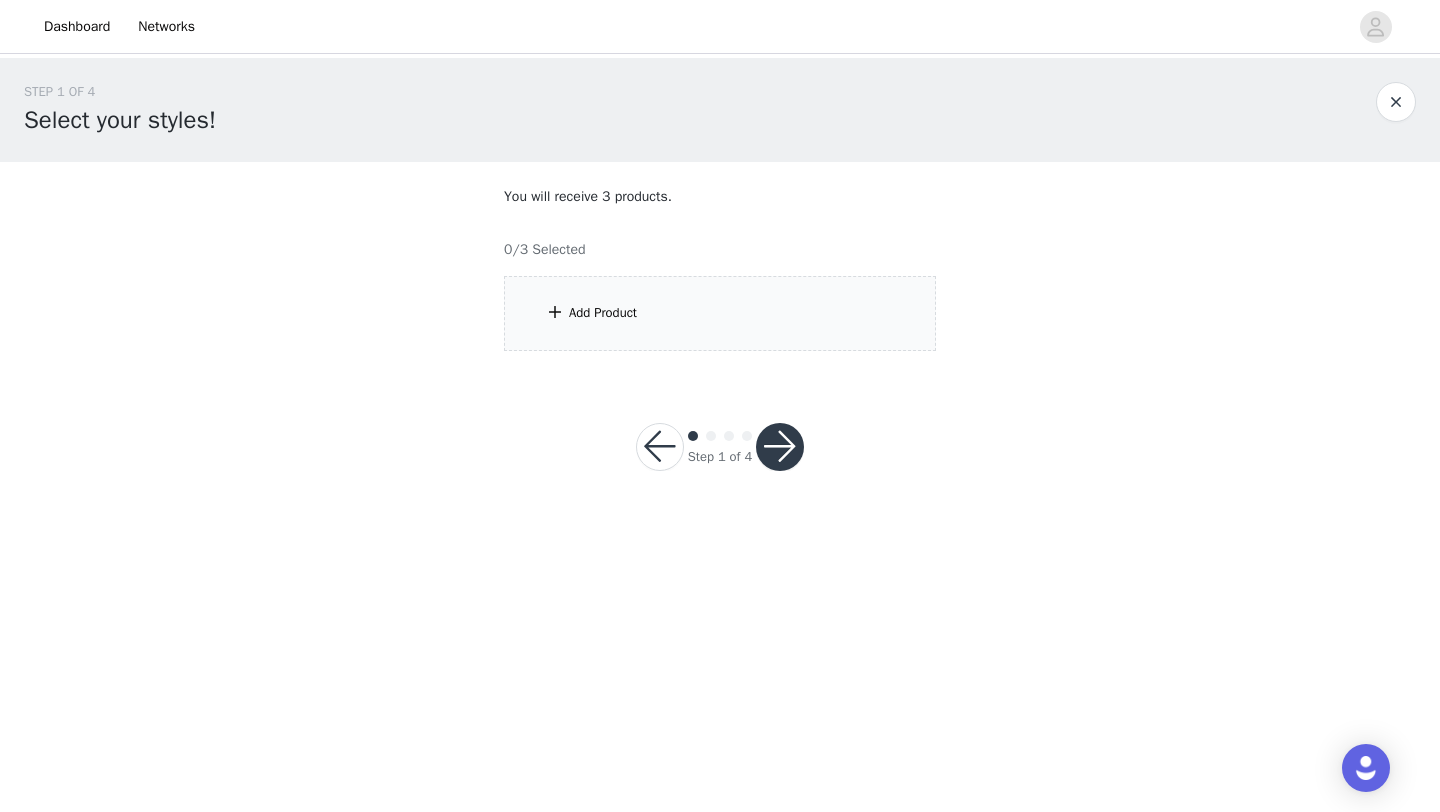 click on "Add Product" at bounding box center [603, 313] 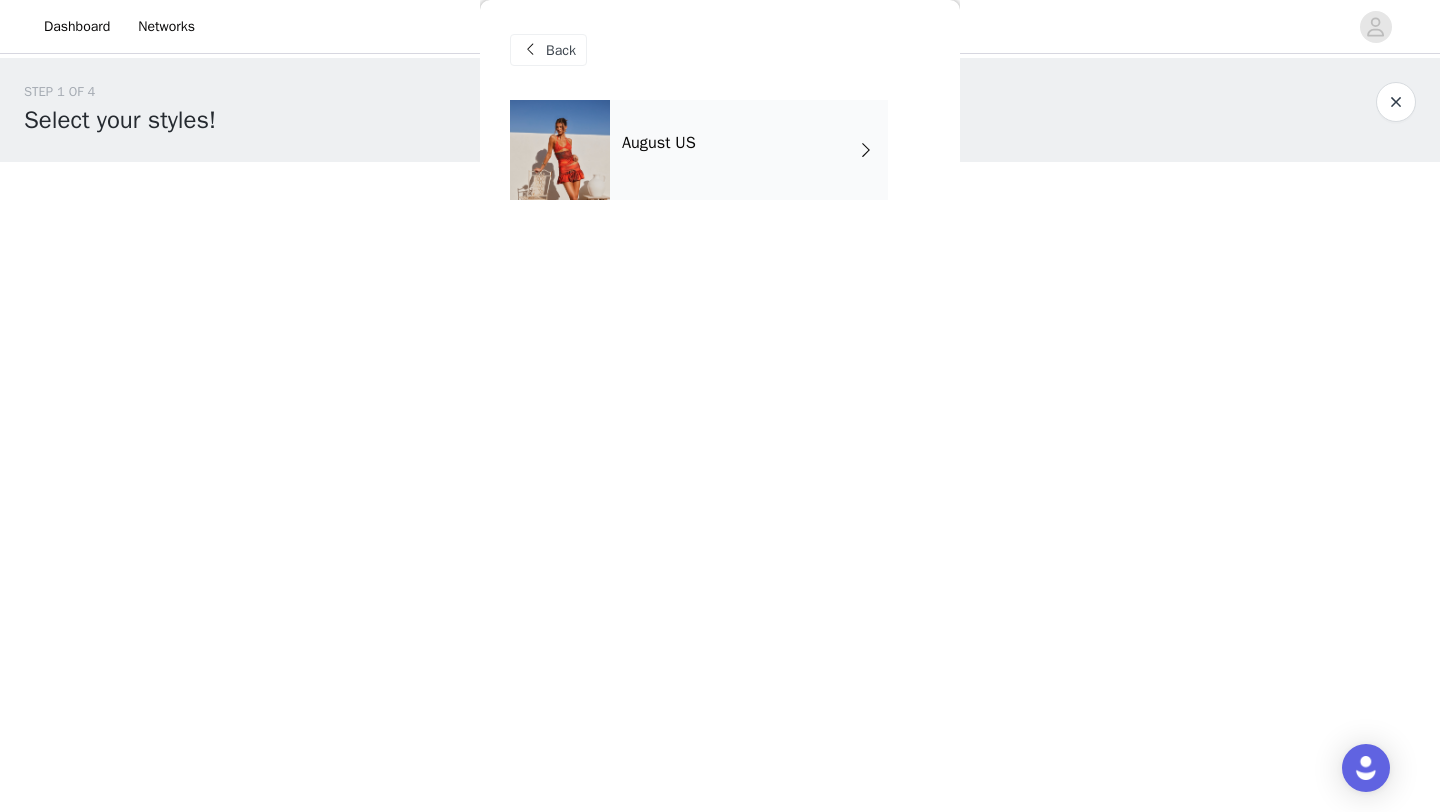 click on "August US" at bounding box center (749, 150) 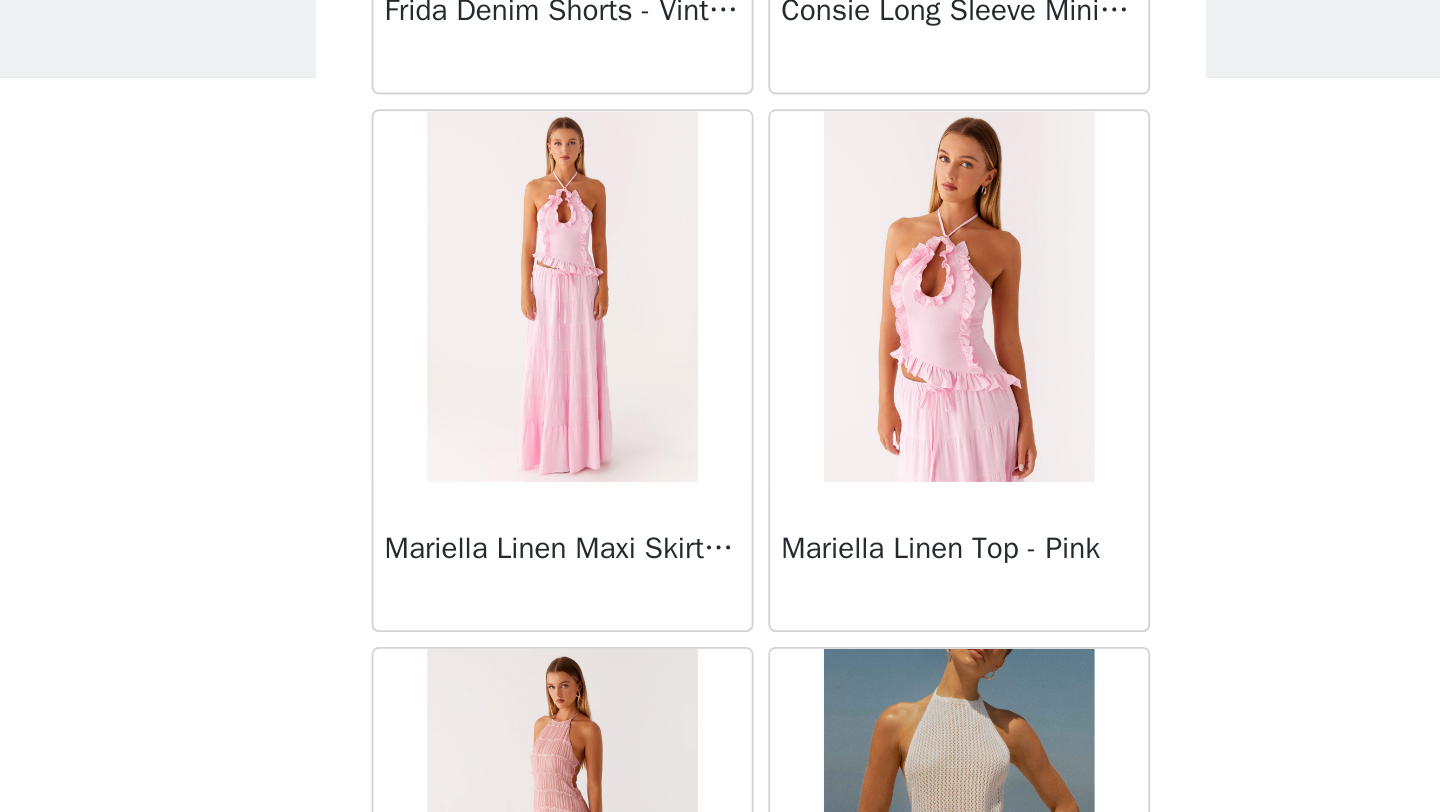 scroll, scrollTop: 2248, scrollLeft: 0, axis: vertical 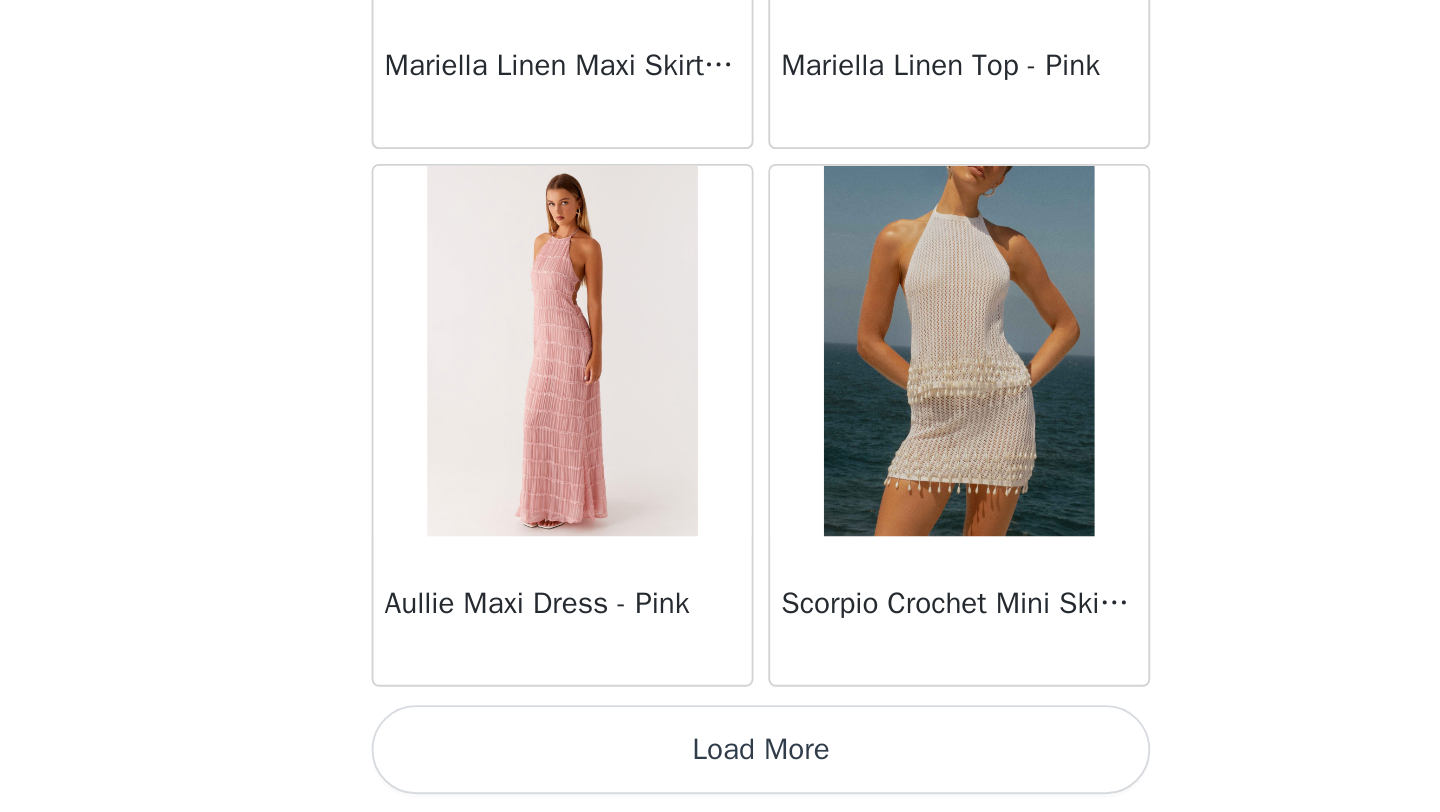 click on "Load More" at bounding box center (720, 778) 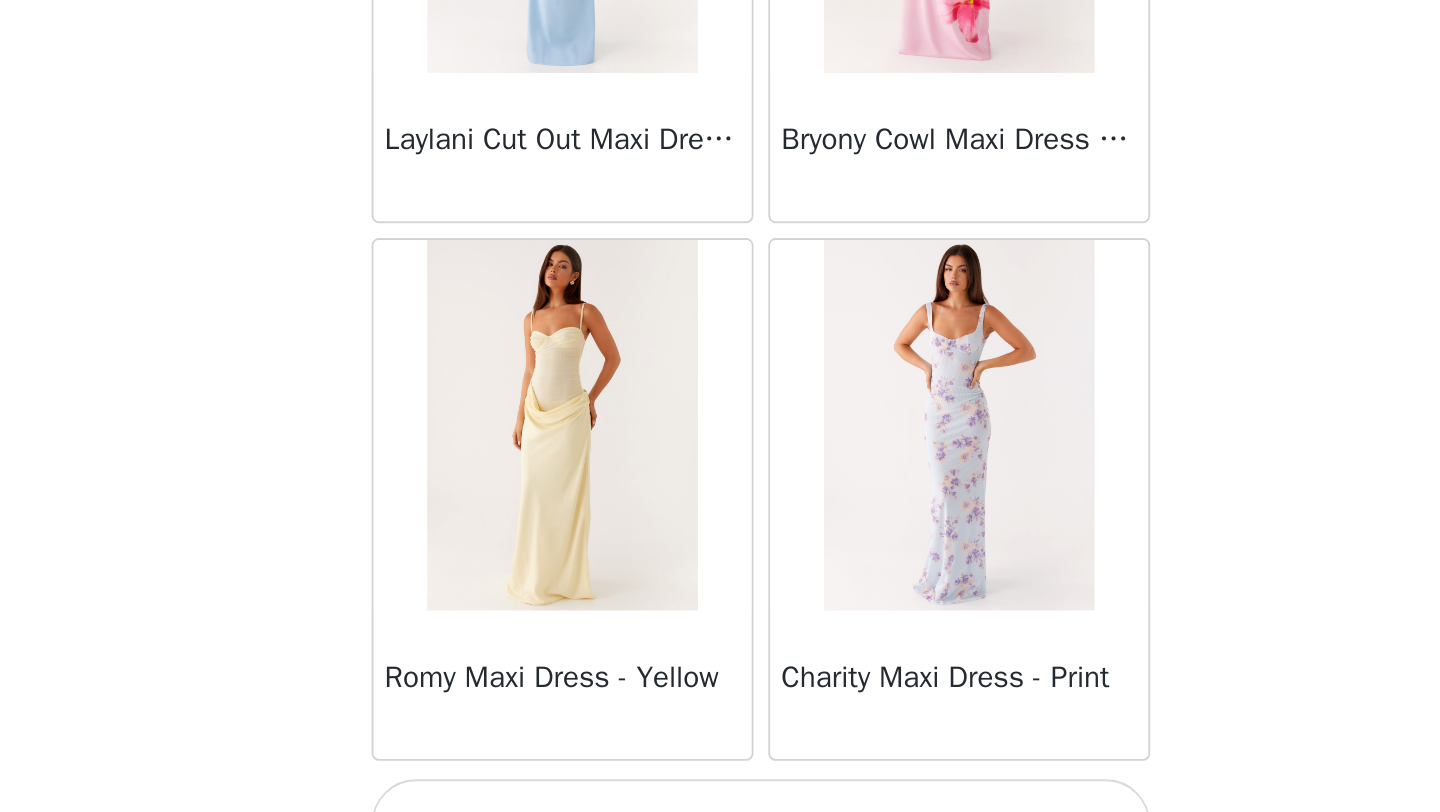 scroll, scrollTop: 5148, scrollLeft: 0, axis: vertical 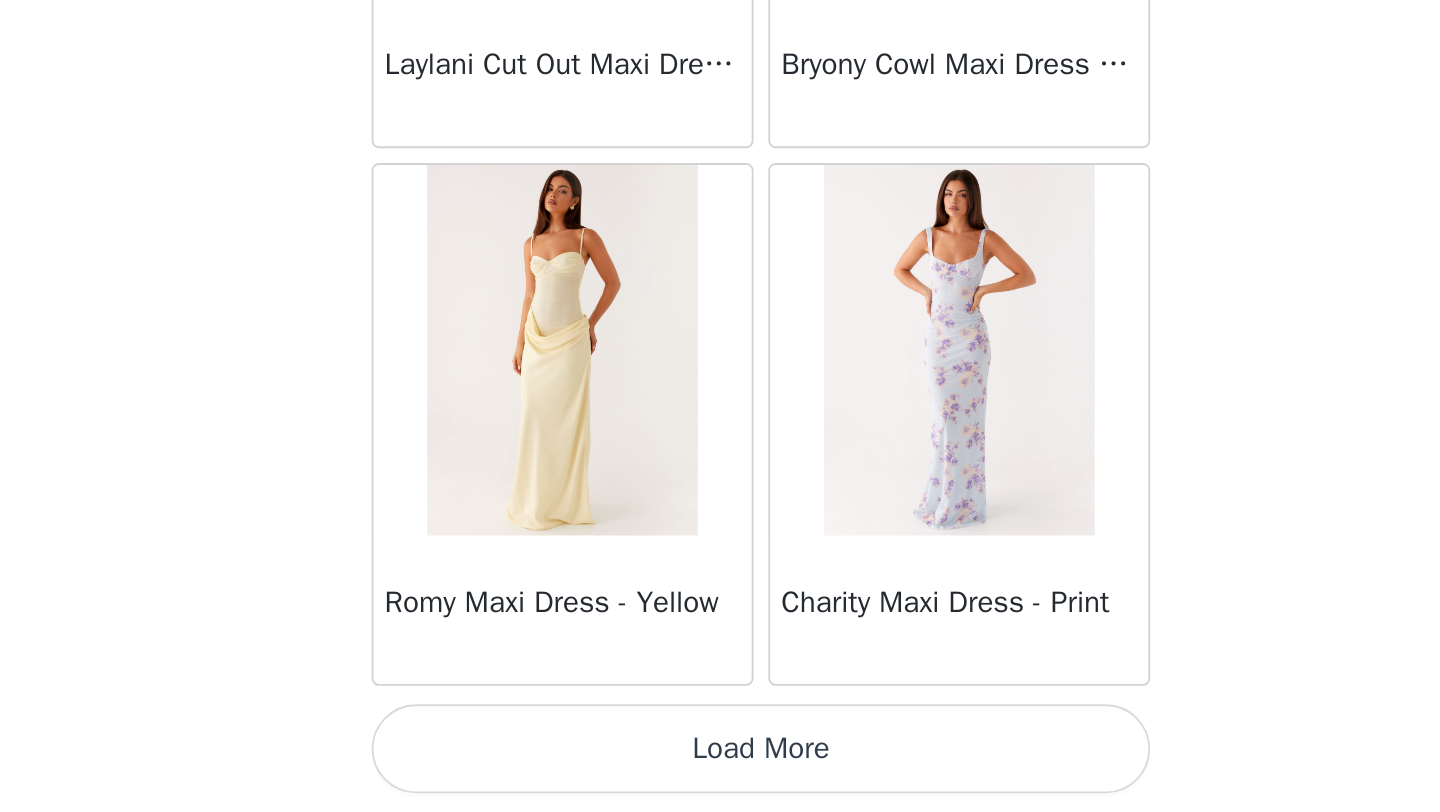 click on "Load More" at bounding box center [720, 778] 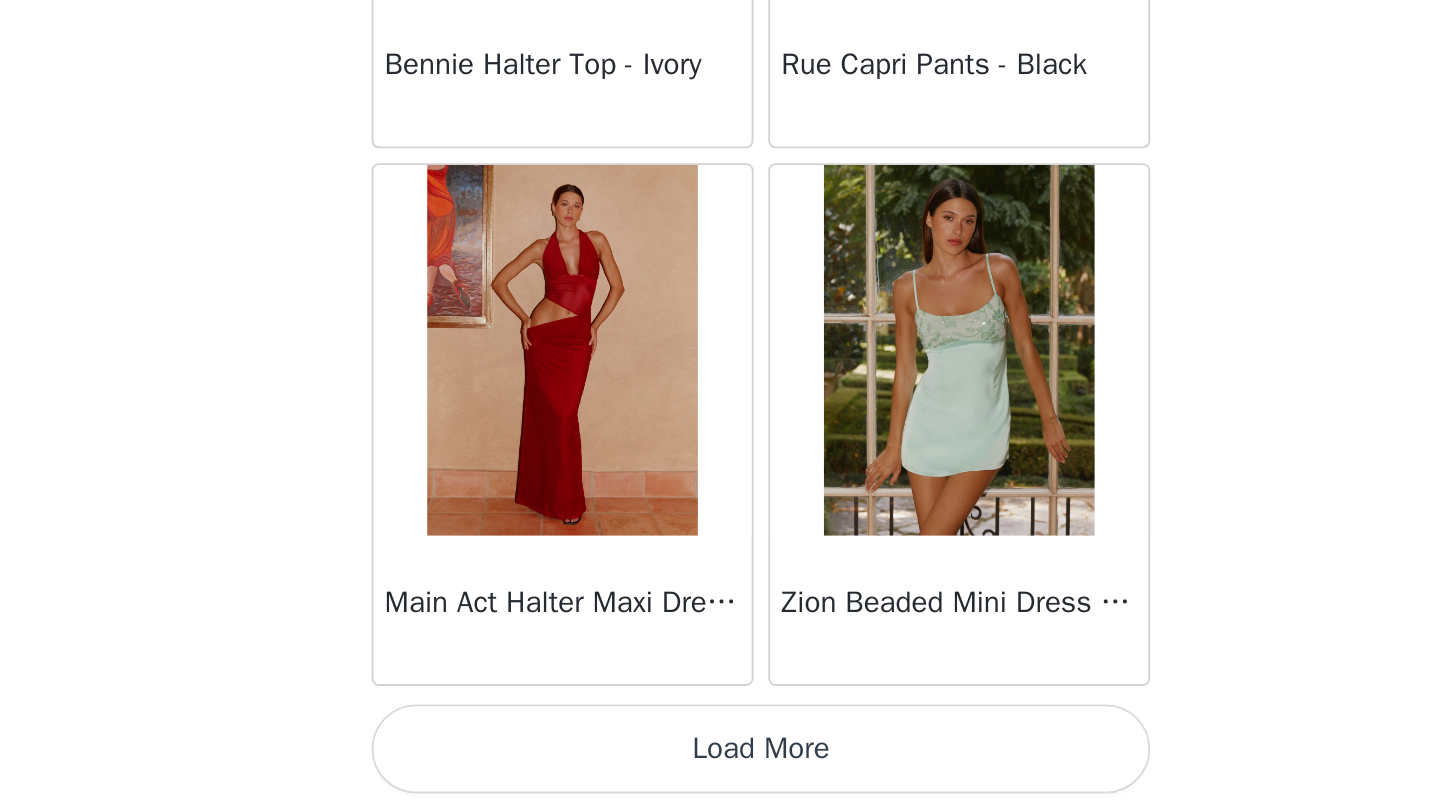 scroll, scrollTop: 8047, scrollLeft: 0, axis: vertical 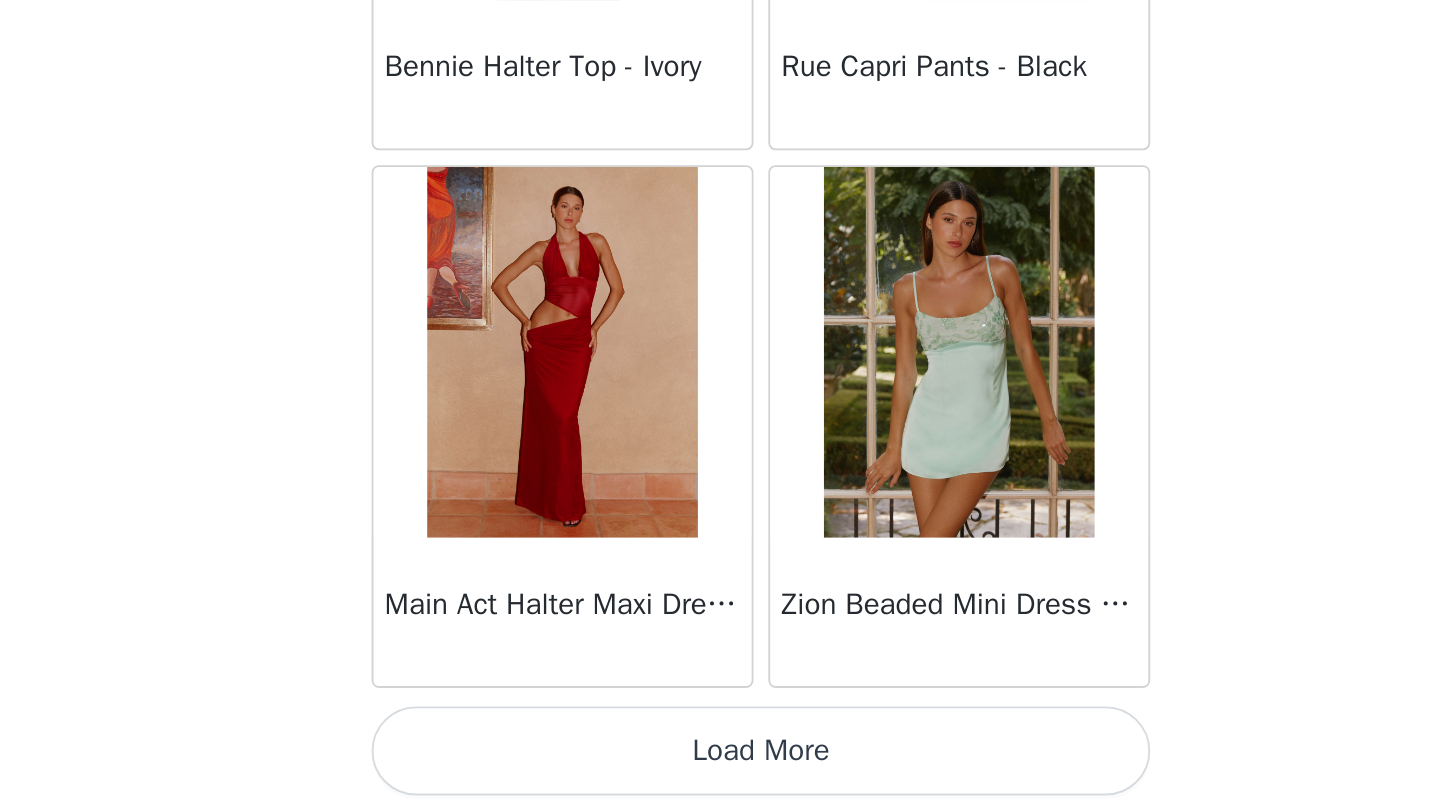 click on "Load More" at bounding box center [720, 779] 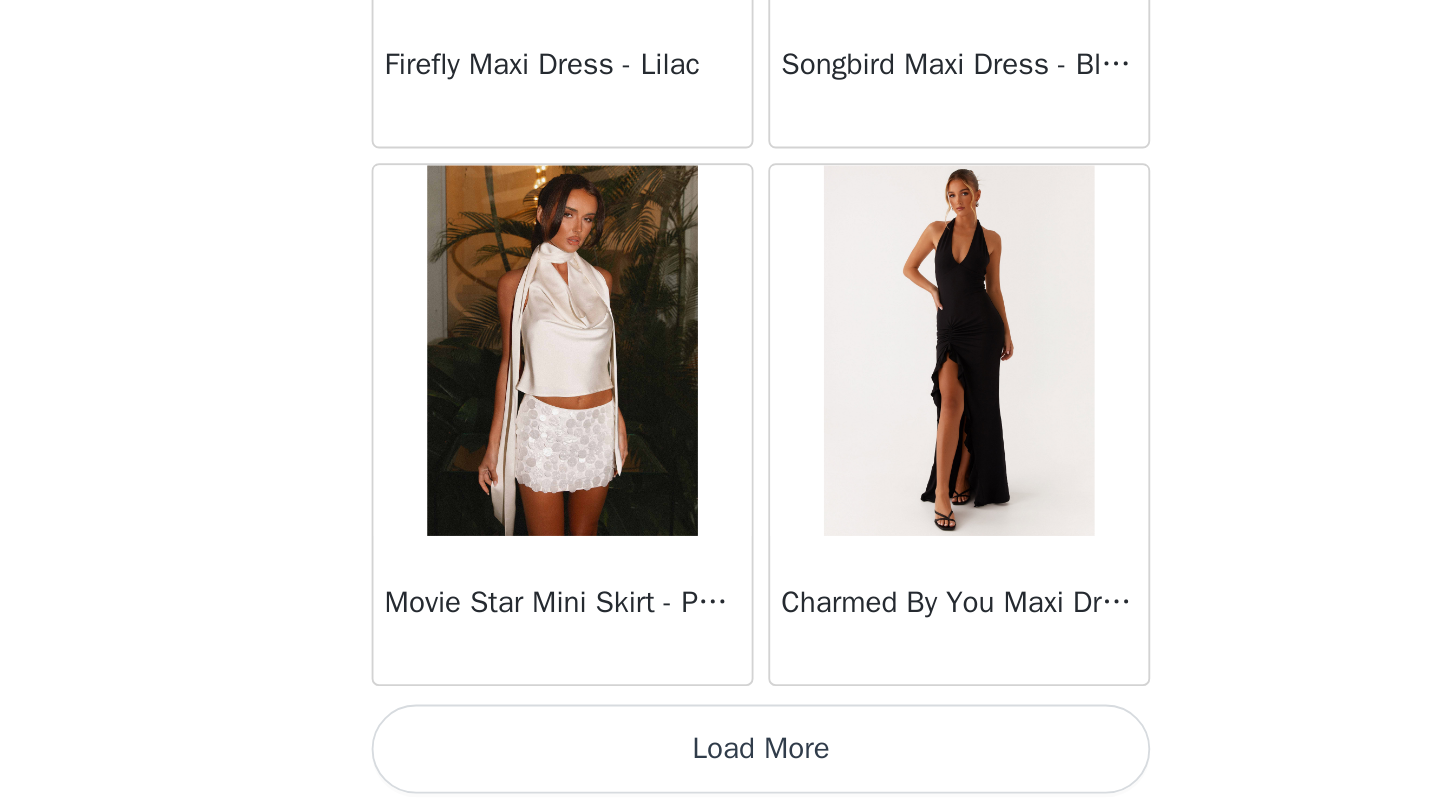 scroll, scrollTop: 10947, scrollLeft: 0, axis: vertical 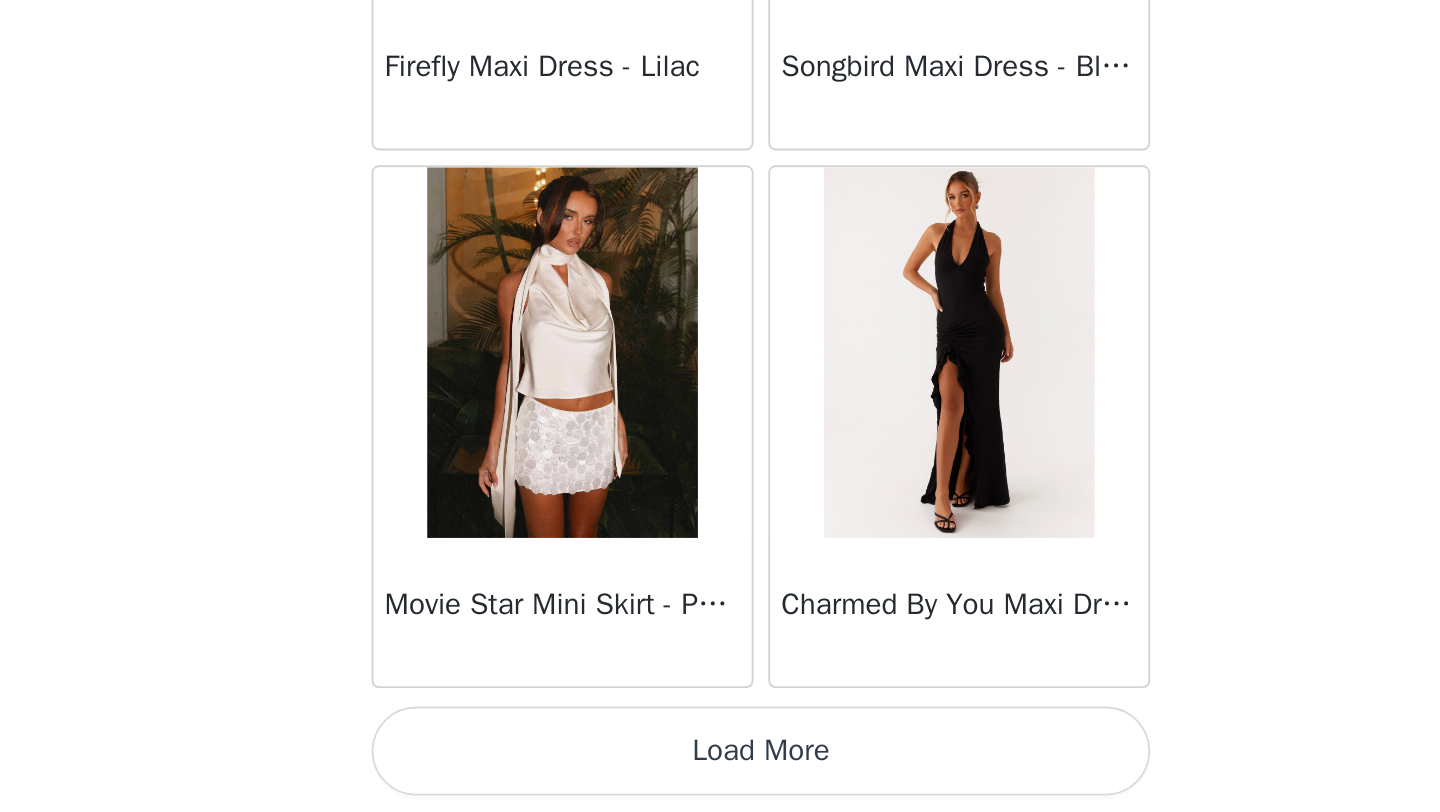 click on "Load More" at bounding box center (720, 779) 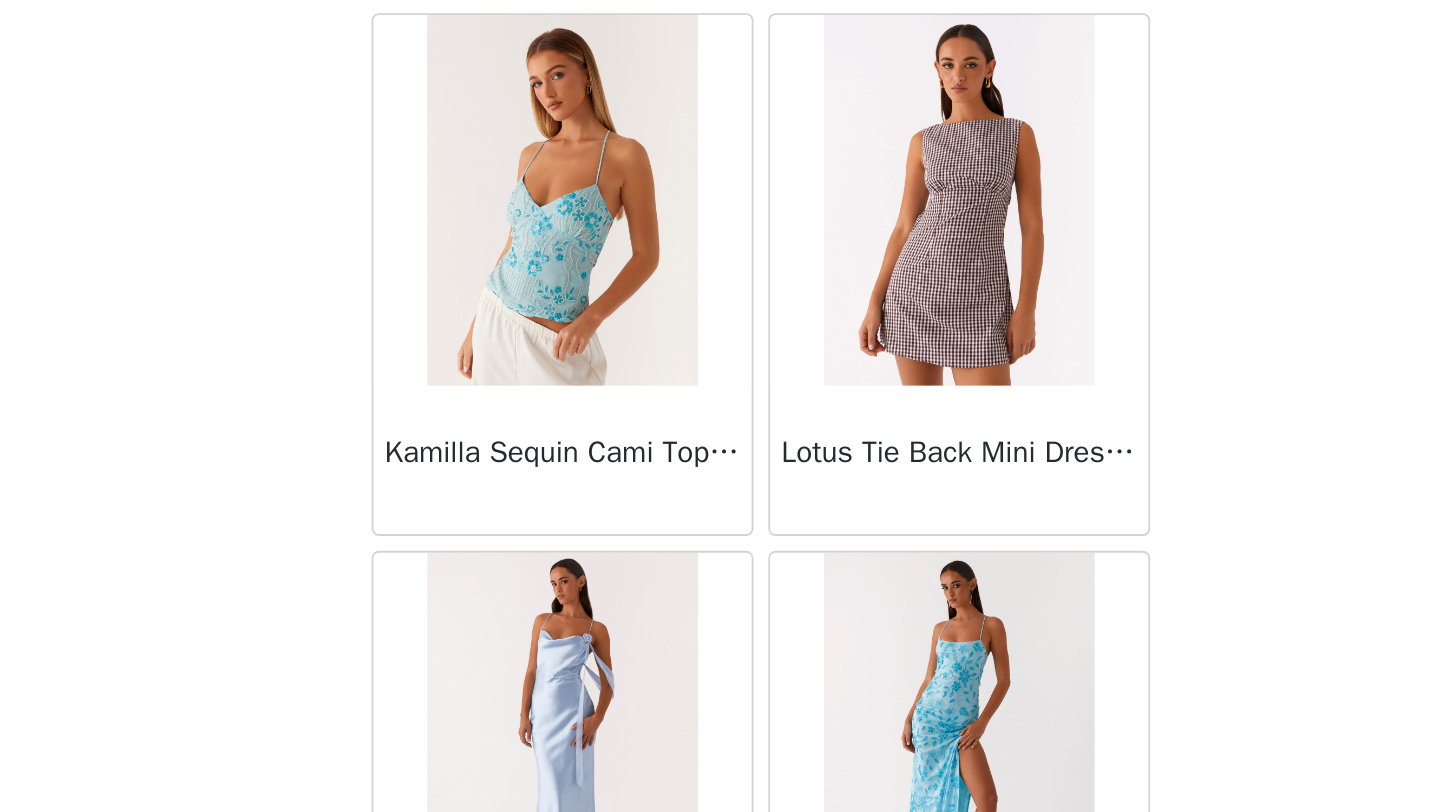 scroll, scrollTop: 13331, scrollLeft: 0, axis: vertical 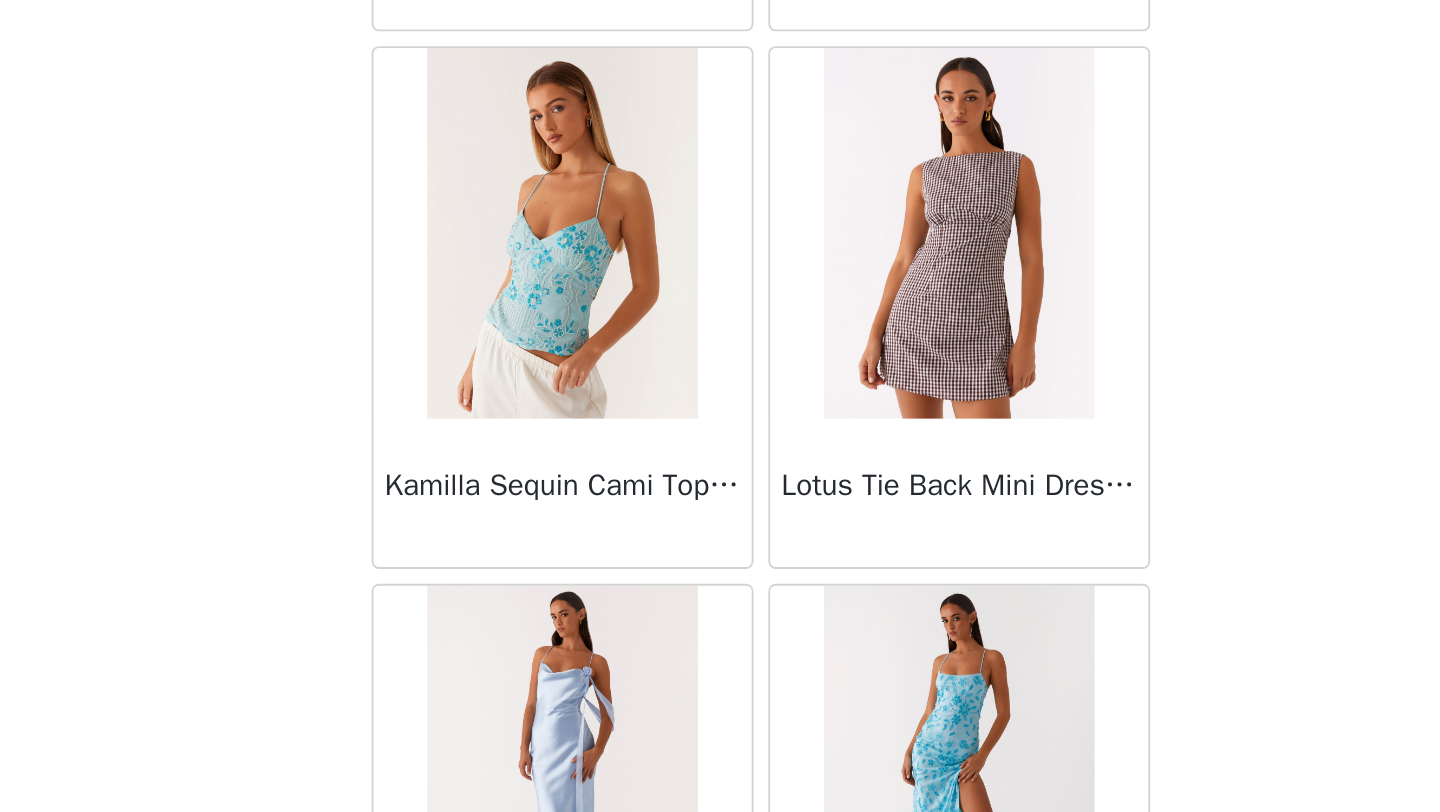 click on "Back       Manuka Ruffle Mini Dress - Yellow       Heart Of Glass Satin Maxi Dress - Blue       Ronnie Maxi Dress - Blue       Nicola Maxi Dress - Pink       Imani Maxi Dress - Pink       Liana Cowl Maxi Dress - Print       Cherry Skies Midi Dress - White       Crystal Clear Lace Midi Skirt - Ivory       Crystal Clear Lace Top - Ivory       Clayton Top - Black Gingham       Wish You Luck Denim Top - Dark Blue       Raphaela Mini Dress - Navy       Maloney Maxi Dress - White       Franco Tie Back Top - Blue       Frida Denim Shorts - Vintage Wash Blue       Consie Long Sleeve Mini Dress - Pale Blue       Mariella Linen Maxi Skirt - Pink       Mariella Linen Top - Pink       Aullie Maxi Dress - Pink       Scorpio Crochet Mini Skirt - Ivory       Carnation Long Sleeve Knit Maxi Dress - Blue       Tara Maxi Dress - Pink Print       Kandi Mini Skirt - Mint       Bohemian Bliss Mesh Mini Dress - Green Floral       Carpe Diem Crochet Mini Dress - Ivory       Calissa Haltherneck Mini Dress - Pink" at bounding box center [720, 406] 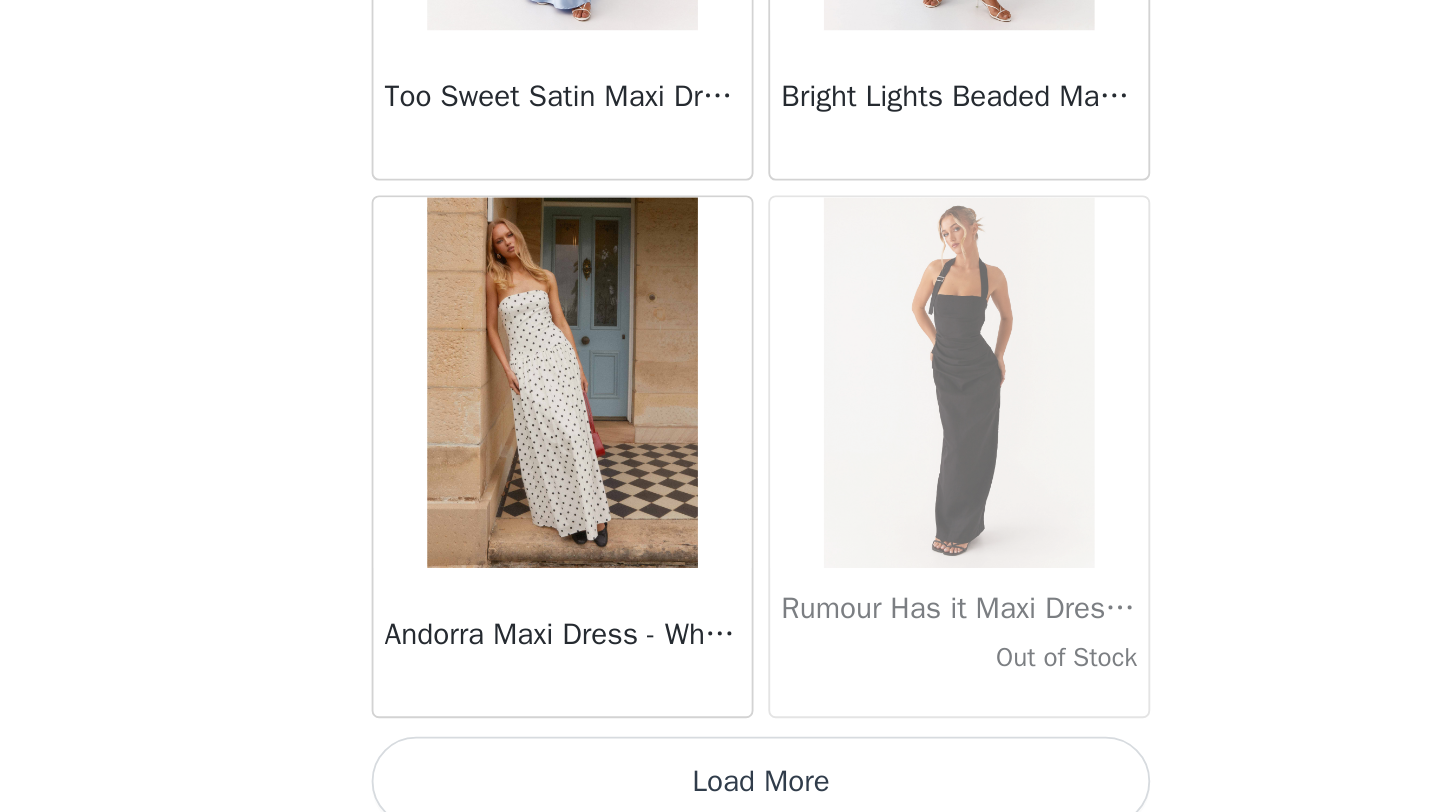 scroll, scrollTop: 13848, scrollLeft: 0, axis: vertical 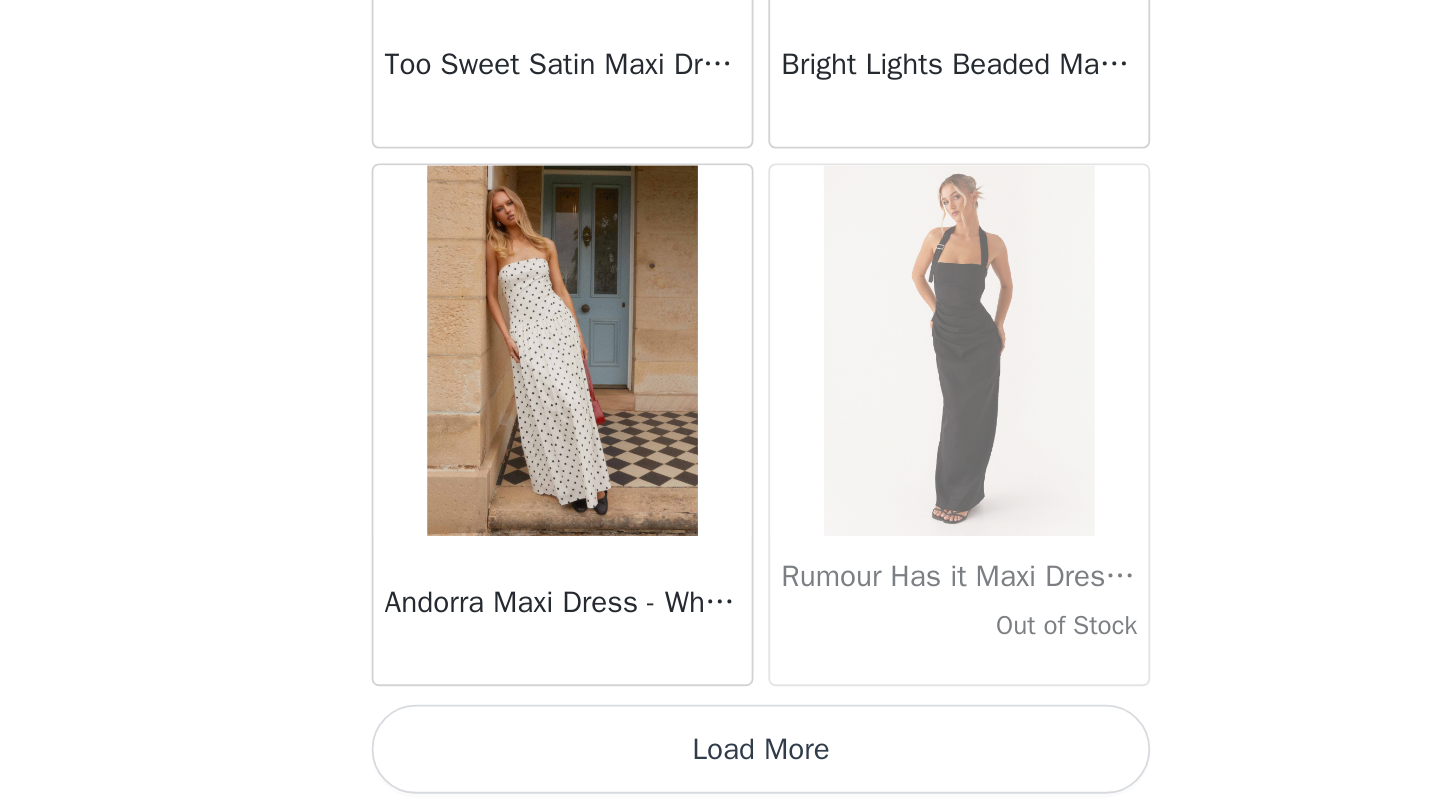 click on "Load More" at bounding box center [720, 778] 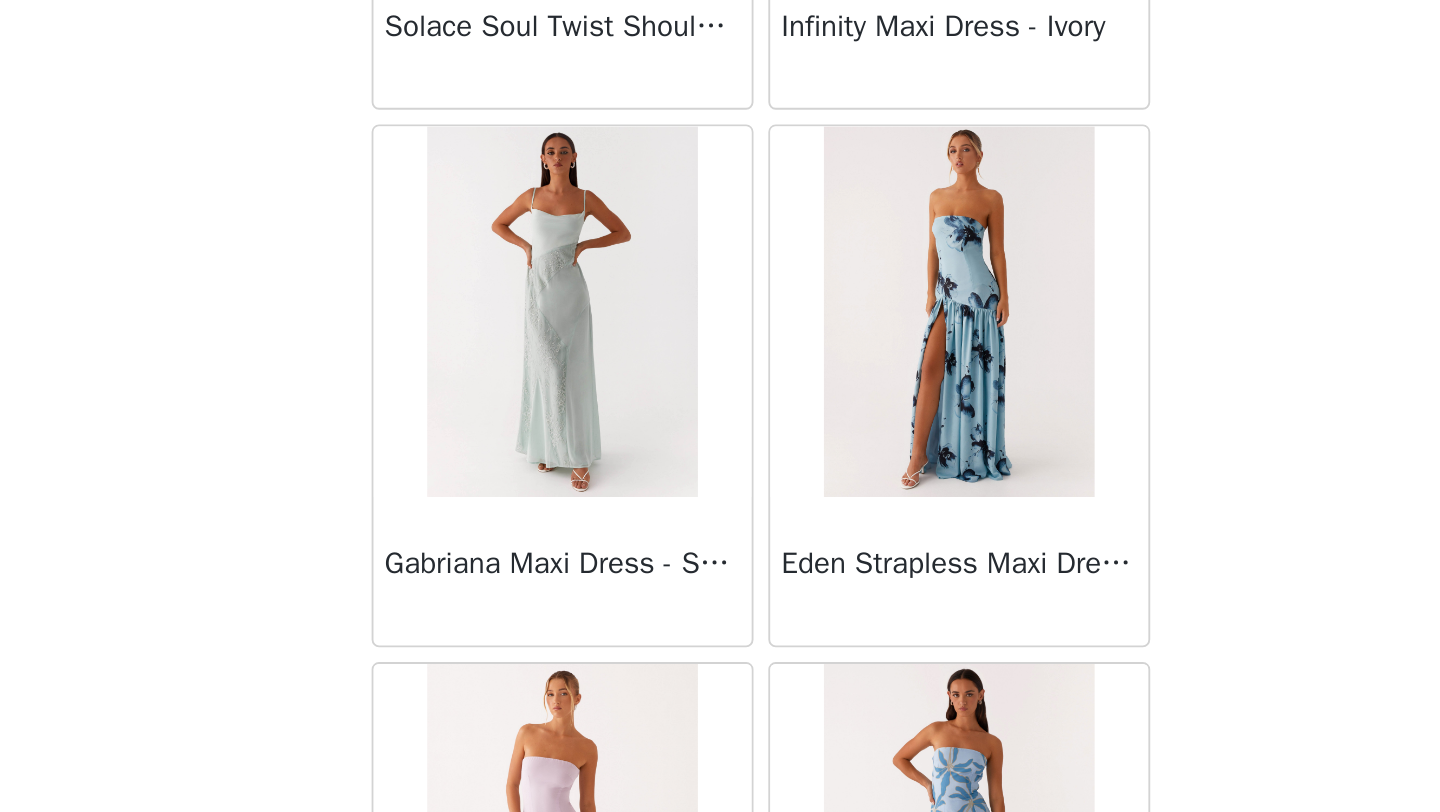 scroll, scrollTop: 15322, scrollLeft: 0, axis: vertical 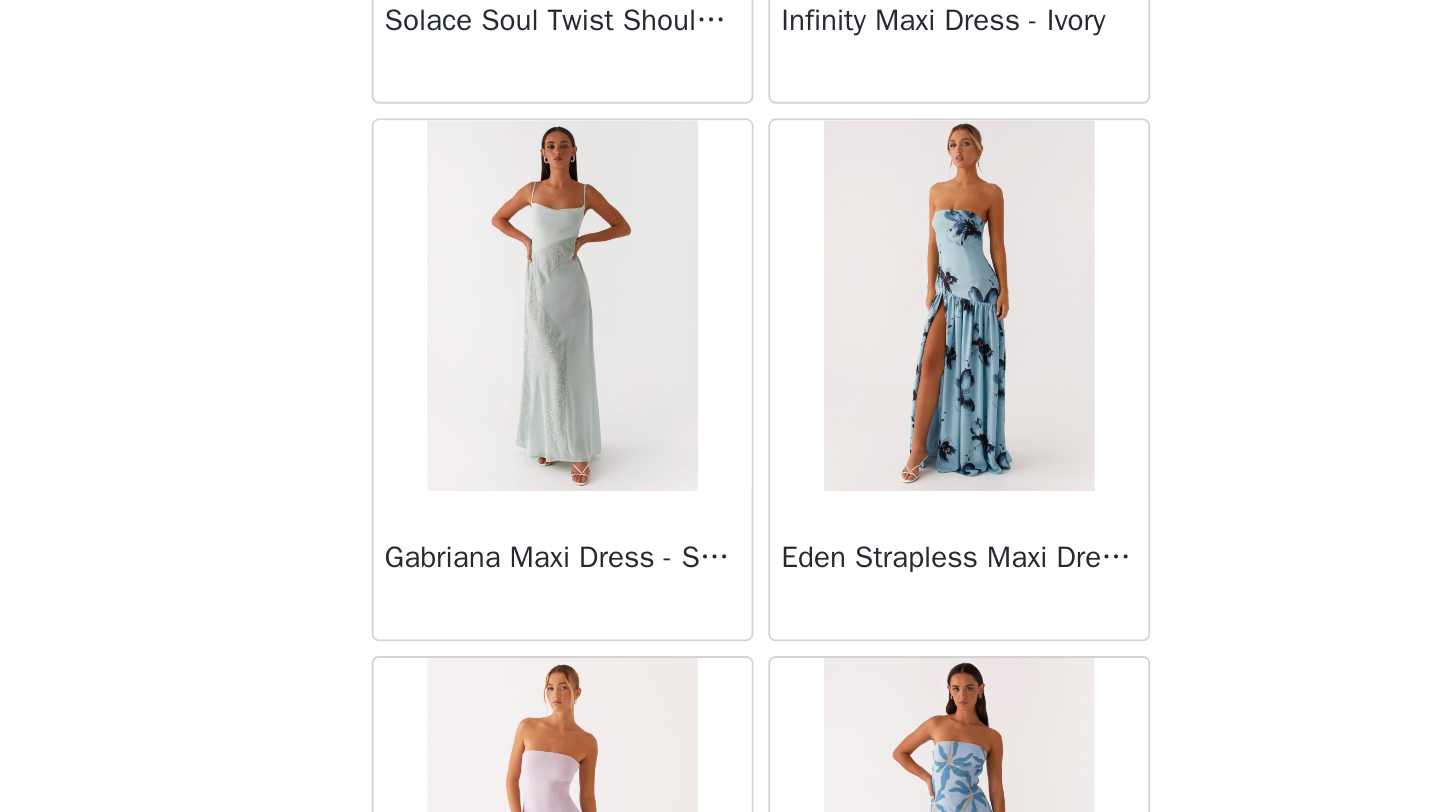 click on "Back       Manuka Ruffle Mini Dress - Yellow       Heart Of Glass Satin Maxi Dress - Blue       Ronnie Maxi Dress - Blue       Nicola Maxi Dress - Pink       Imani Maxi Dress - Pink       Liana Cowl Maxi Dress - Print       Cherry Skies Midi Dress - White       Crystal Clear Lace Midi Skirt - Ivory       Crystal Clear Lace Top - Ivory       Clayton Top - Black Gingham       Wish You Luck Denim Top - Dark Blue       Raphaela Mini Dress - Navy       Maloney Maxi Dress - White       Franco Tie Back Top - Blue       Frida Denim Shorts - Vintage Wash Blue       Consie Long Sleeve Mini Dress - Pale Blue       Mariella Linen Maxi Skirt - Pink       Mariella Linen Top - Pink       Aullie Maxi Dress - Pink       Scorpio Crochet Mini Skirt - Ivory       Carnation Long Sleeve Knit Maxi Dress - Blue       Tara Maxi Dress - Pink Print       Kandi Mini Skirt - Mint       Bohemian Bliss Mesh Mini Dress - Green Floral       Carpe Diem Crochet Mini Dress - Ivory       Calissa Haltherneck Mini Dress - Pink" at bounding box center [720, 406] 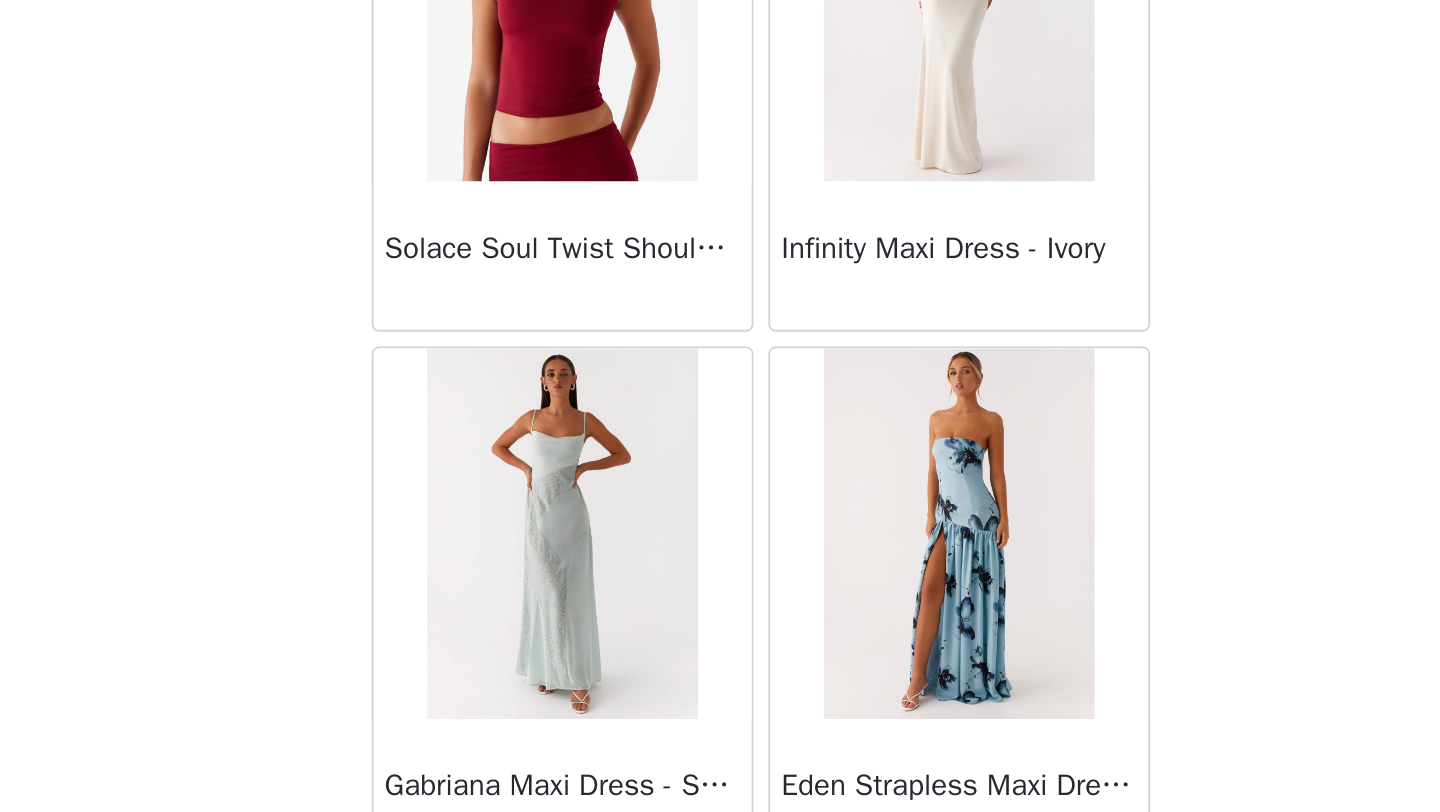 scroll, scrollTop: 0, scrollLeft: 0, axis: both 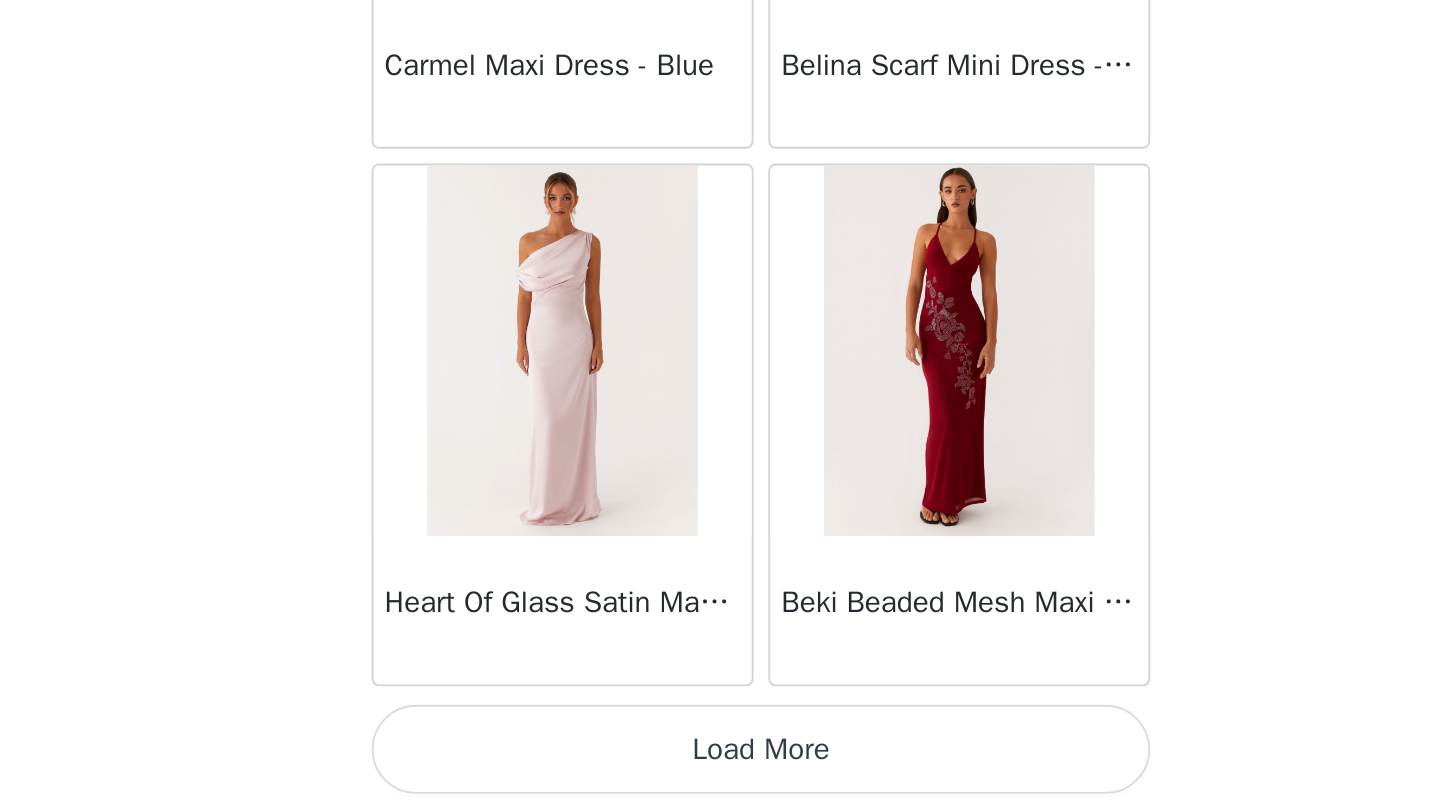 click on "Load More" at bounding box center [720, 778] 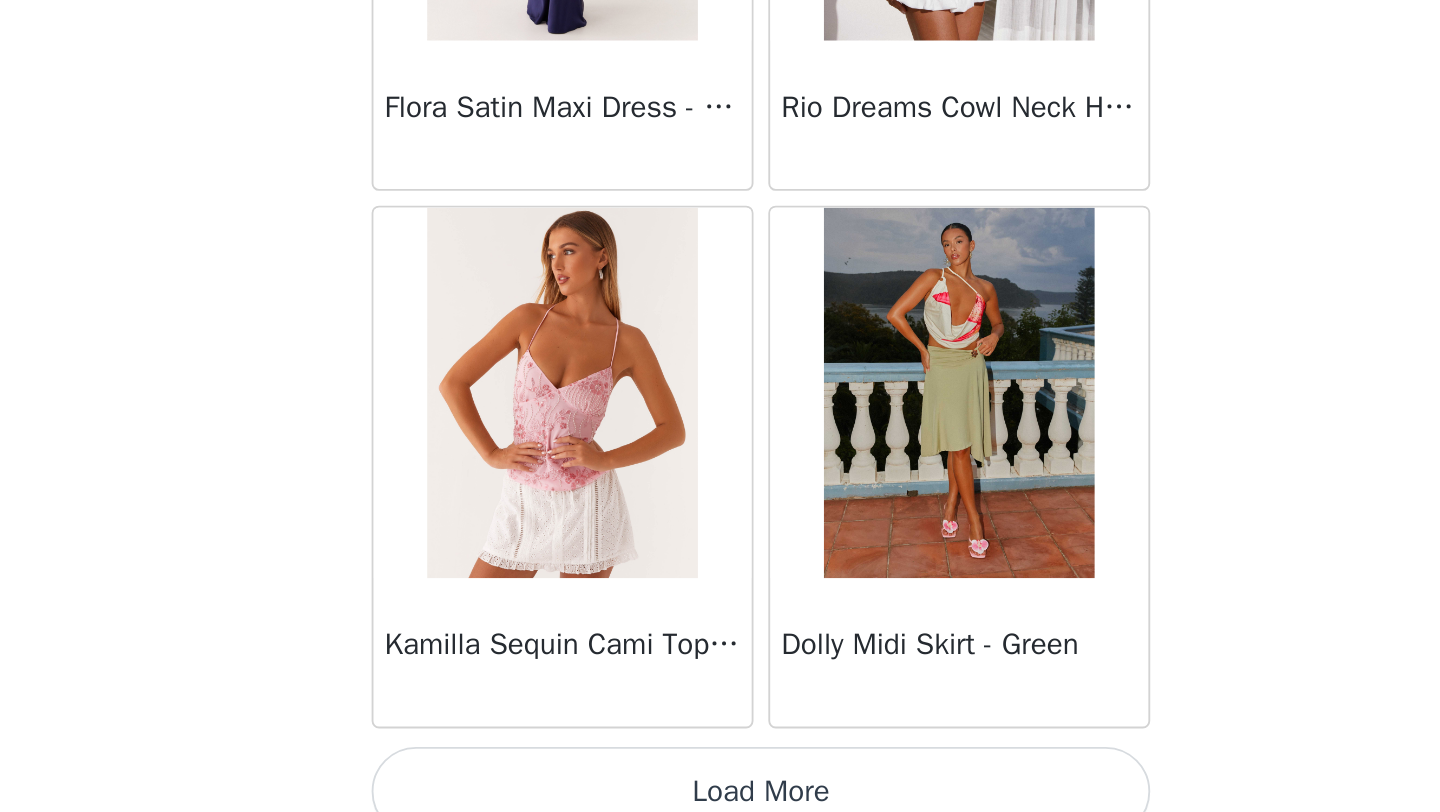 scroll, scrollTop: 19648, scrollLeft: 0, axis: vertical 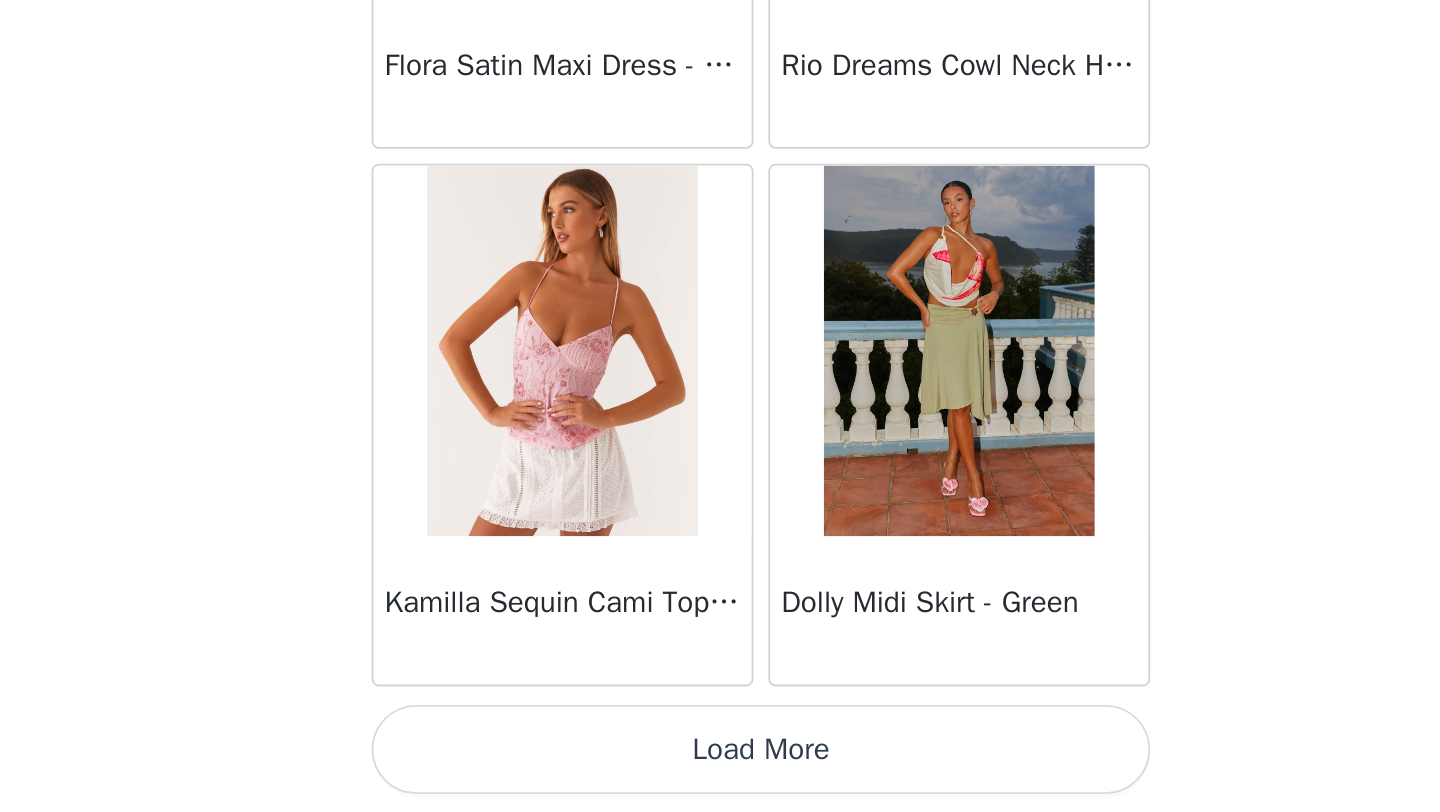 click on "Load More" at bounding box center [720, 778] 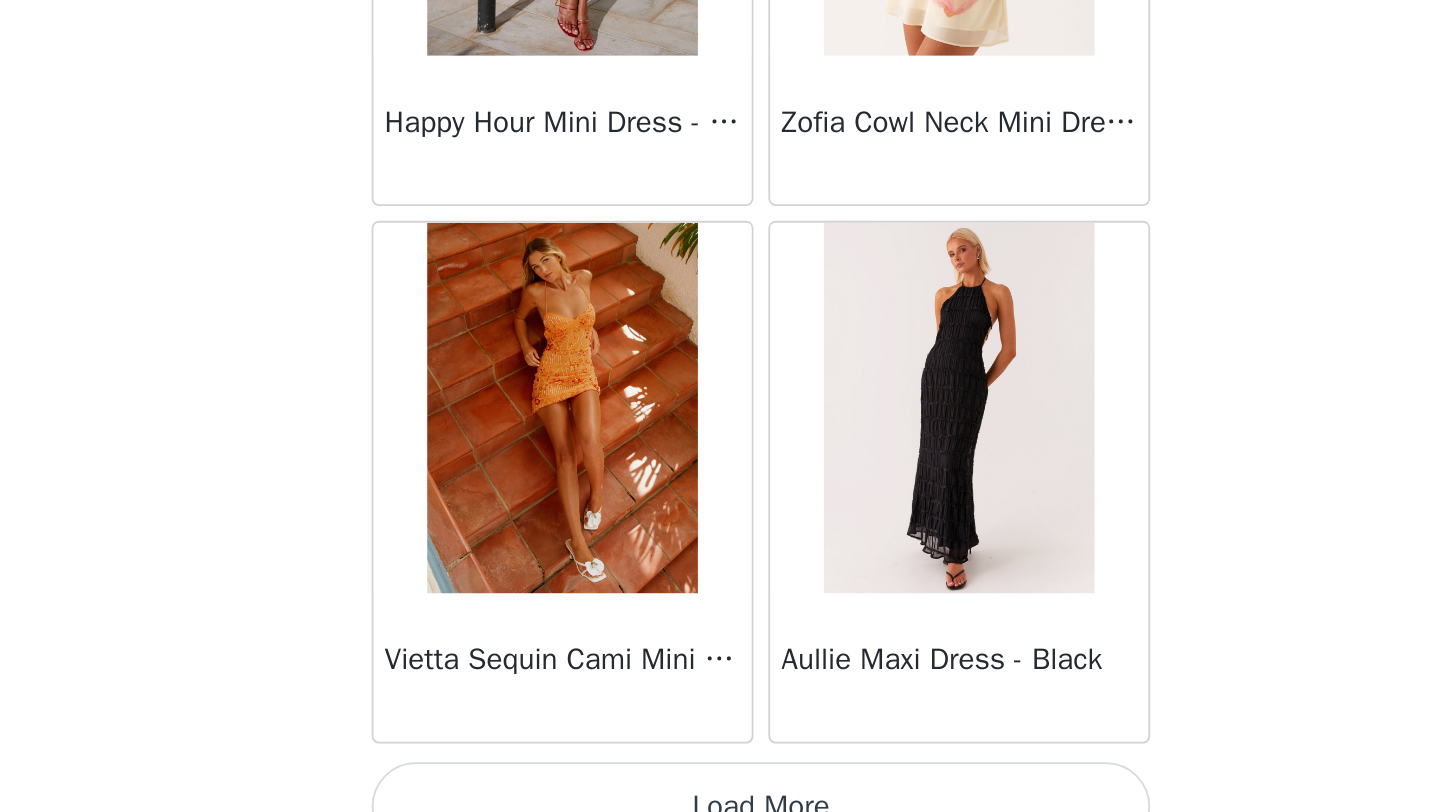 scroll, scrollTop: 22548, scrollLeft: 0, axis: vertical 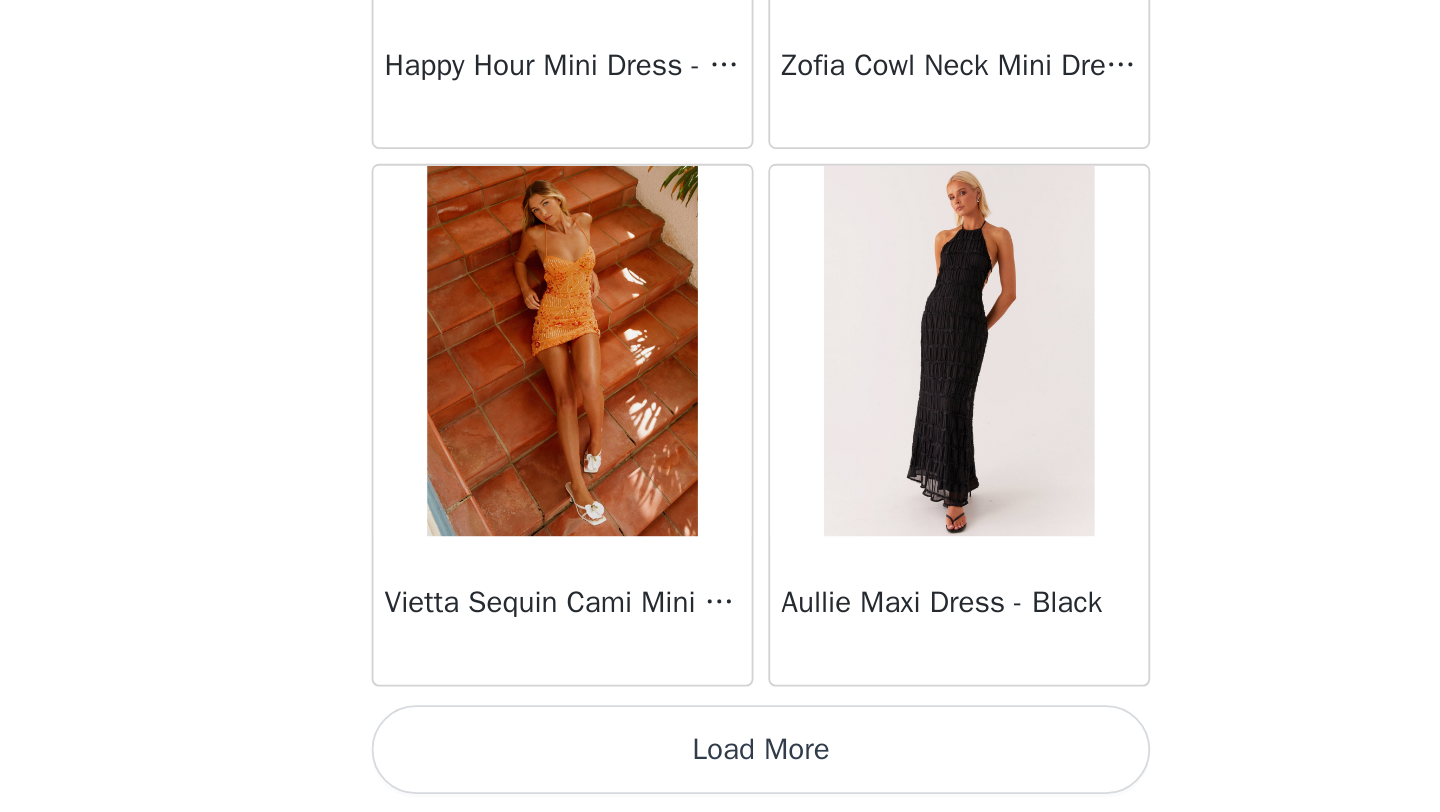 click on "Load More" at bounding box center [720, 778] 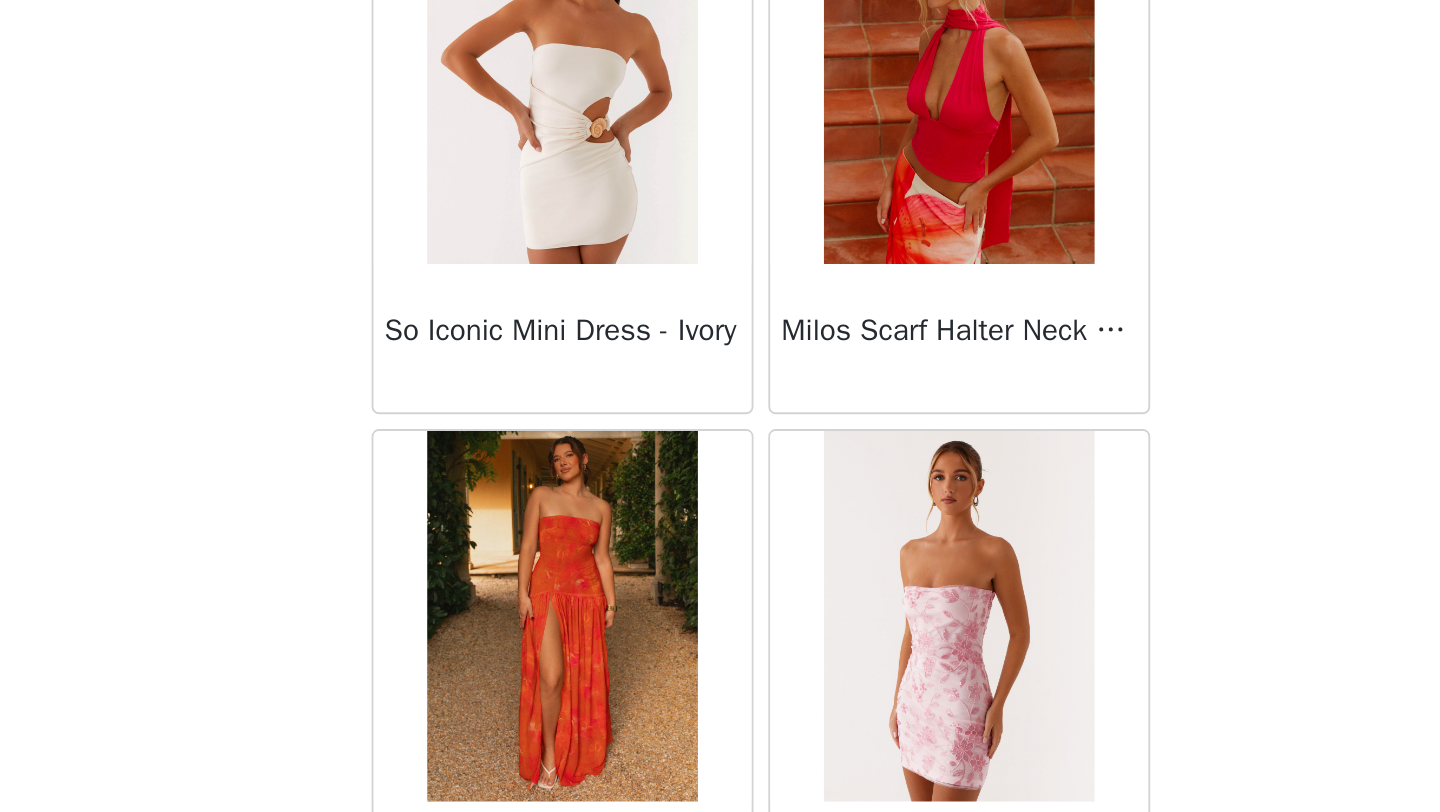 scroll, scrollTop: 22986, scrollLeft: 0, axis: vertical 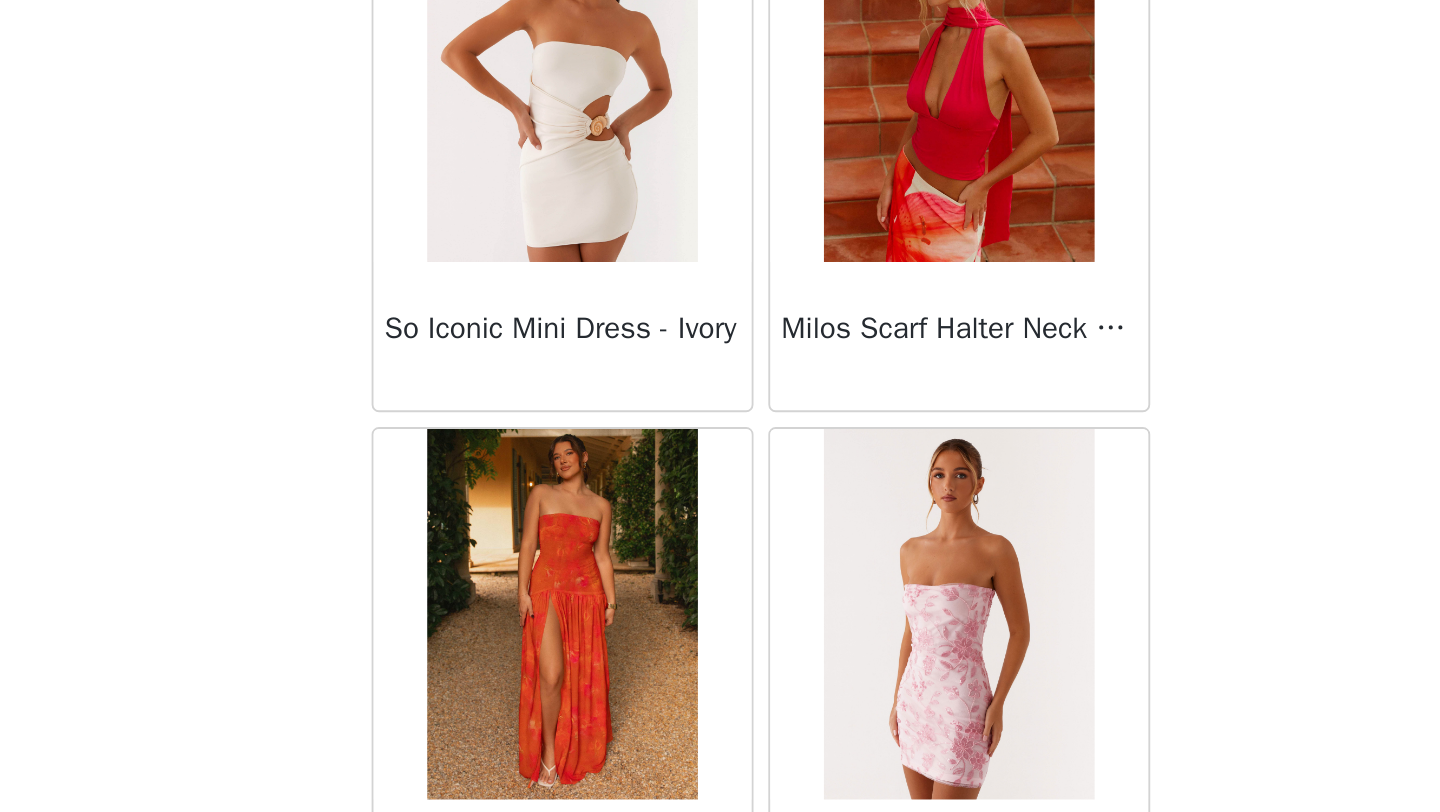 click on "Dashboard Networks
STEP 1 OF 4
Select your styles!
You will receive 3 products.       0/3 Selected           Add Product       Back       Manuka Ruffle Mini Dress - Yellow       Heart Of Glass Satin Maxi Dress - Blue       Ronnie Maxi Dress - Blue       Nicola Maxi Dress - Pink       Imani Maxi Dress - Pink       Liana Cowl Maxi Dress - Print       Cherry Skies Midi Dress - White       Crystal Clear Lace Midi Skirt - Ivory       Crystal Clear Lace Top - Ivory       Clayton Top - Black Gingham       Wish You Luck Denim Top - Dark Blue       Raphaela Mini Dress - Navy       Maloney Maxi Dress - White       Franco Tie Back Top - Blue       Frida Denim Shorts - Vintage Wash Blue       Consie Long Sleeve Mini Dress - Pale Blue       Mariella Linen Maxi Skirt - Pink       Mariella Linen Top - Pink       Aullie Maxi Dress - Pink       Scorpio Crochet Mini Skirt - Ivory             Tara Maxi Dress - Pink Print" at bounding box center [720, 406] 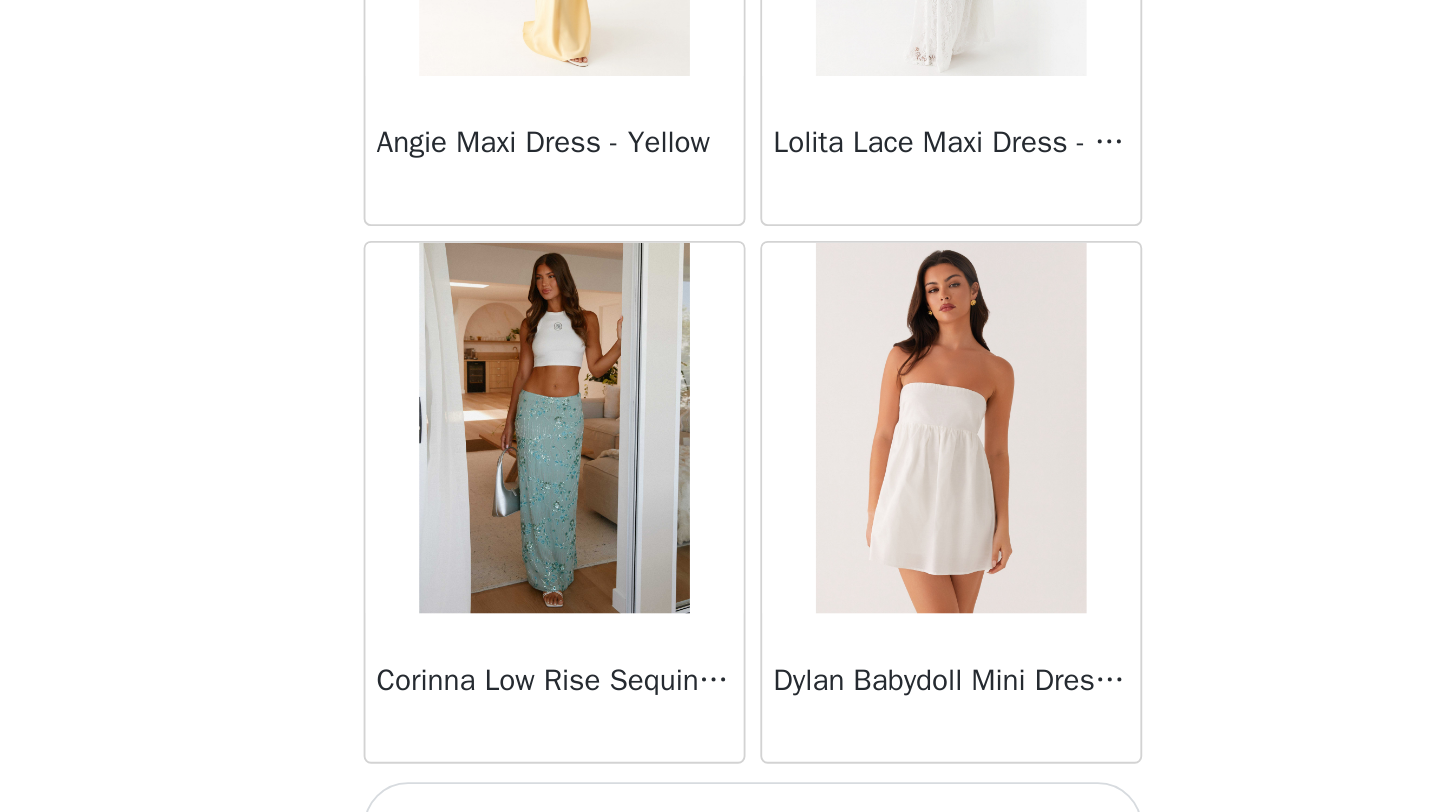 scroll, scrollTop: 25448, scrollLeft: 0, axis: vertical 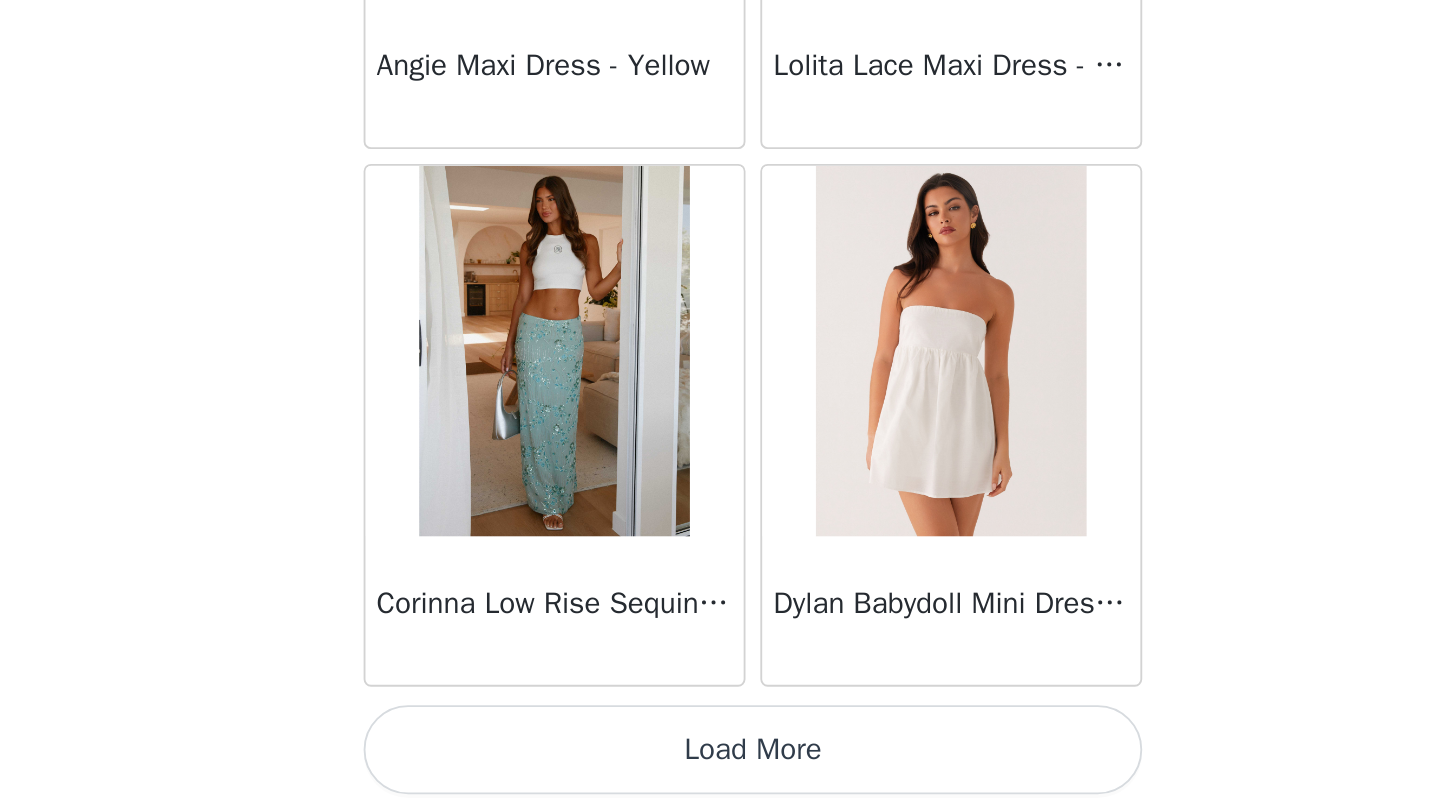 click on "Load More" at bounding box center [720, 778] 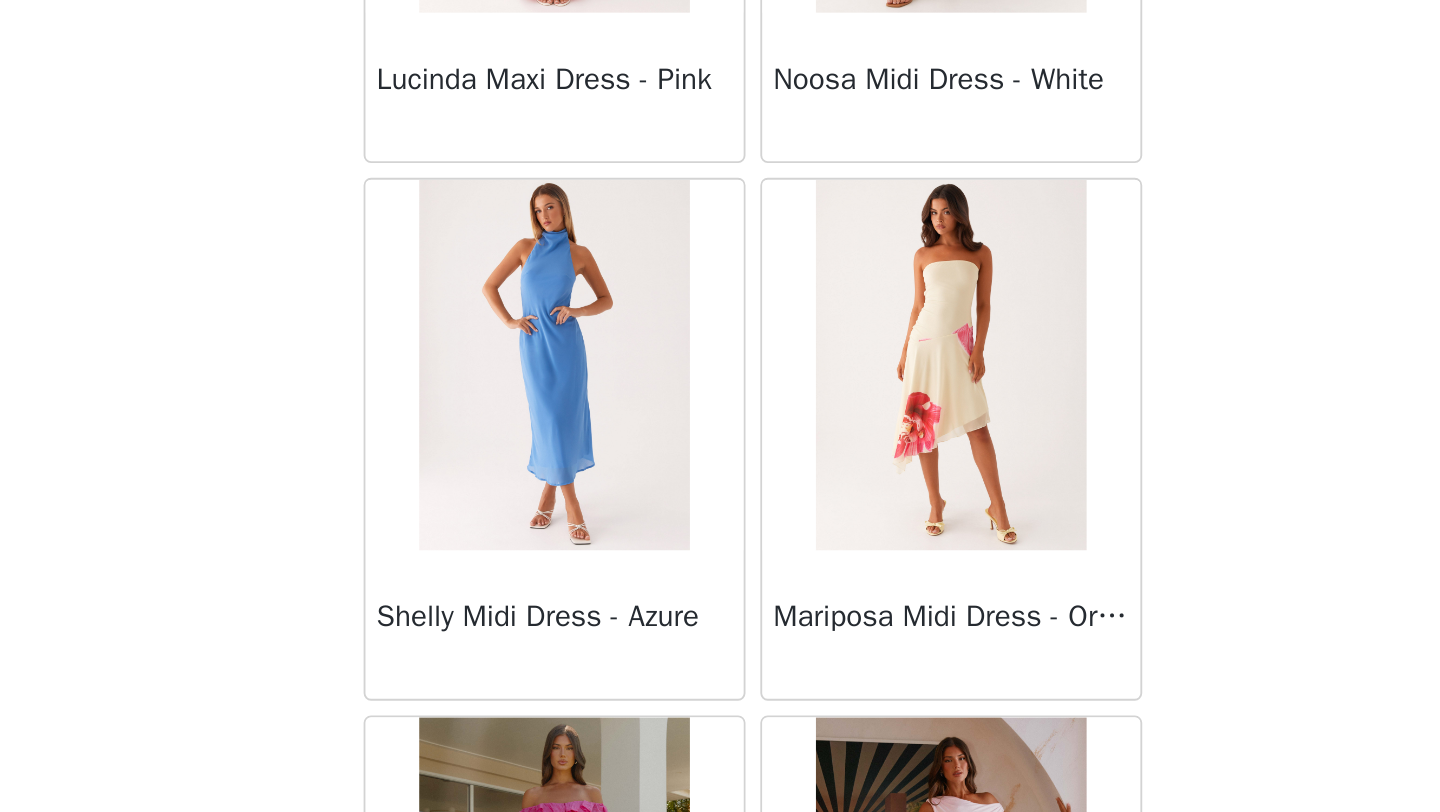 scroll, scrollTop: 27761, scrollLeft: 0, axis: vertical 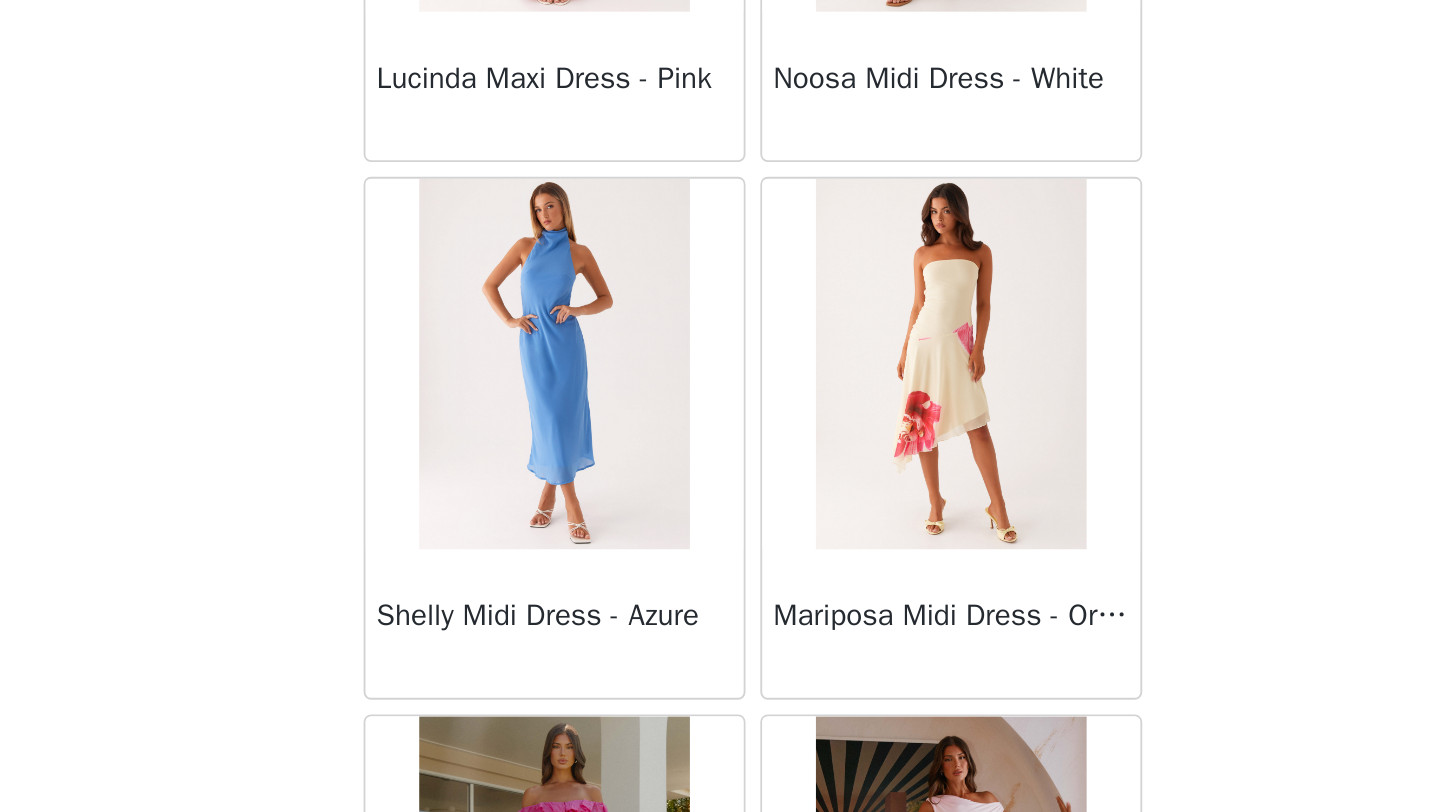 click on "Dashboard Networks
STEP 1 OF 4
Select your styles!
You will receive 3 products.       0/3 Selected           Add Product       Back       Manuka Ruffle Mini Dress - Yellow       Heart Of Glass Satin Maxi Dress - Blue       Ronnie Maxi Dress - Blue       Nicola Maxi Dress - Pink       Imani Maxi Dress - Pink       Liana Cowl Maxi Dress - Print       Cherry Skies Midi Dress - White       Crystal Clear Lace Midi Skirt - Ivory       Crystal Clear Lace Top - Ivory       Clayton Top - Black Gingham       Wish You Luck Denim Top - Dark Blue       Raphaela Mini Dress - Navy       Maloney Maxi Dress - White       Franco Tie Back Top - Blue       Frida Denim Shorts - Vintage Wash Blue       Consie Long Sleeve Mini Dress - Pale Blue       Mariella Linen Maxi Skirt - Pink       Mariella Linen Top - Pink       Aullie Maxi Dress - Pink       Scorpio Crochet Mini Skirt - Ivory             Tara Maxi Dress - Pink Print" at bounding box center [720, 406] 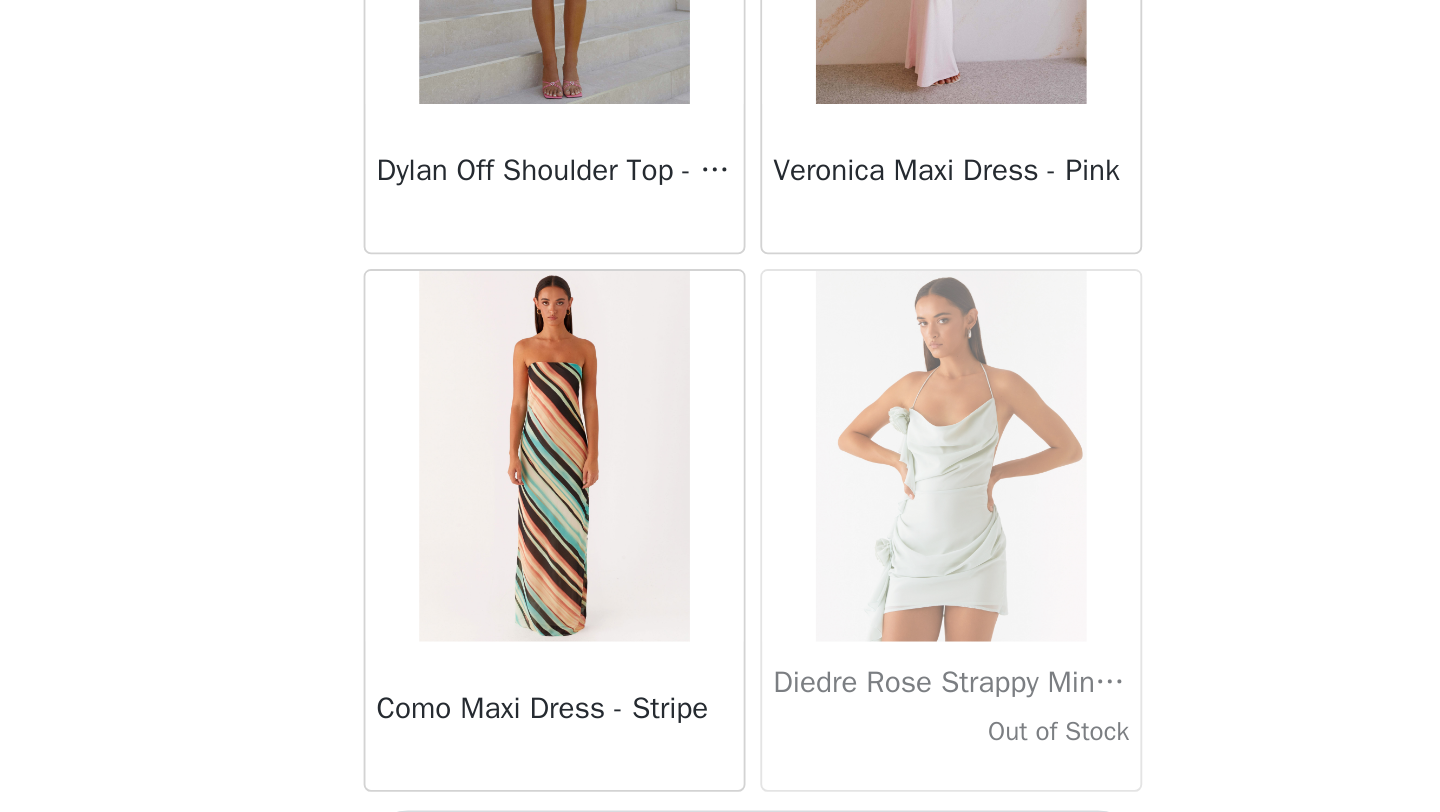 scroll, scrollTop: 28348, scrollLeft: 0, axis: vertical 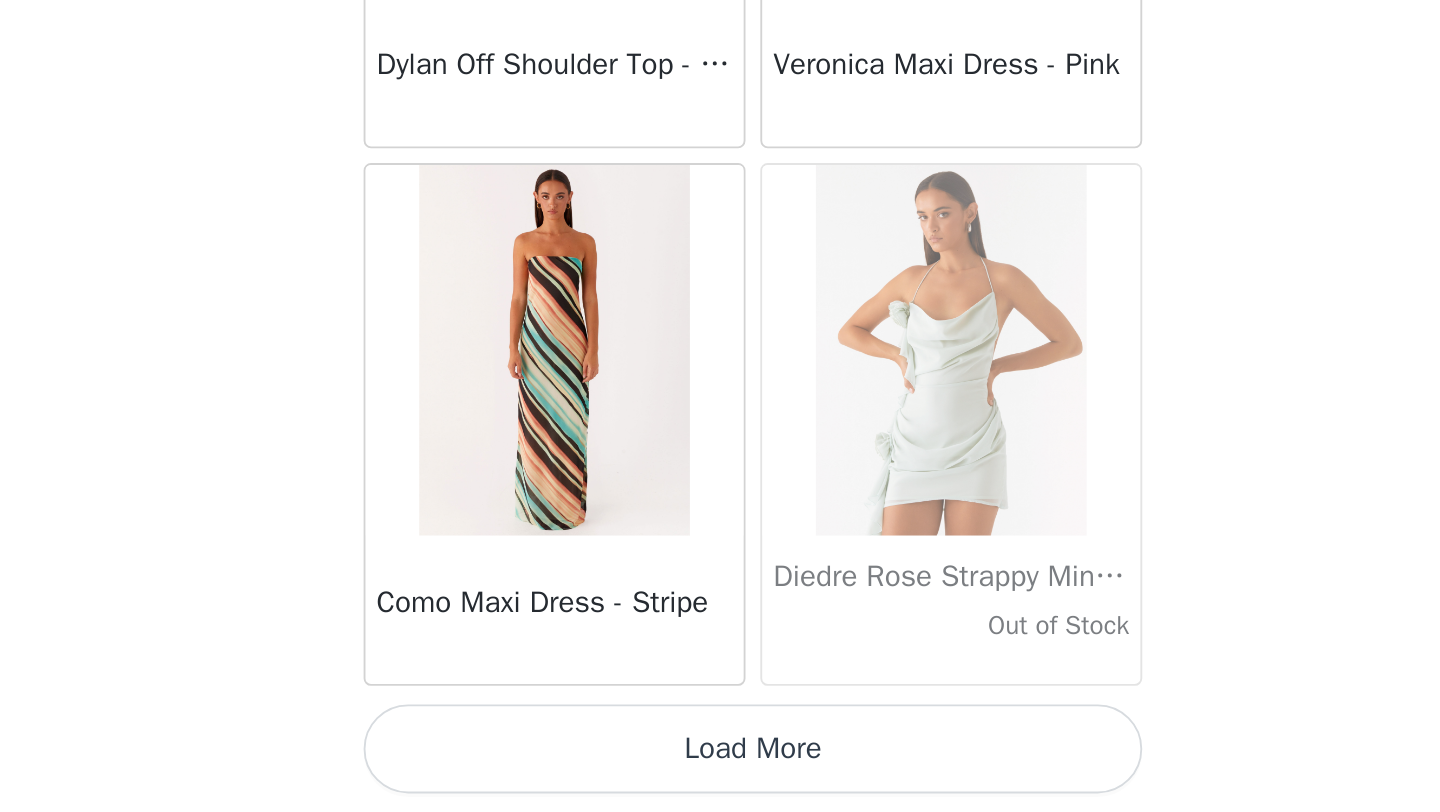 click on "Load More" at bounding box center [720, 778] 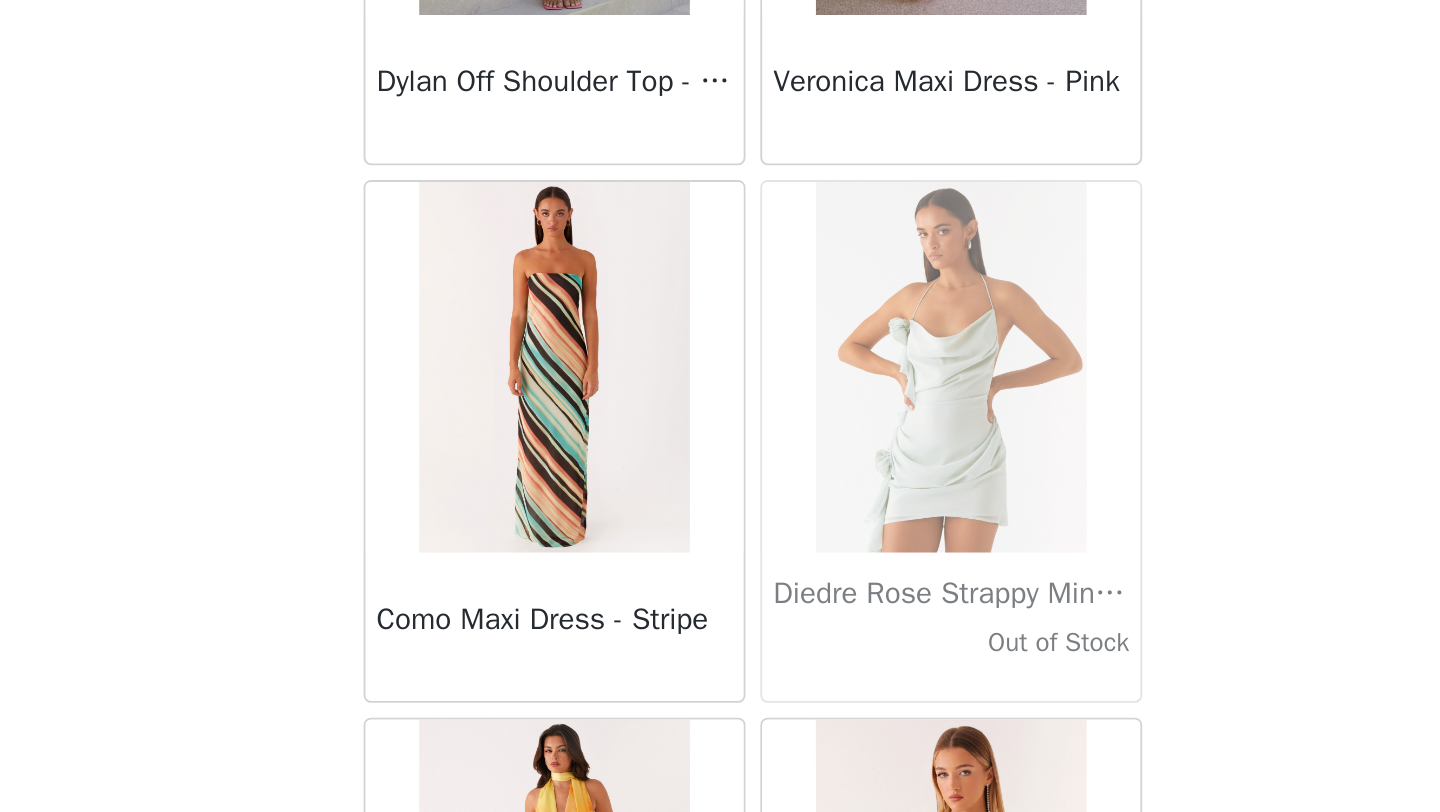 scroll, scrollTop: 28348, scrollLeft: 0, axis: vertical 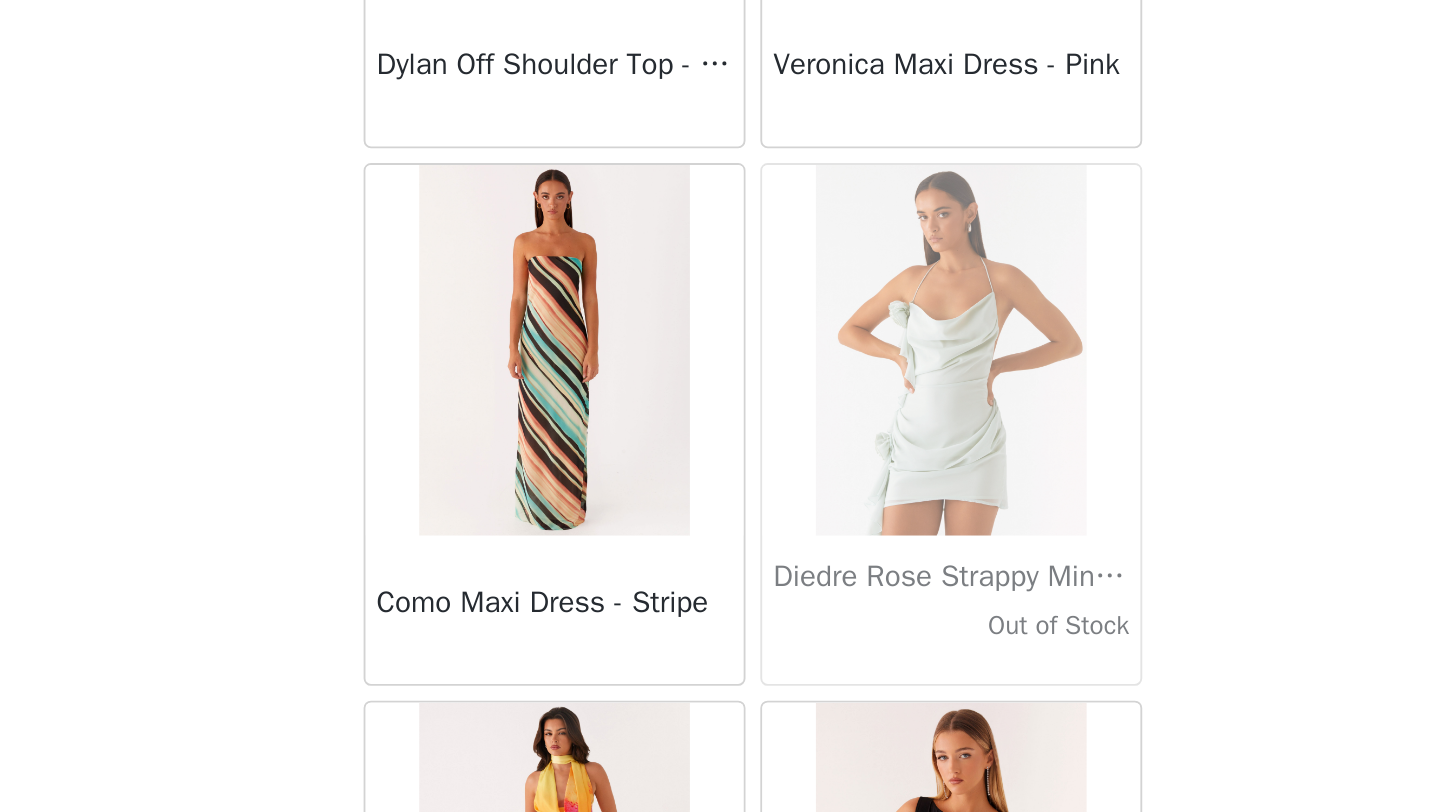 click on "Dashboard Networks
STEP 1 OF 4
Select your styles!
You will receive 3 products.       0/3 Selected           Add Product       Back       Manuka Ruffle Mini Dress - Yellow       Heart Of Glass Satin Maxi Dress - Blue       Ronnie Maxi Dress - Blue       Nicola Maxi Dress - Pink       Imani Maxi Dress - Pink       Liana Cowl Maxi Dress - Print       Cherry Skies Midi Dress - White       Crystal Clear Lace Midi Skirt - Ivory       Crystal Clear Lace Top - Ivory       Clayton Top - Black Gingham       Wish You Luck Denim Top - Dark Blue       Raphaela Mini Dress - Navy       Maloney Maxi Dress - White       Franco Tie Back Top - Blue       Frida Denim Shorts - Vintage Wash Blue       Consie Long Sleeve Mini Dress - Pale Blue       Mariella Linen Maxi Skirt - Pink       Mariella Linen Top - Pink       Aullie Maxi Dress - Pink       Scorpio Crochet Mini Skirt - Ivory             Tara Maxi Dress - Pink Print" at bounding box center (720, 406) 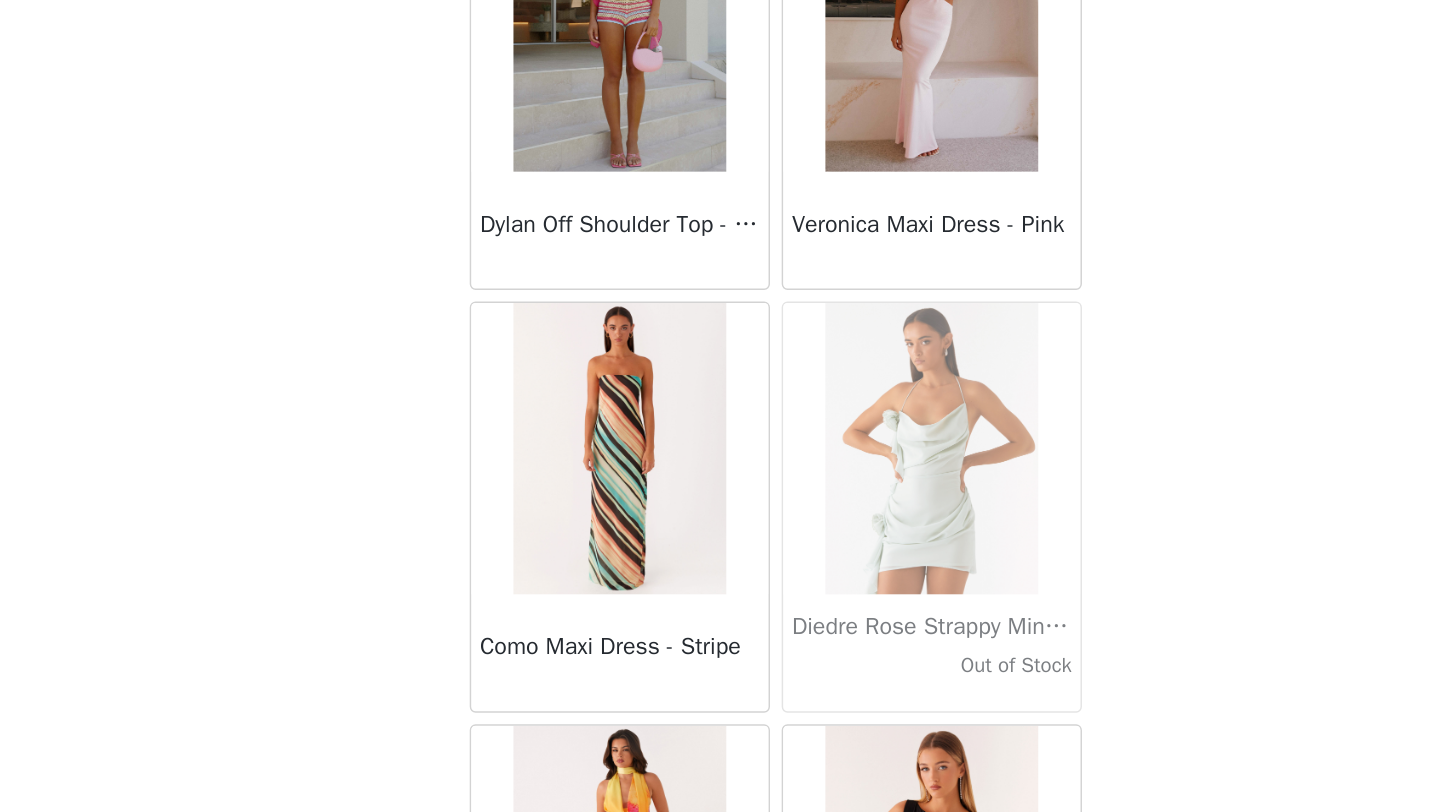 scroll, scrollTop: 0, scrollLeft: 0, axis: both 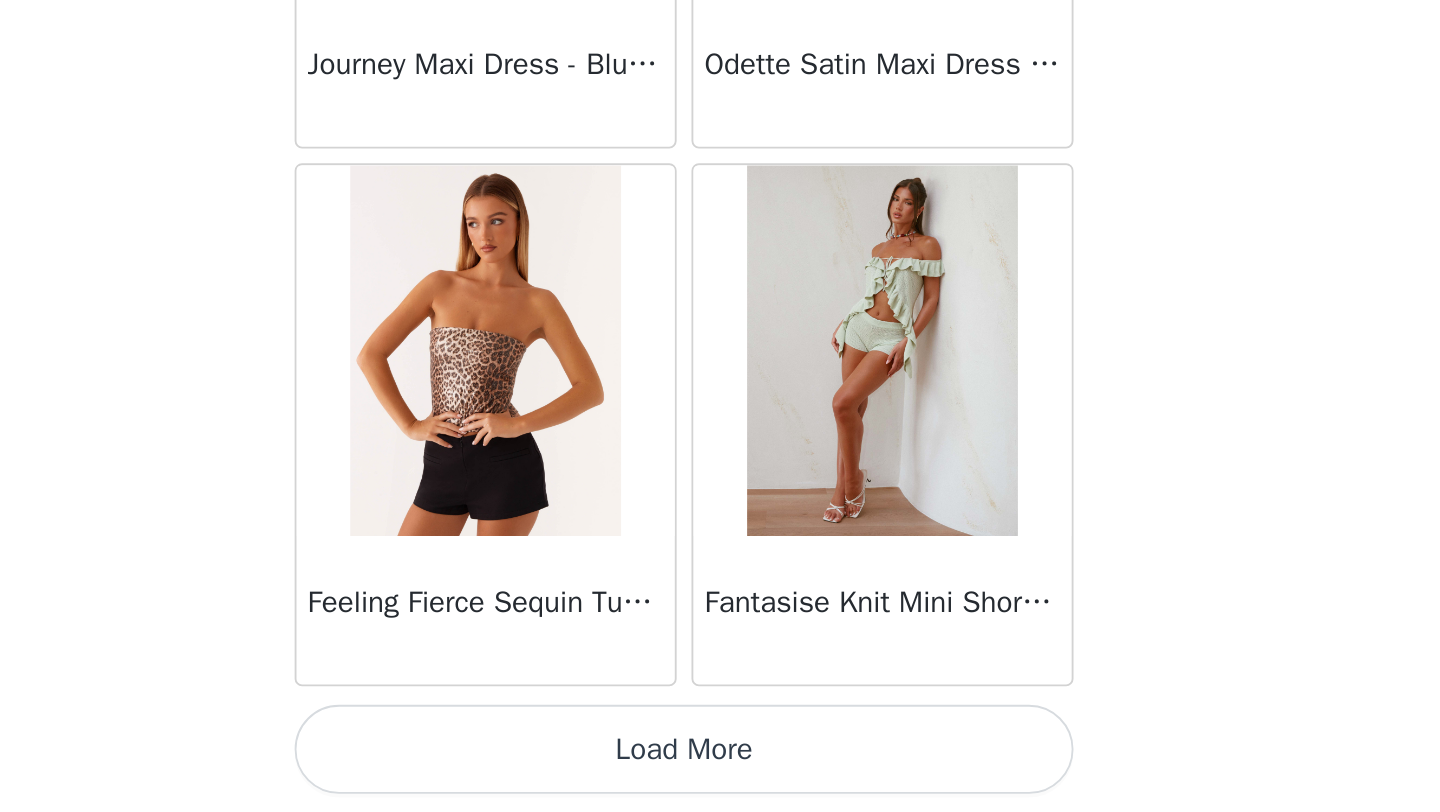 click on "Load More" at bounding box center (720, 778) 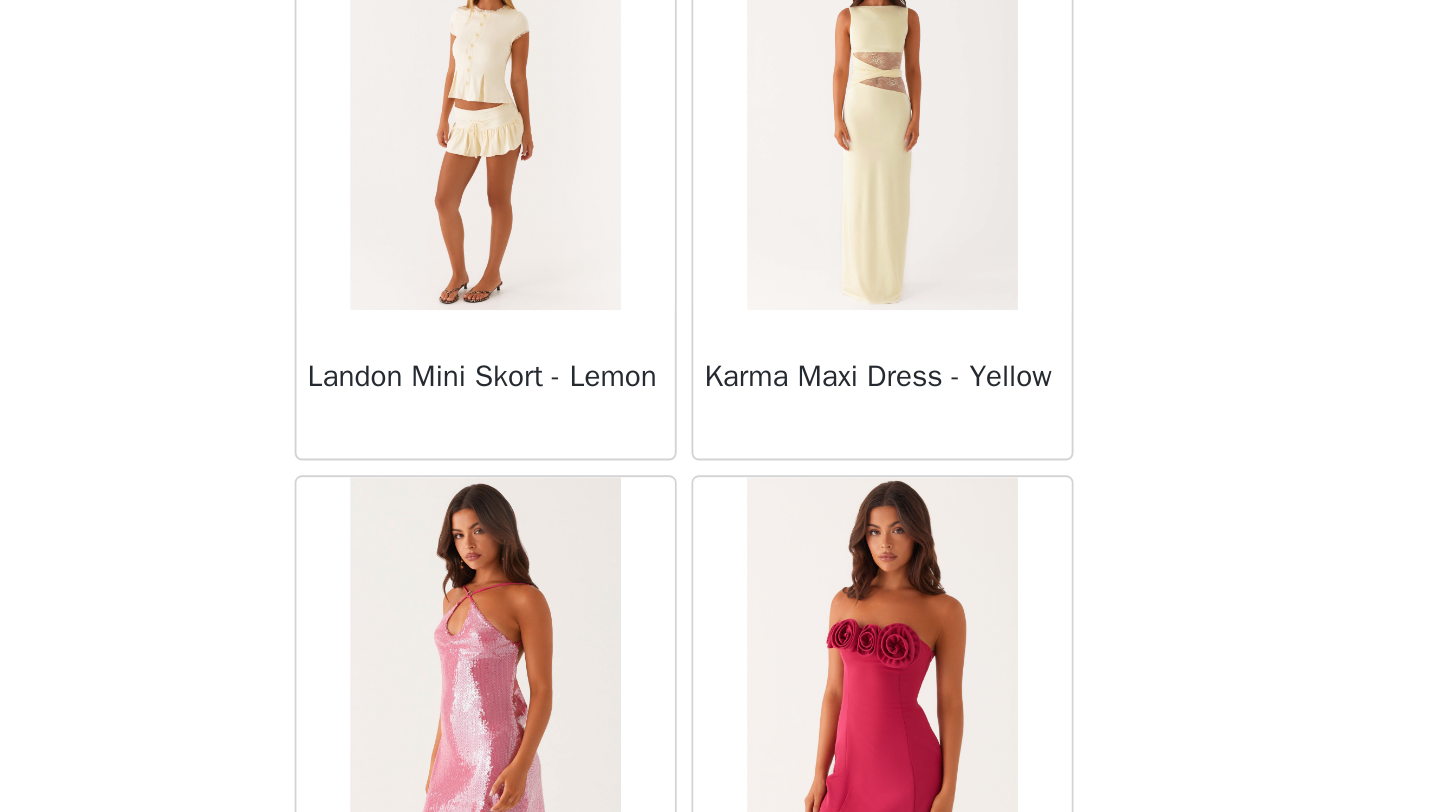 scroll, scrollTop: 34148, scrollLeft: 0, axis: vertical 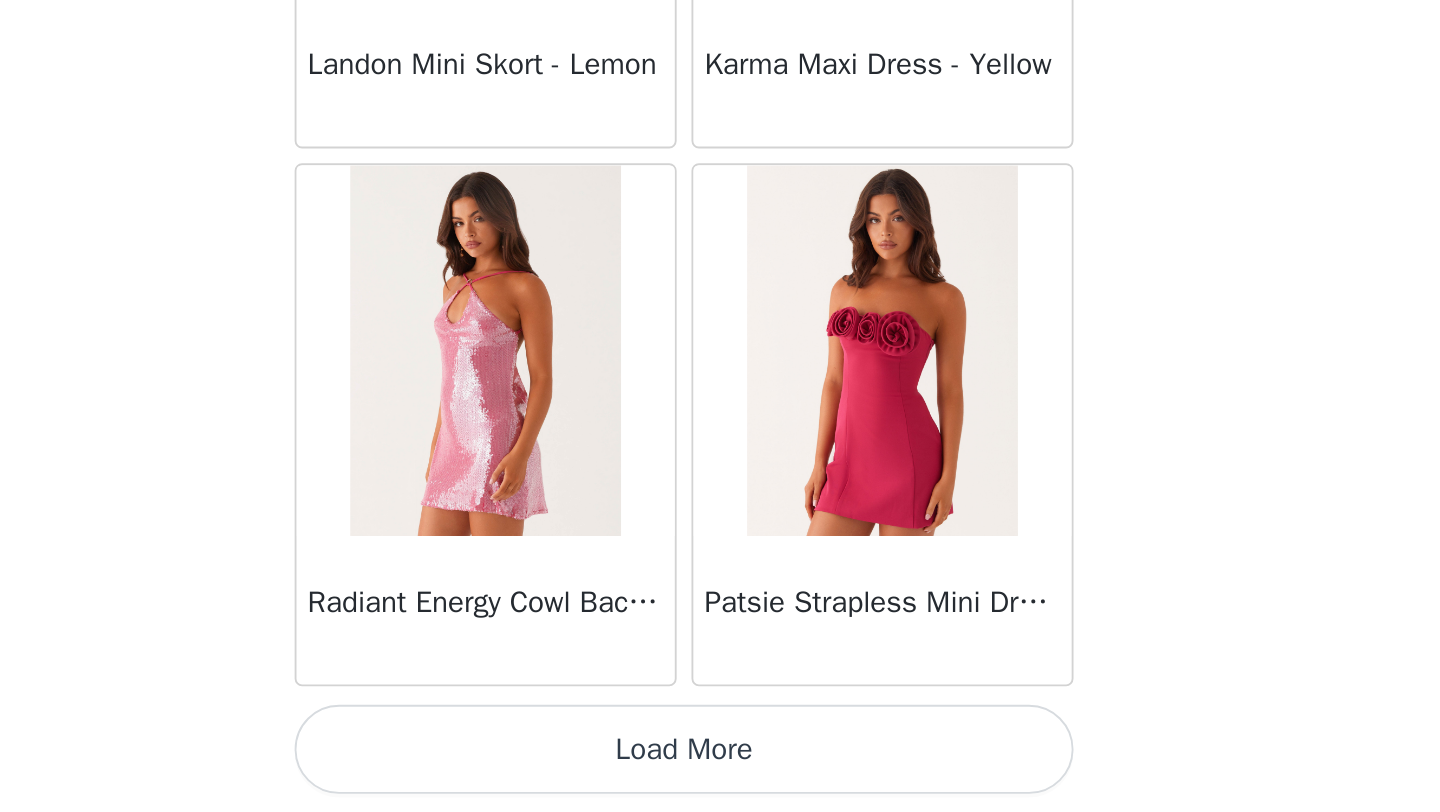 click on "Load More" at bounding box center (720, 778) 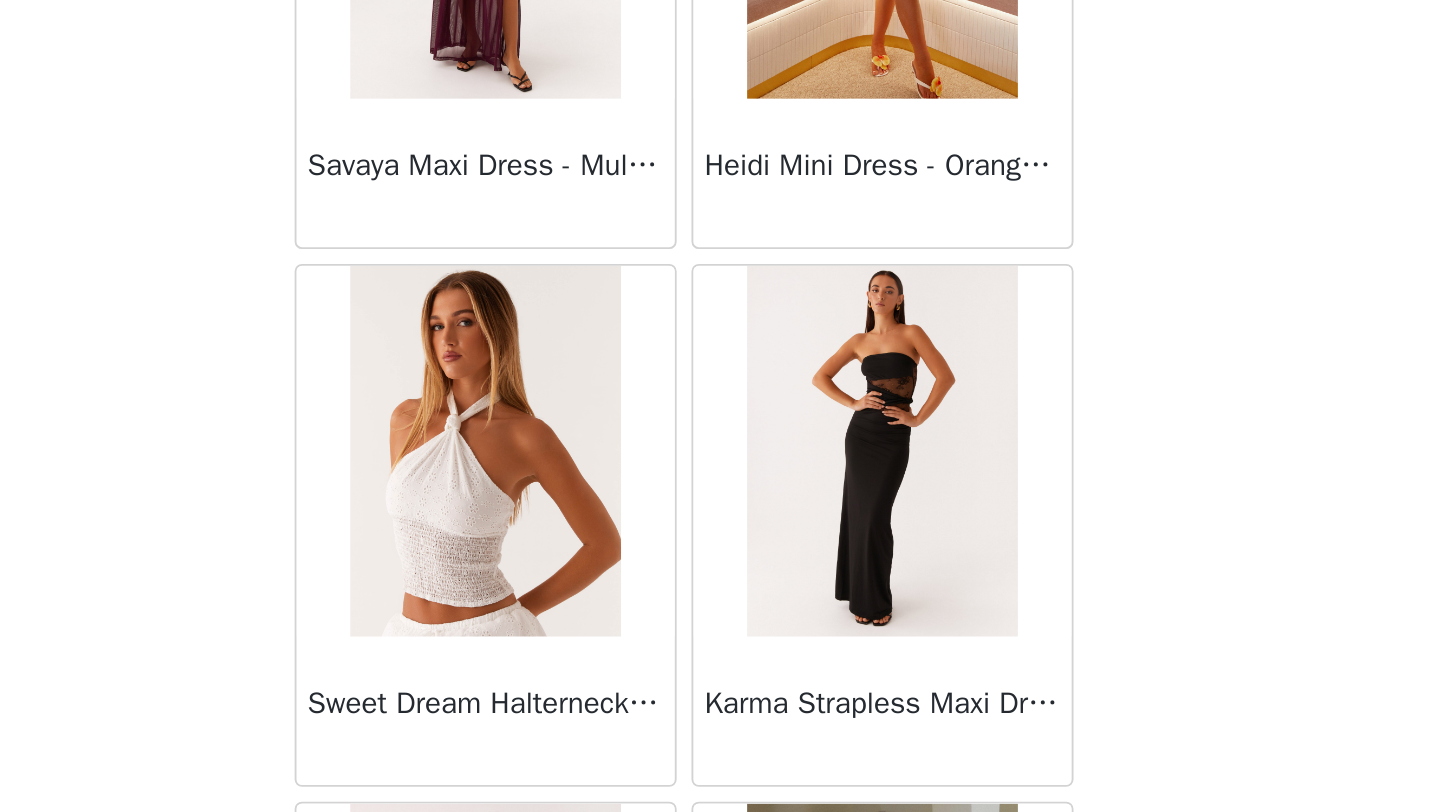 scroll, scrollTop: 34675, scrollLeft: 0, axis: vertical 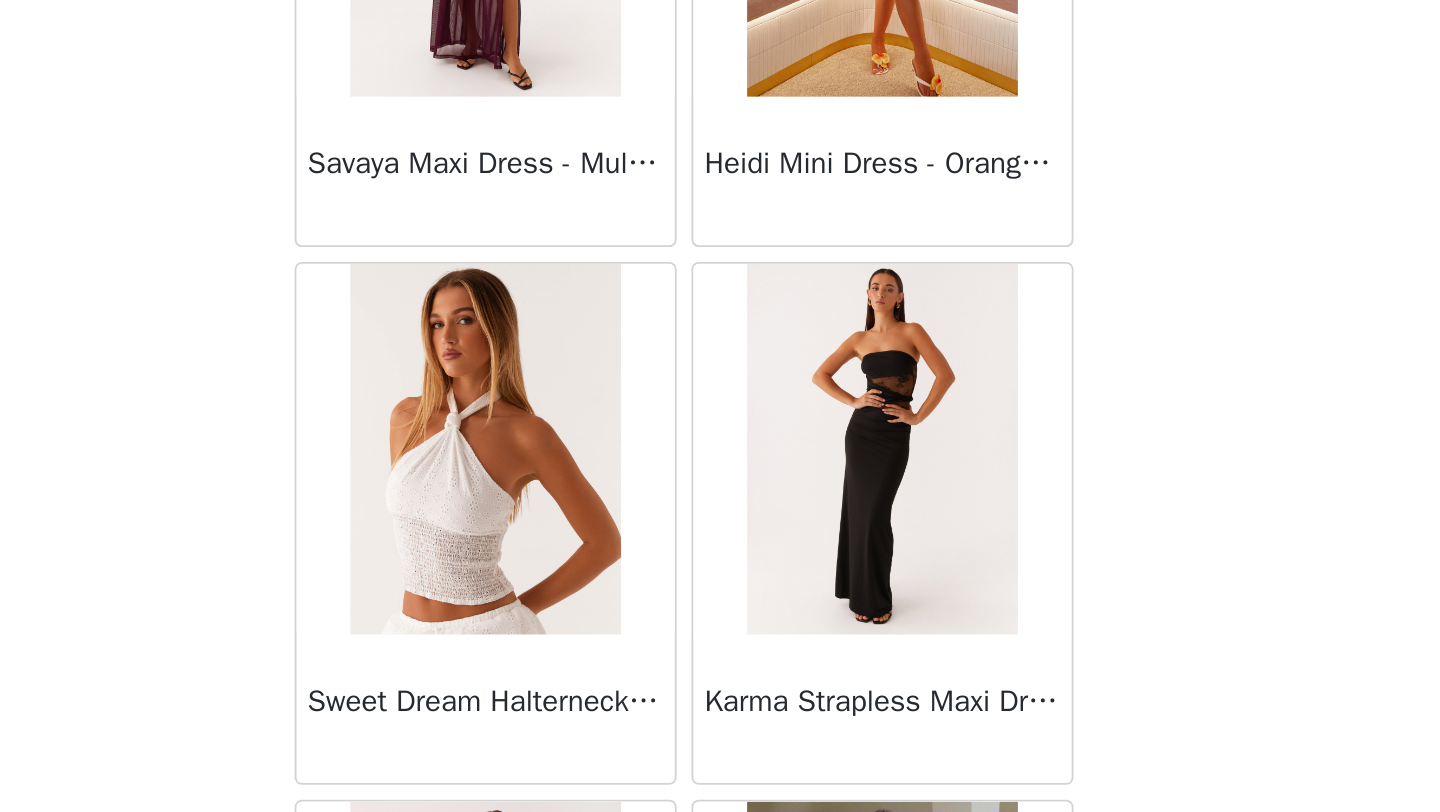 click on "Dashboard Networks
STEP 1 OF 4
Select your styles!
You will receive 3 products.       0/3 Selected           Add Product       Back       Manuka Ruffle Mini Dress - Yellow       Heart Of Glass Satin Maxi Dress - Blue       Ronnie Maxi Dress - Blue       Nicola Maxi Dress - Pink       Imani Maxi Dress - Pink       Liana Cowl Maxi Dress - Print       Cherry Skies Midi Dress - White       Crystal Clear Lace Midi Skirt - Ivory       Crystal Clear Lace Top - Ivory       Clayton Top - Black Gingham       Wish You Luck Denim Top - Dark Blue       Raphaela Mini Dress - Navy       Maloney Maxi Dress - White       Franco Tie Back Top - Blue       Frida Denim Shorts - Vintage Wash Blue       Consie Long Sleeve Mini Dress - Pale Blue       Mariella Linen Maxi Skirt - Pink       Mariella Linen Top - Pink       Aullie Maxi Dress - Pink       Scorpio Crochet Mini Skirt - Ivory             Tara Maxi Dress - Pink Print" at bounding box center [720, 406] 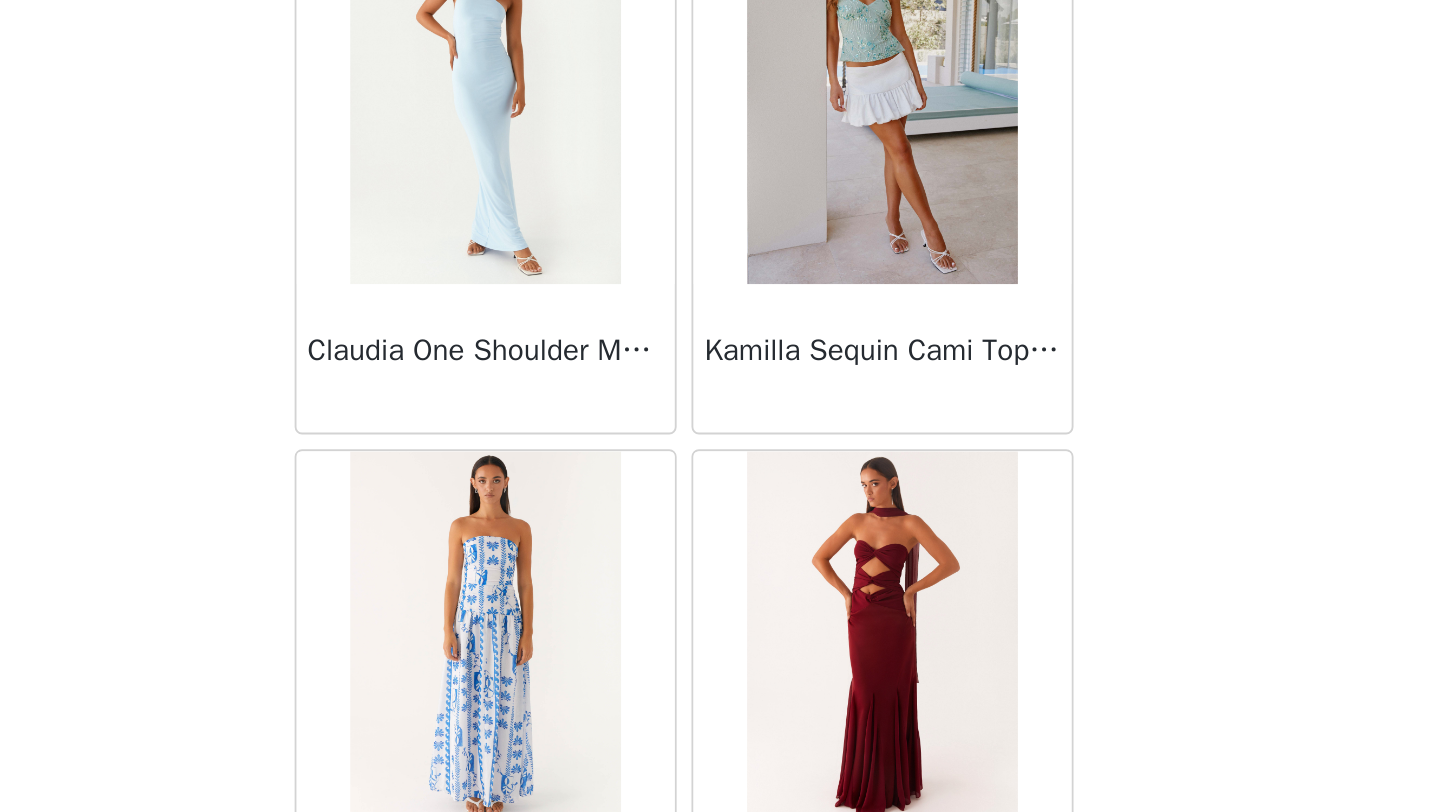 scroll, scrollTop: 37048, scrollLeft: 0, axis: vertical 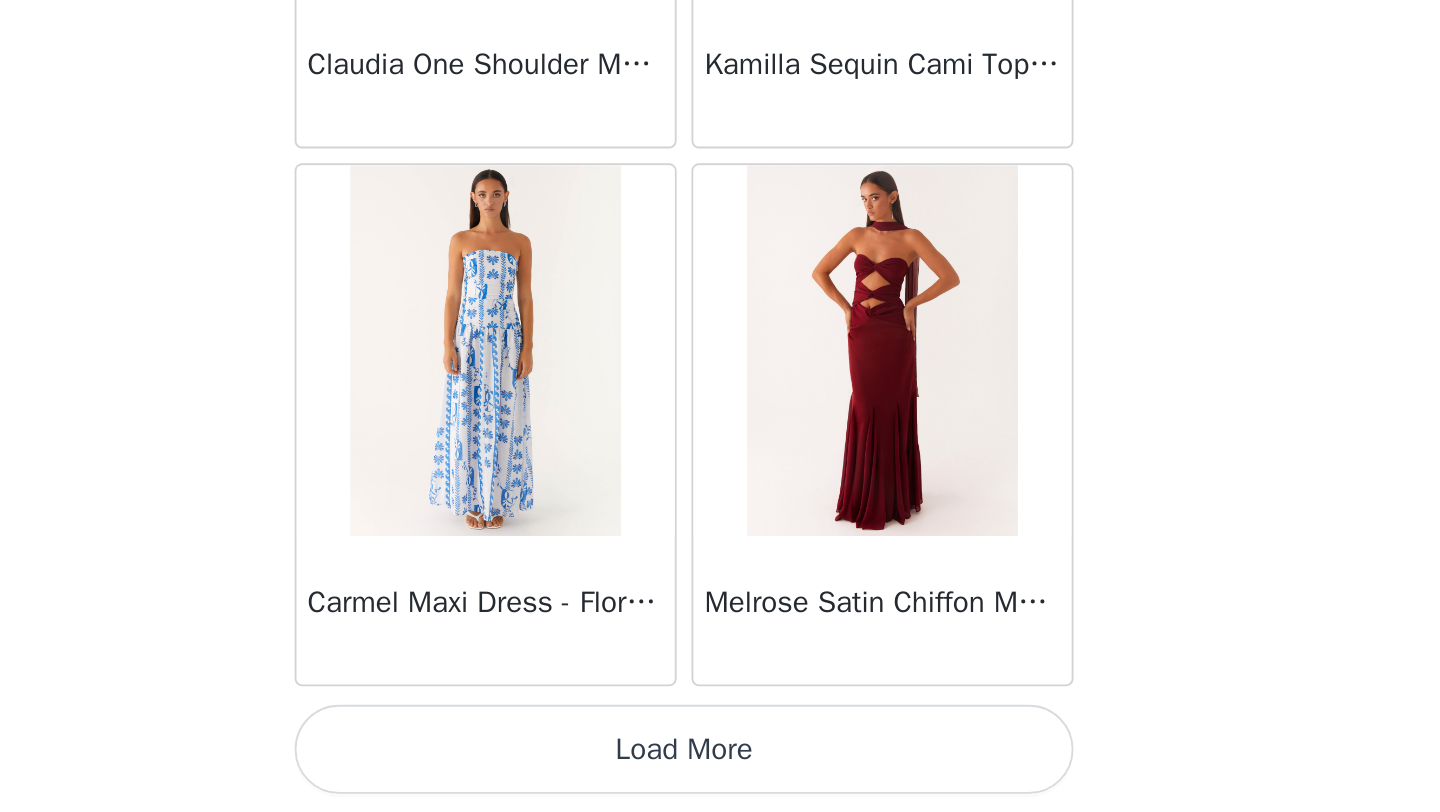 click on "Load More" at bounding box center [720, 778] 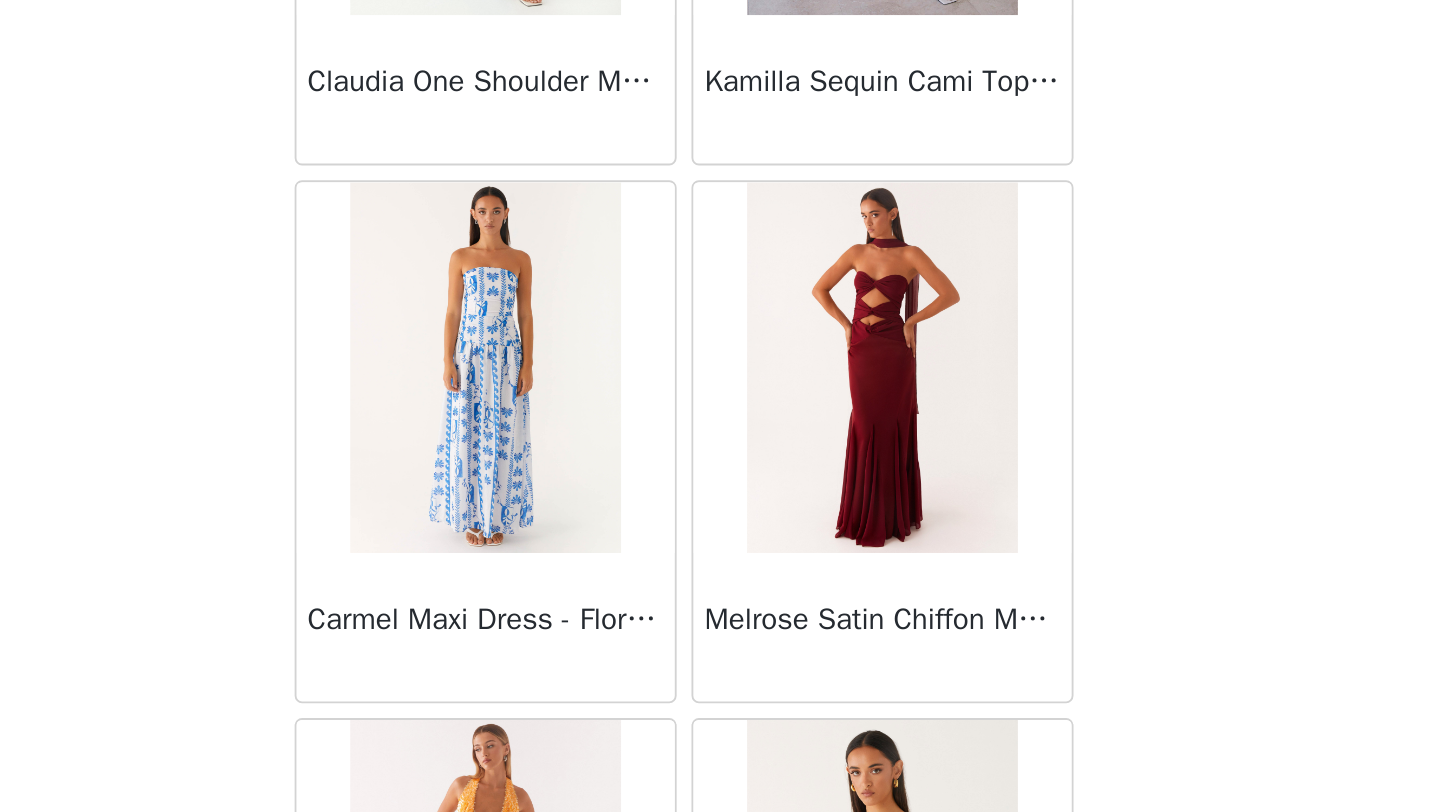 scroll, scrollTop: 37048, scrollLeft: 0, axis: vertical 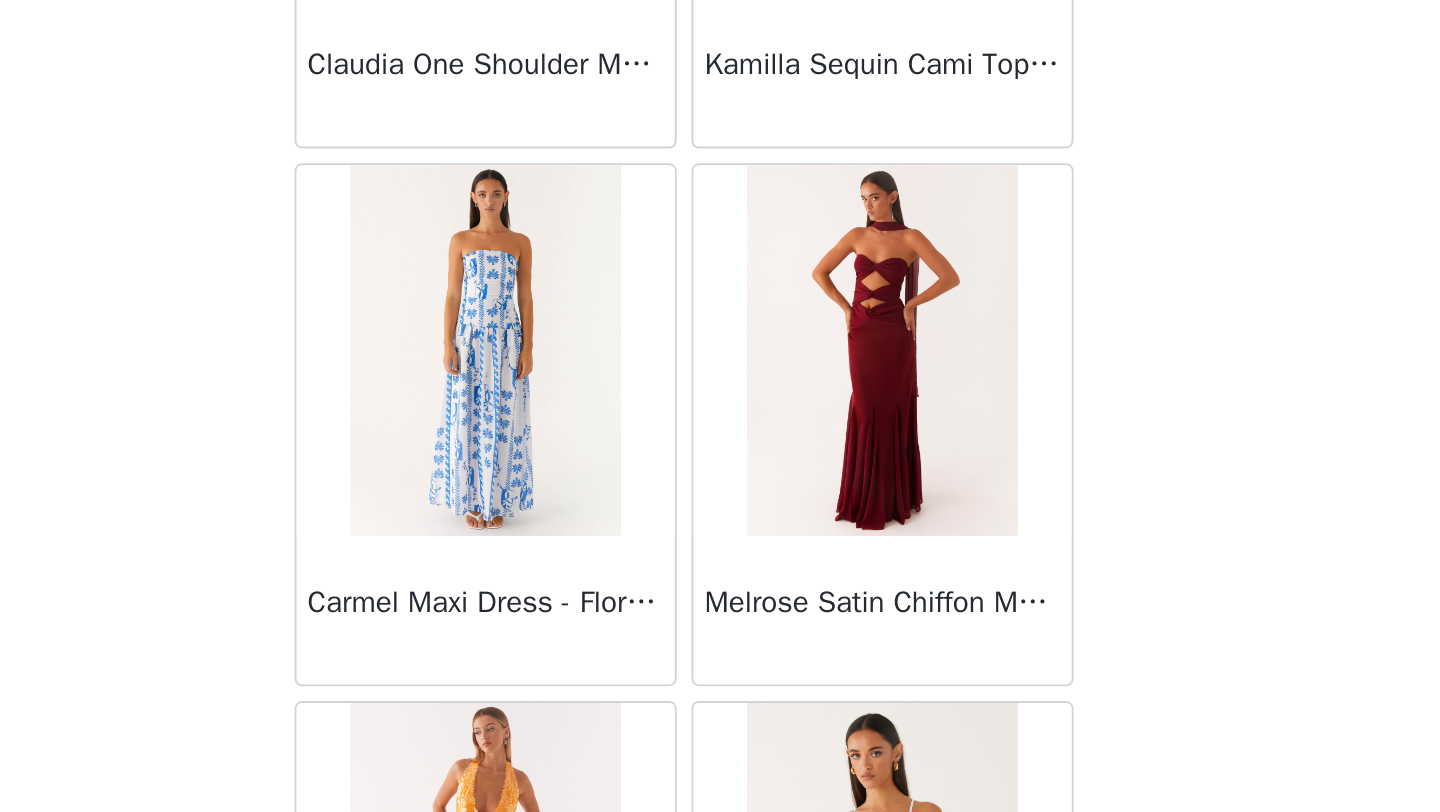 click on "Dashboard Networks
STEP 1 OF 4
Select your styles!
You will receive 3 products.       0/3 Selected           Add Product       Back       Manuka Ruffle Mini Dress - Yellow       Heart Of Glass Satin Maxi Dress - Blue       Ronnie Maxi Dress - Blue       Nicola Maxi Dress - Pink       Imani Maxi Dress - Pink       Liana Cowl Maxi Dress - Print       Cherry Skies Midi Dress - White       Crystal Clear Lace Midi Skirt - Ivory       Crystal Clear Lace Top - Ivory       Clayton Top - Black Gingham       Wish You Luck Denim Top - Dark Blue       Raphaela Mini Dress - Navy       Maloney Maxi Dress - White       Franco Tie Back Top - Blue       Frida Denim Shorts - Vintage Wash Blue       Consie Long Sleeve Mini Dress - Pale Blue       Mariella Linen Maxi Skirt - Pink       Mariella Linen Top - Pink       Aullie Maxi Dress - Pink       Scorpio Crochet Mini Skirt - Ivory             Tara Maxi Dress - Pink Print" at bounding box center (720, 406) 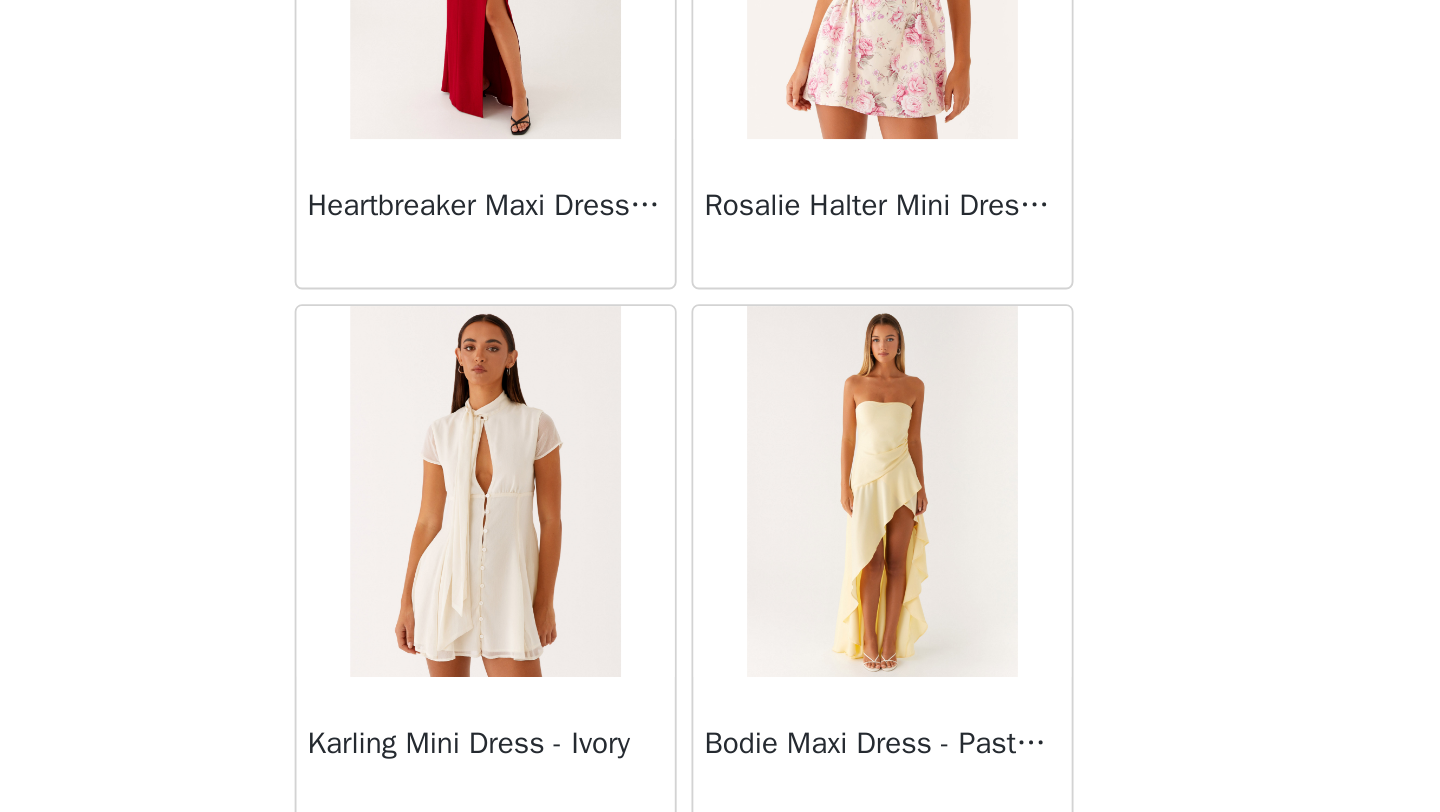 scroll, scrollTop: 39948, scrollLeft: 0, axis: vertical 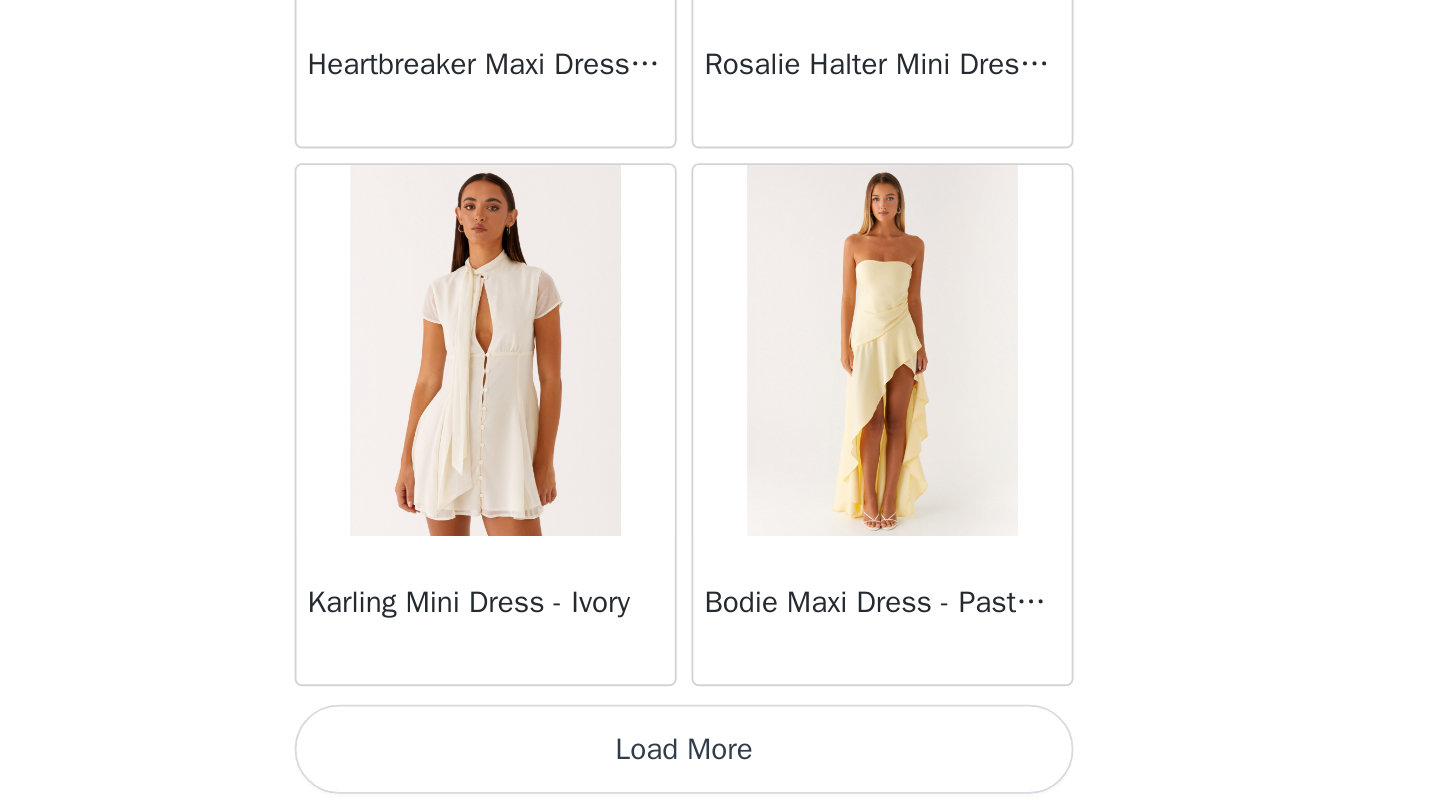 click on "Load More" at bounding box center [720, 778] 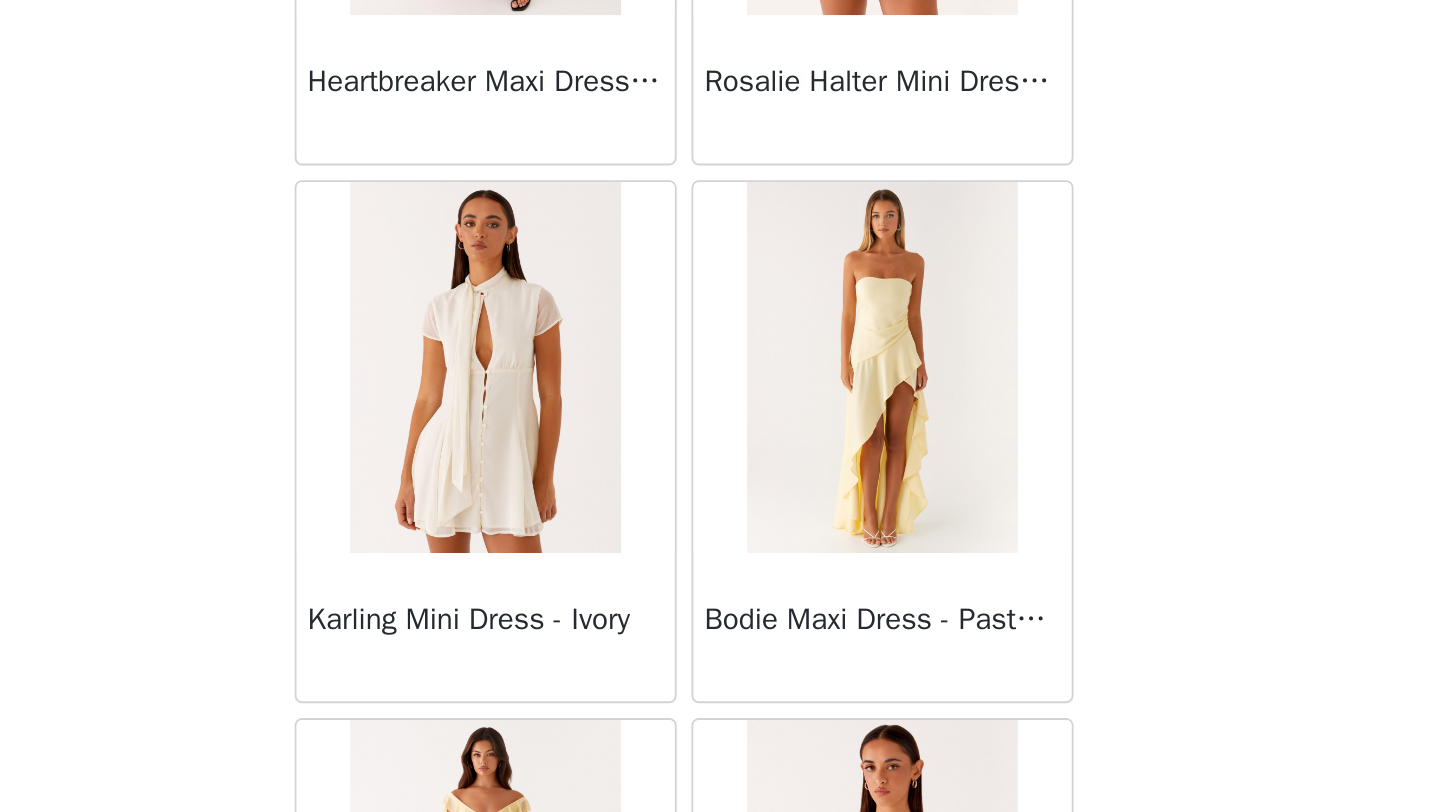 scroll, scrollTop: 39948, scrollLeft: 0, axis: vertical 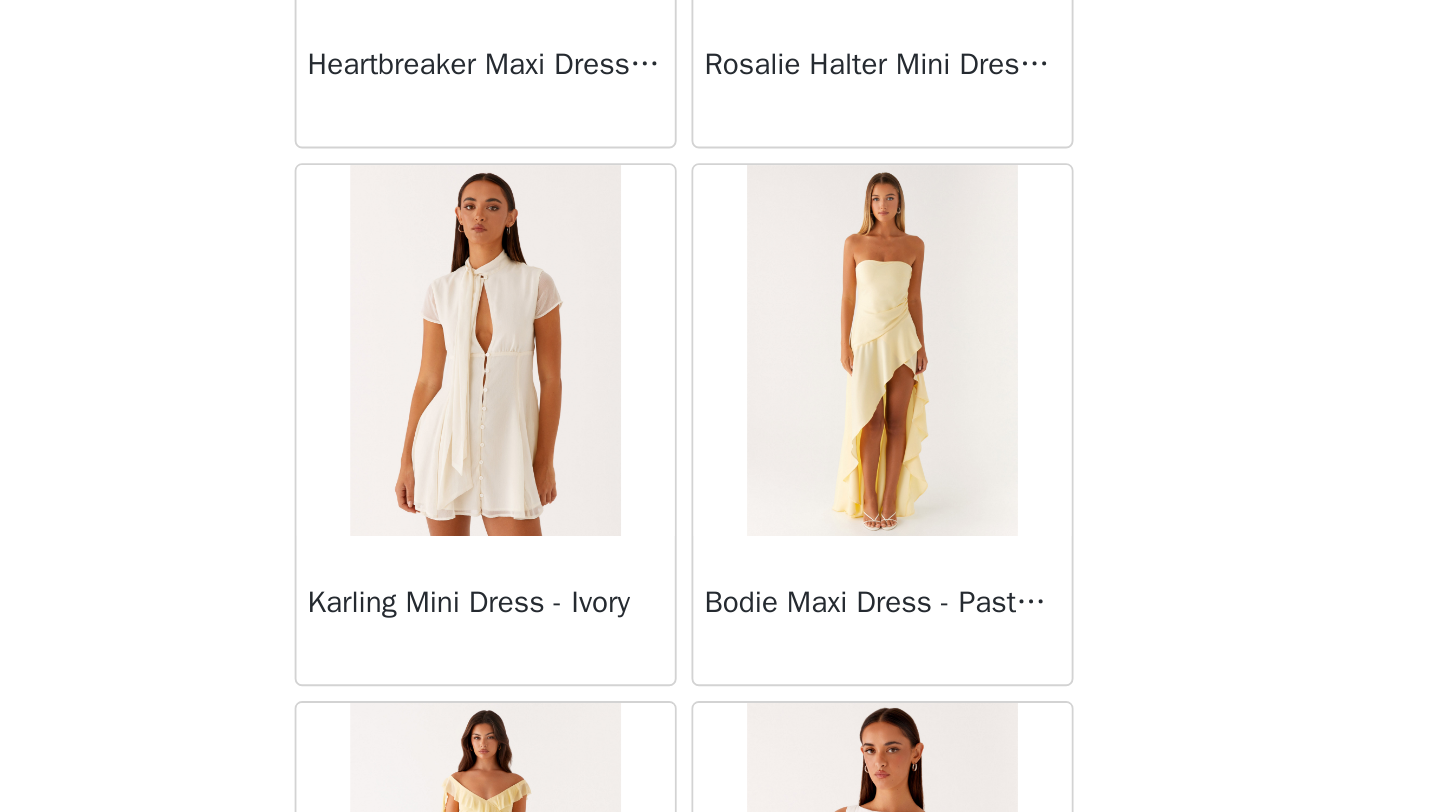 click on "Dashboard Networks
STEP 1 OF 4
Select your styles!
You will receive 3 products.       0/3 Selected           Add Product       Back       Manuka Ruffle Mini Dress - Yellow       Heart Of Glass Satin Maxi Dress - Blue       Ronnie Maxi Dress - Blue       Nicola Maxi Dress - Pink       Imani Maxi Dress - Pink       Liana Cowl Maxi Dress - Print       Cherry Skies Midi Dress - White       Crystal Clear Lace Midi Skirt - Ivory       Crystal Clear Lace Top - Ivory       Clayton Top - Black Gingham       Wish You Luck Denim Top - Dark Blue       Raphaela Mini Dress - Navy       Maloney Maxi Dress - White       Franco Tie Back Top - Blue       Frida Denim Shorts - Vintage Wash Blue       Consie Long Sleeve Mini Dress - Pale Blue       Mariella Linen Maxi Skirt - Pink       Mariella Linen Top - Pink       Aullie Maxi Dress - Pink       Scorpio Crochet Mini Skirt - Ivory             Tara Maxi Dress - Pink Print" at bounding box center (720, 406) 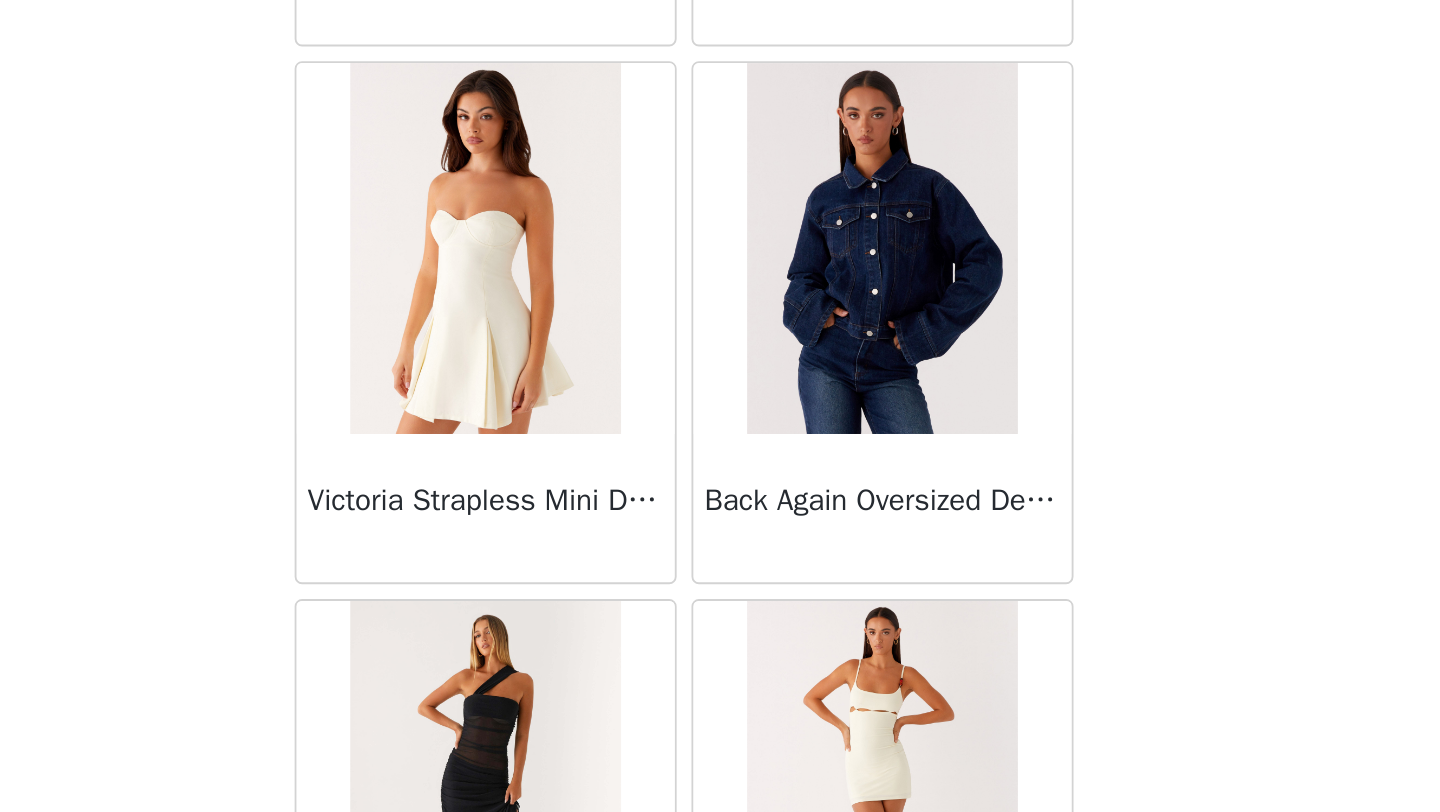 scroll, scrollTop: 41454, scrollLeft: 0, axis: vertical 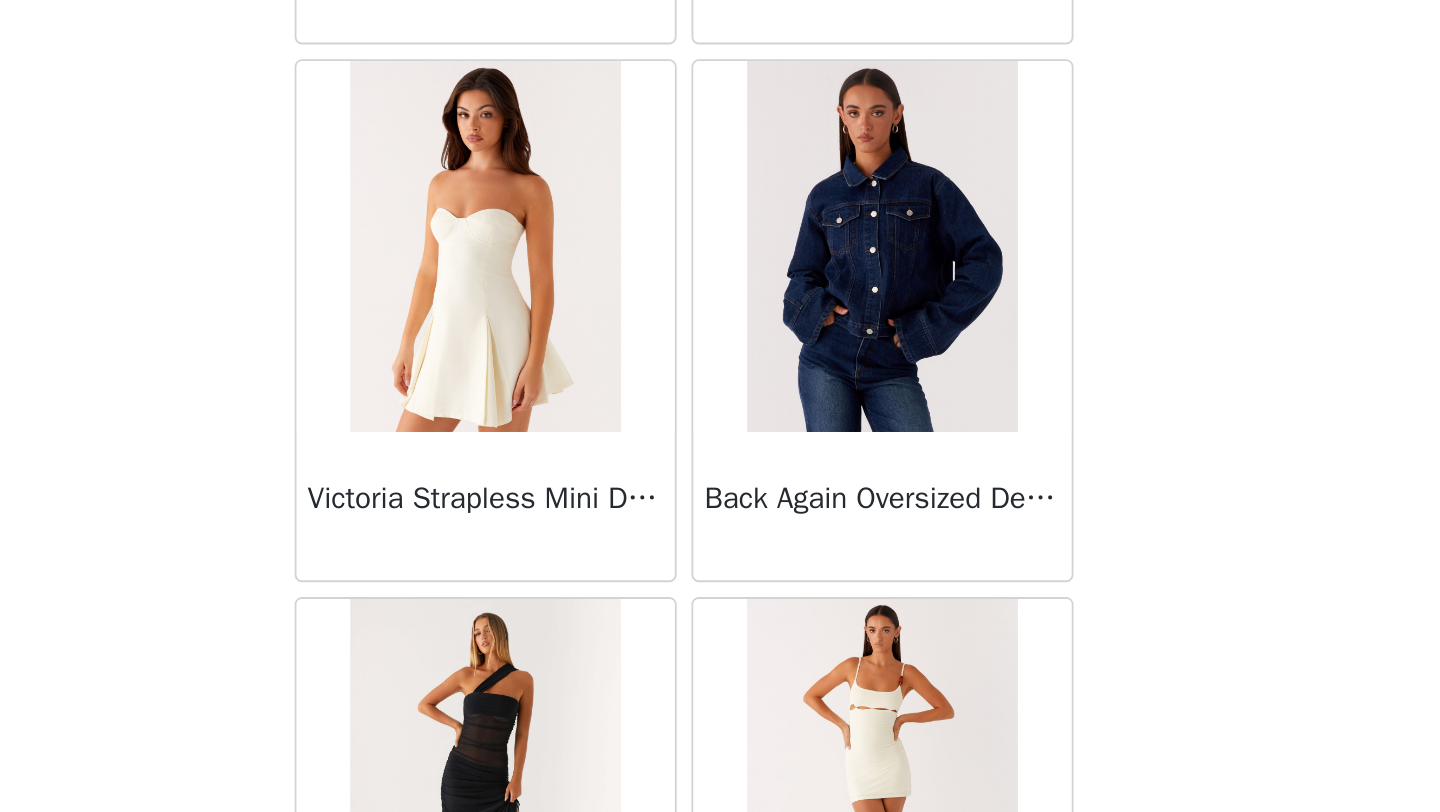 click on "Back       Manuka Ruffle Mini Dress - Yellow       Heart Of Glass Satin Maxi Dress - Blue       Ronnie Maxi Dress - Blue       Nicola Maxi Dress - Pink       Imani Maxi Dress - Pink       Liana Cowl Maxi Dress - Print       Cherry Skies Midi Dress - White       Crystal Clear Lace Midi Skirt - Ivory       Crystal Clear Lace Top - Ivory       Clayton Top - Black Gingham       Wish You Luck Denim Top - Dark Blue       Raphaela Mini Dress - Navy       Maloney Maxi Dress - White       Franco Tie Back Top - Blue       Frida Denim Shorts - Vintage Wash Blue       Consie Long Sleeve Mini Dress - Pale Blue       Mariella Linen Maxi Skirt - Pink       Mariella Linen Top - Pink       Aullie Maxi Dress - Pink       Scorpio Crochet Mini Skirt - Ivory       Carnation Long Sleeve Knit Maxi Dress - Blue       Tara Maxi Dress - Pink Print       Kandi Mini Skirt - Mint       Bohemian Bliss Mesh Mini Dress - Green Floral       Carpe Diem Crochet Mini Dress - Ivory       Calissa Haltherneck Mini Dress - Pink" at bounding box center (720, 406) 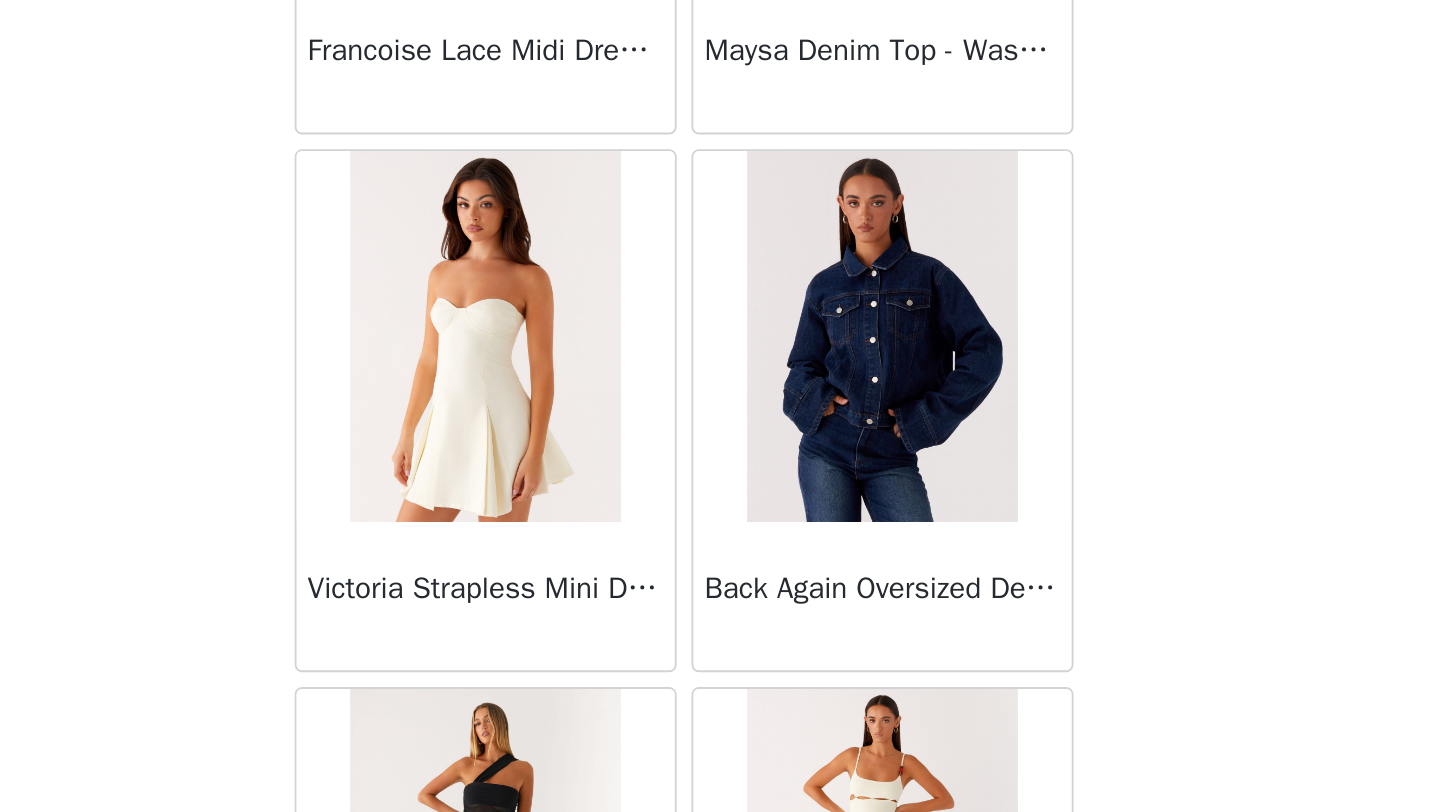 scroll, scrollTop: 0, scrollLeft: 0, axis: both 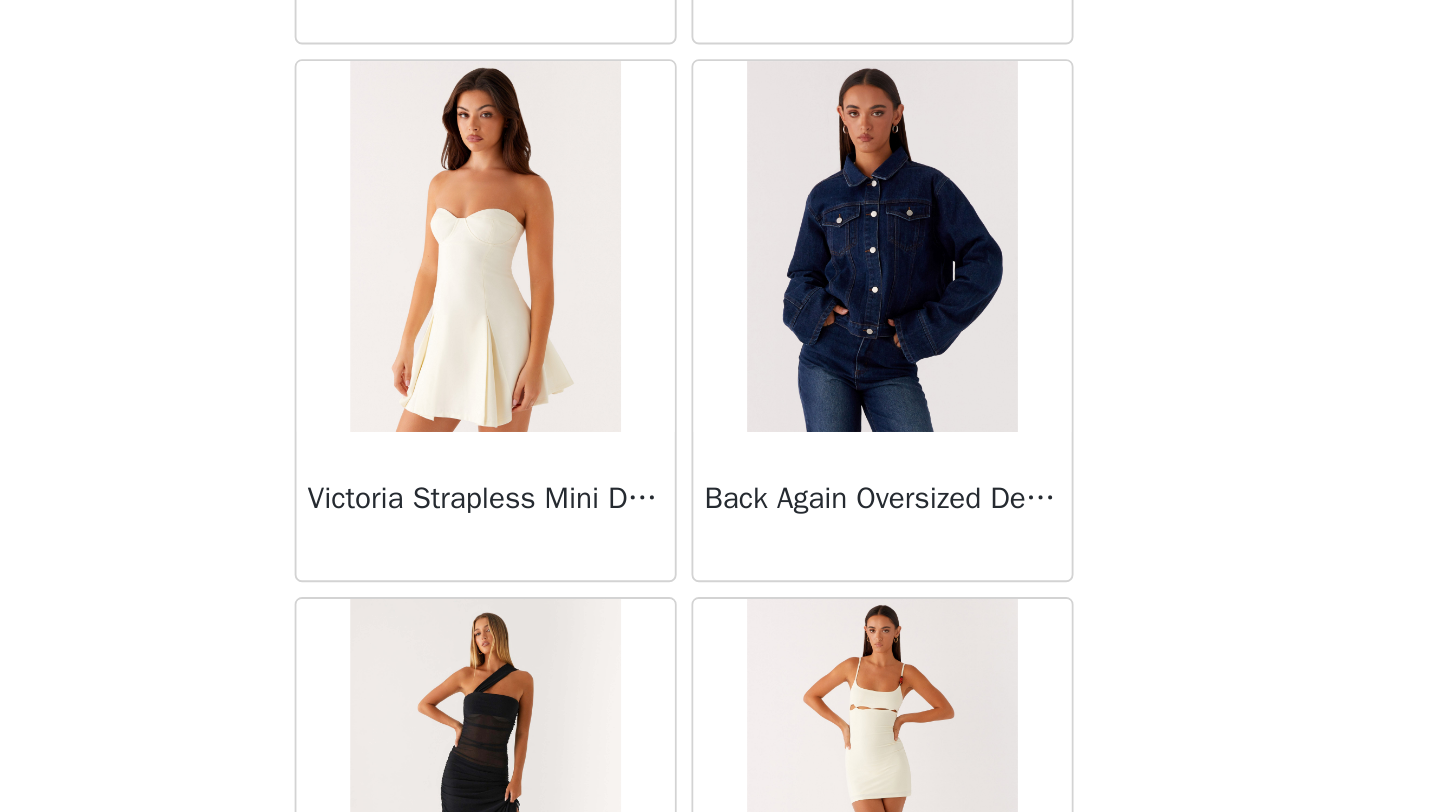 click on "Back       Manuka Ruffle Mini Dress - Yellow       Heart Of Glass Satin Maxi Dress - Blue       Ronnie Maxi Dress - Blue       Nicola Maxi Dress - Pink       Imani Maxi Dress - Pink       Liana Cowl Maxi Dress - Print       Cherry Skies Midi Dress - White       Crystal Clear Lace Midi Skirt - Ivory       Crystal Clear Lace Top - Ivory       Clayton Top - Black Gingham       Wish You Luck Denim Top - Dark Blue       Raphaela Mini Dress - Navy       Maloney Maxi Dress - White       Franco Tie Back Top - Blue       Frida Denim Shorts - Vintage Wash Blue       Consie Long Sleeve Mini Dress - Pale Blue       Mariella Linen Maxi Skirt - Pink       Mariella Linen Top - Pink       Aullie Maxi Dress - Pink       Scorpio Crochet Mini Skirt - Ivory       Carnation Long Sleeve Knit Maxi Dress - Blue       Tara Maxi Dress - Pink Print       Kandi Mini Skirt - Mint       Bohemian Bliss Mesh Mini Dress - Green Floral       Carpe Diem Crochet Mini Dress - Ivory       Calissa Haltherneck Mini Dress - Pink" at bounding box center [720, 406] 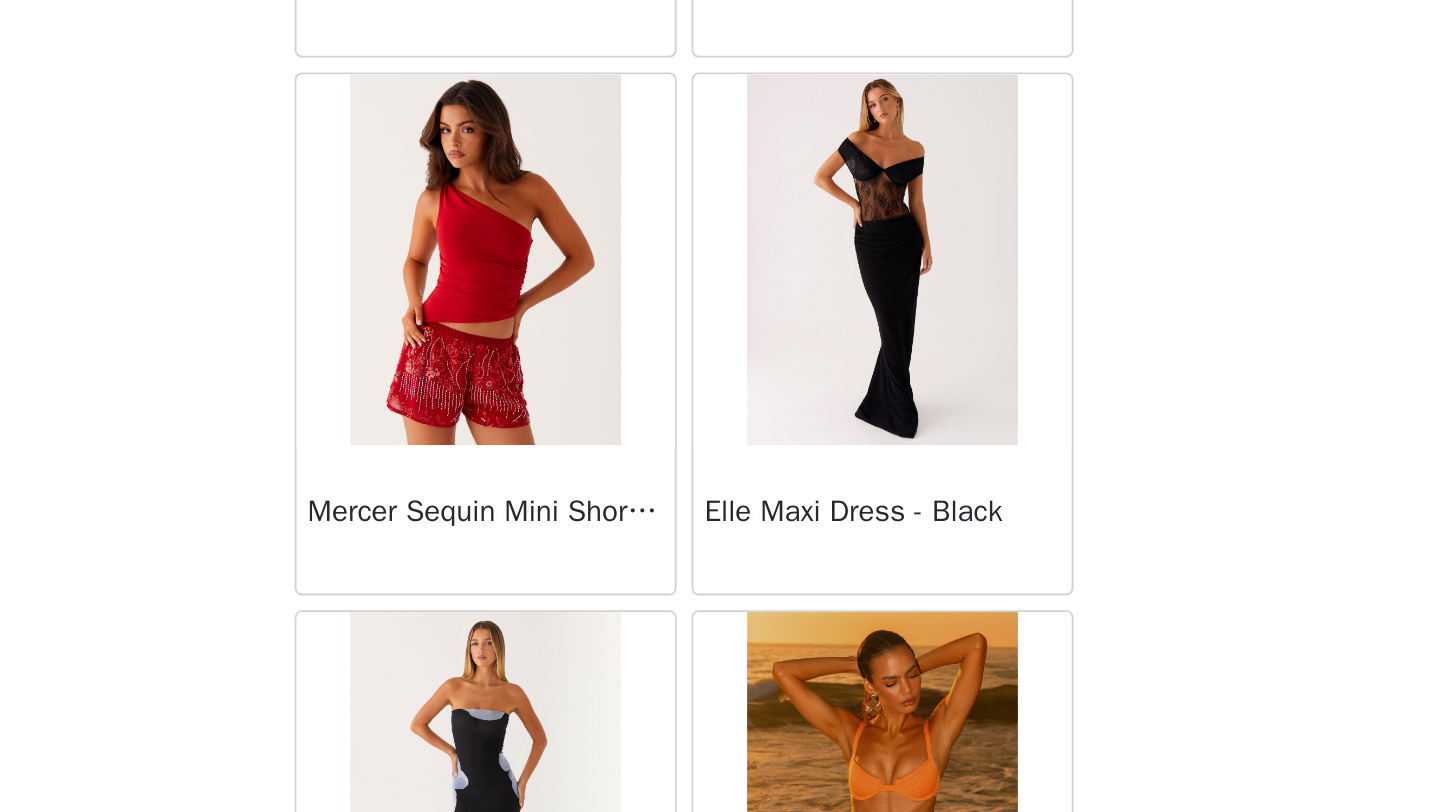 scroll, scrollTop: 42848, scrollLeft: 0, axis: vertical 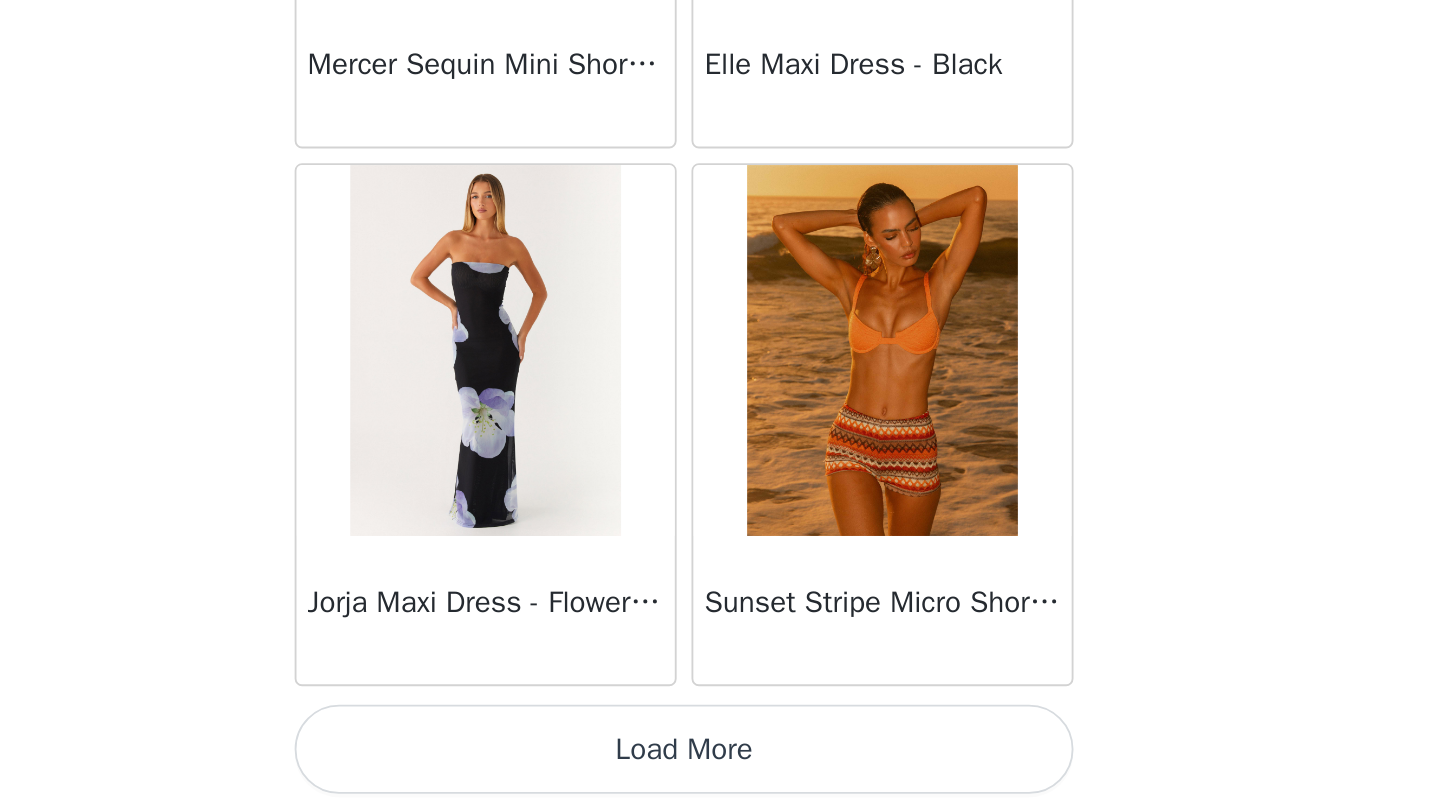 click on "Load More" at bounding box center [720, 778] 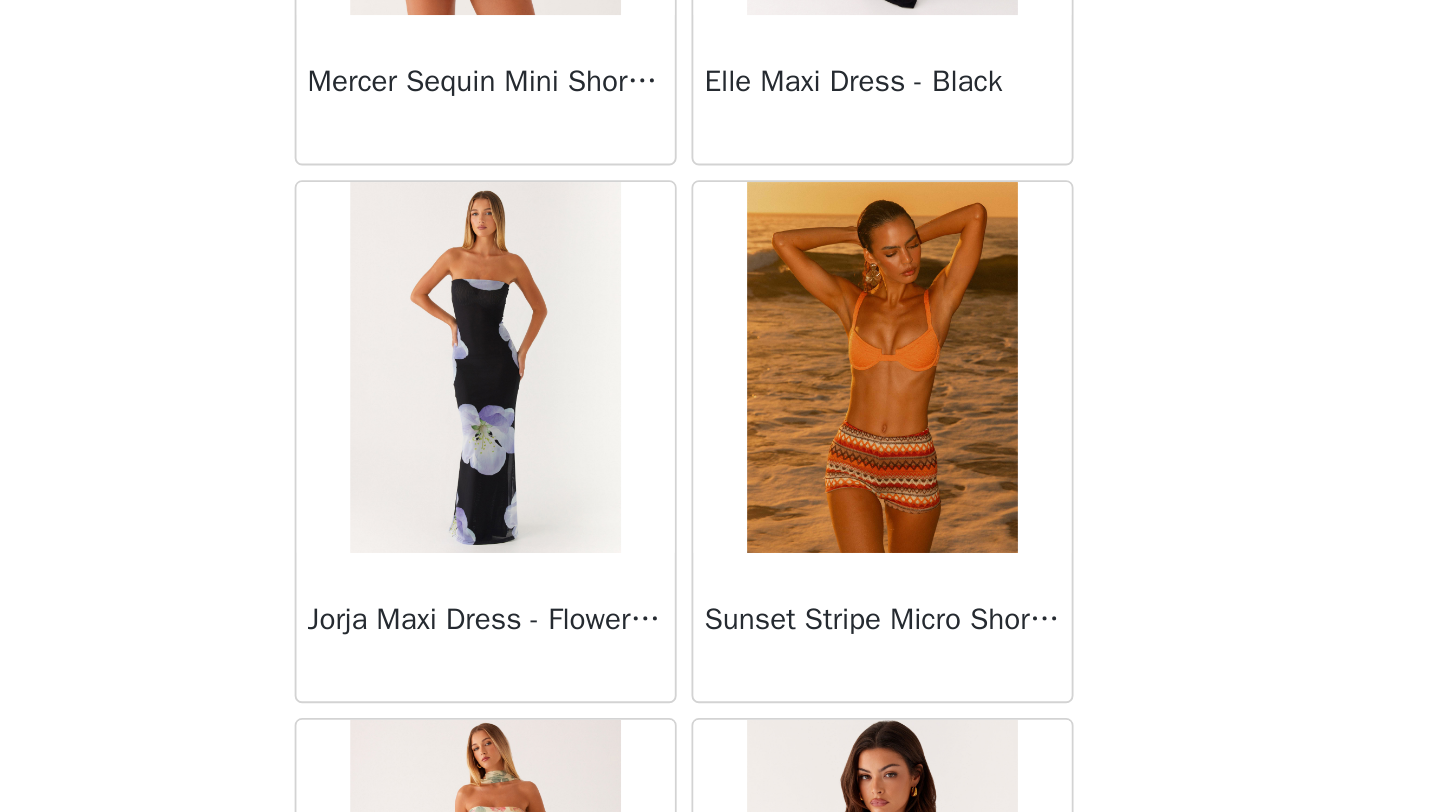 scroll, scrollTop: 42848, scrollLeft: 0, axis: vertical 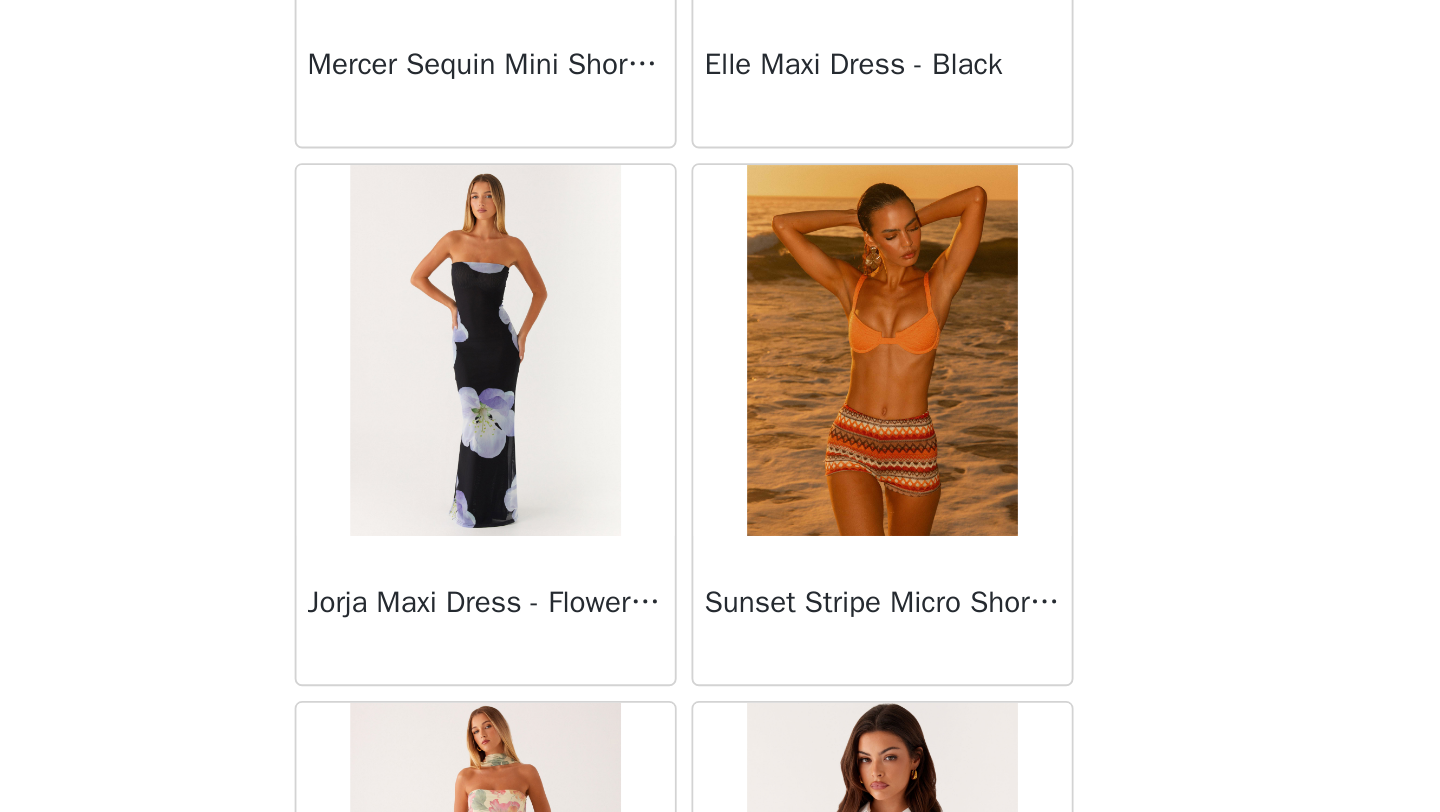 click on "Dashboard Networks
STEP 1 OF 4
Select your styles!
You will receive 3 products.       0/3 Selected           Add Product       Back       Manuka Ruffle Mini Dress - Yellow       Heart Of Glass Satin Maxi Dress - Blue       Ronnie Maxi Dress - Blue       Nicola Maxi Dress - Pink       Imani Maxi Dress - Pink       Liana Cowl Maxi Dress - Print       Cherry Skies Midi Dress - White       Crystal Clear Lace Midi Skirt - Ivory       Crystal Clear Lace Top - Ivory       Clayton Top - Black Gingham       Wish You Luck Denim Top - Dark Blue       Raphaela Mini Dress - Navy       Maloney Maxi Dress - White       Franco Tie Back Top - Blue       Frida Denim Shorts - Vintage Wash Blue       Consie Long Sleeve Mini Dress - Pale Blue       Mariella Linen Maxi Skirt - Pink       Mariella Linen Top - Pink       Aullie Maxi Dress - Pink       Scorpio Crochet Mini Skirt - Ivory             Tara Maxi Dress - Pink Print" at bounding box center (720, 406) 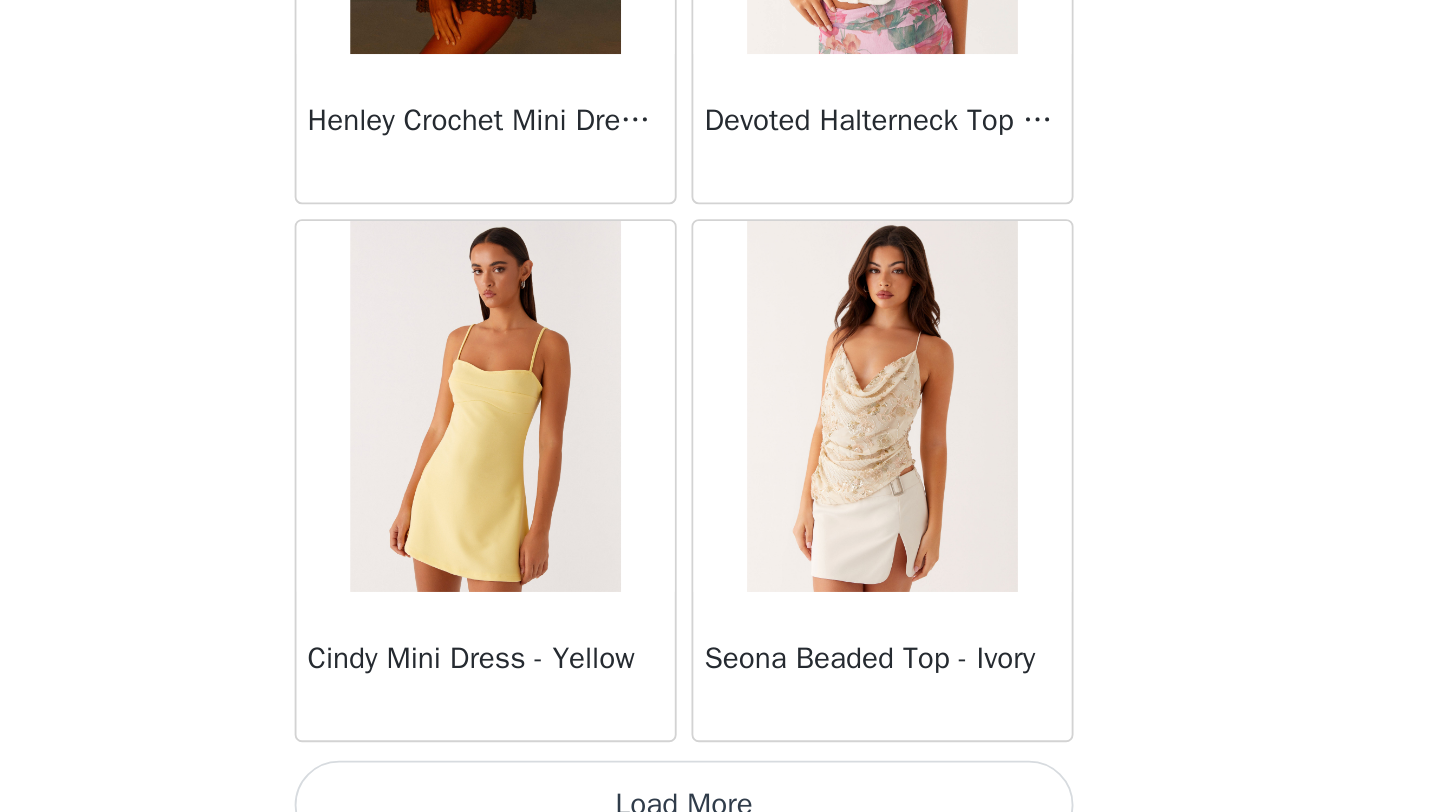 scroll, scrollTop: 45748, scrollLeft: 0, axis: vertical 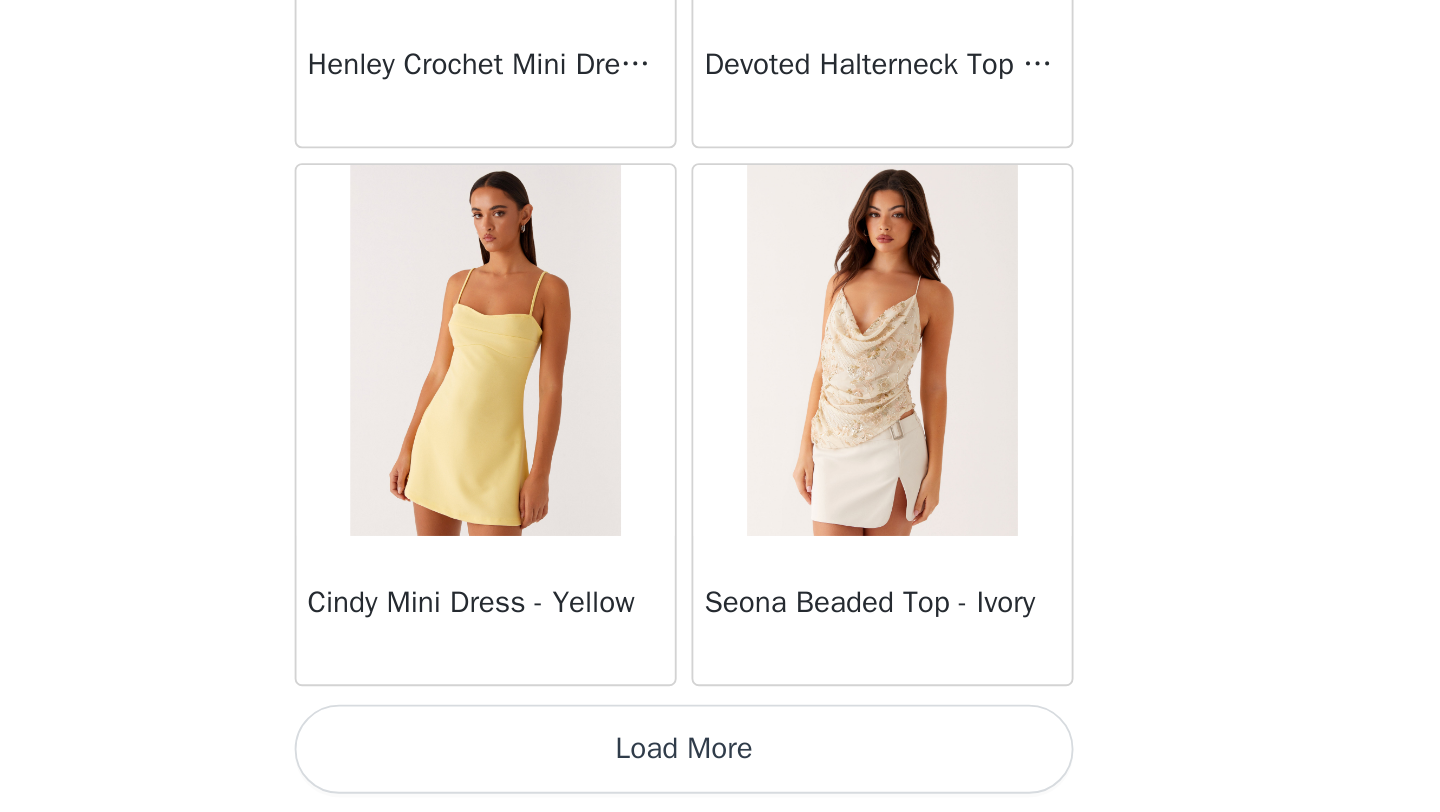 click on "Load More" at bounding box center (720, 778) 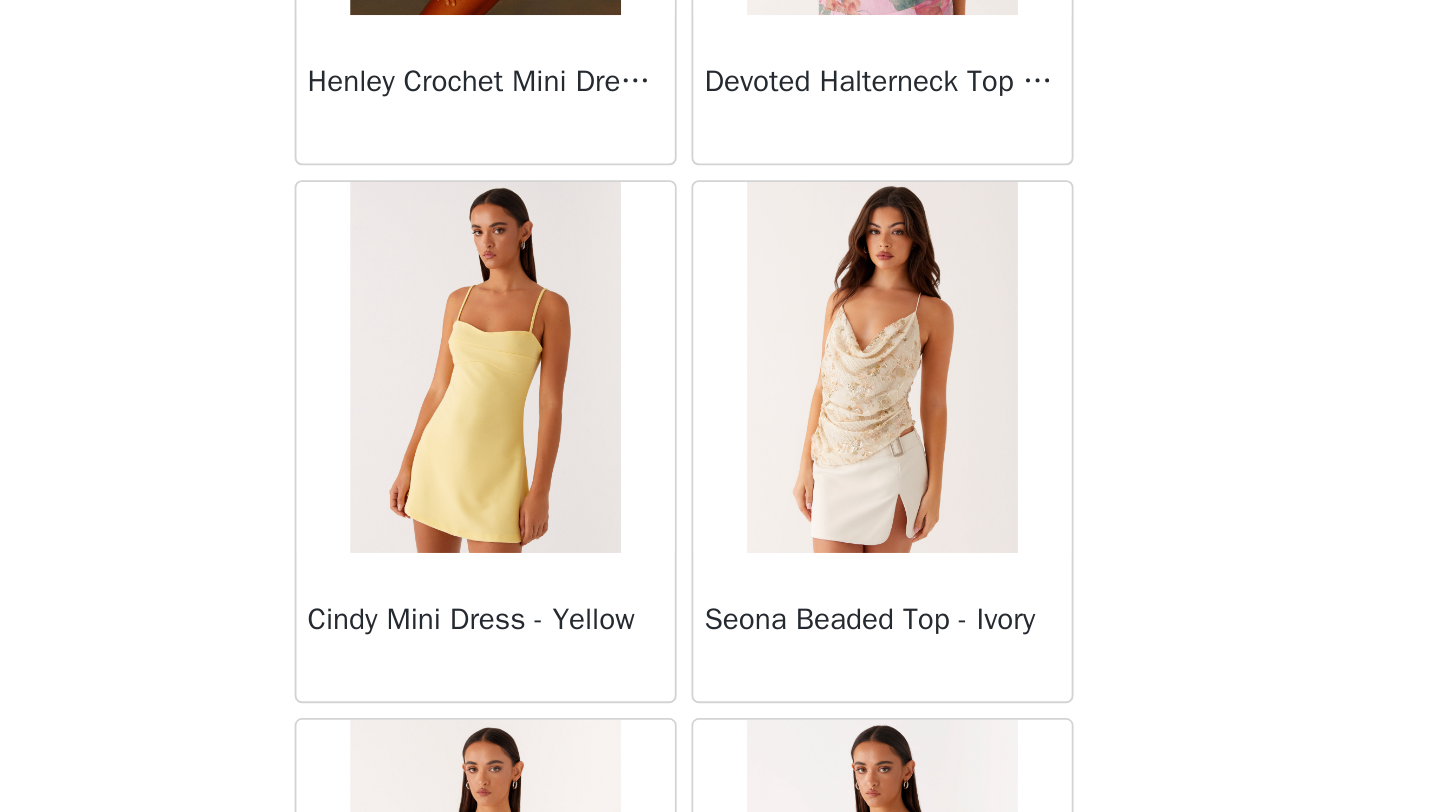 scroll, scrollTop: 45748, scrollLeft: 0, axis: vertical 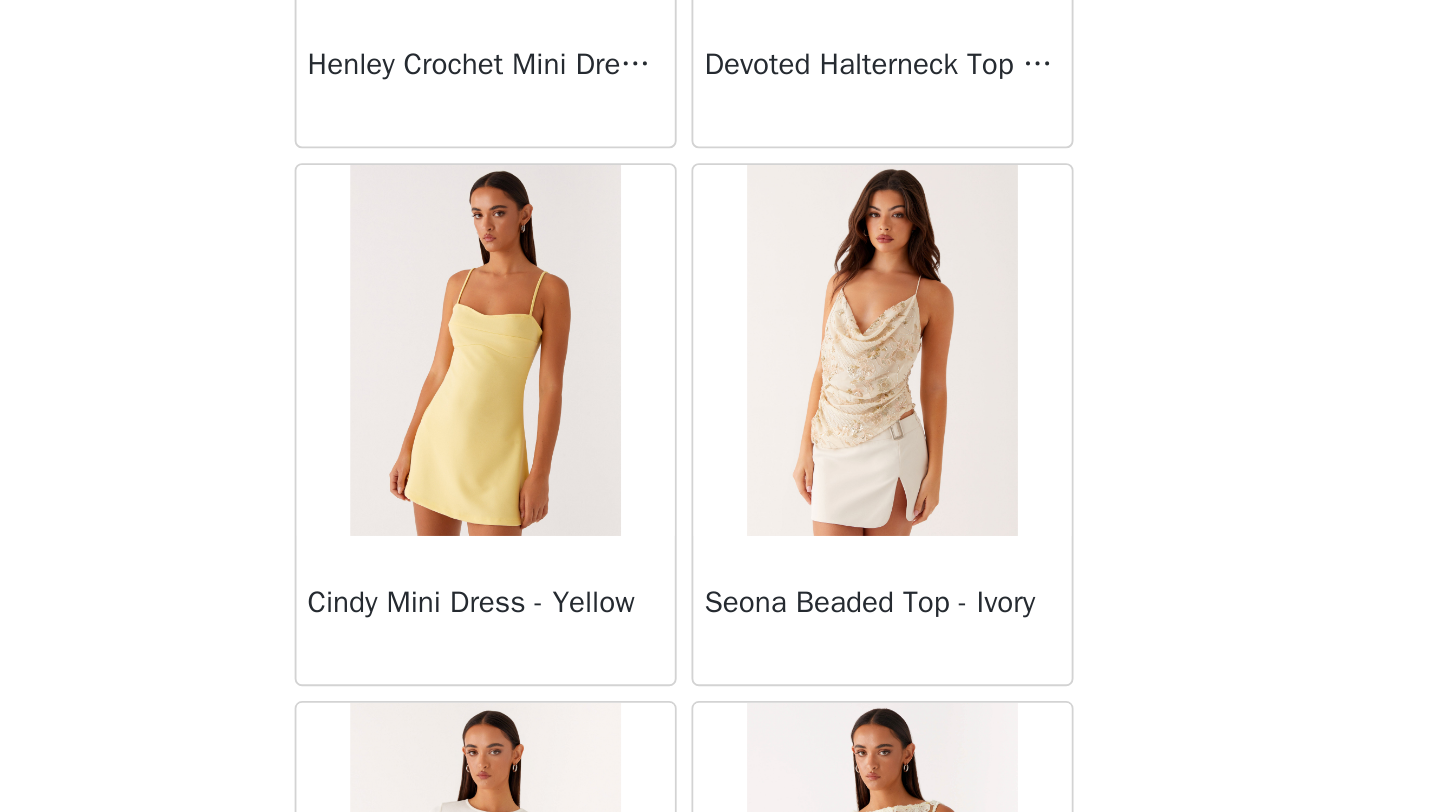 click on "Dashboard Networks
STEP 1 OF 4
Select your styles!
You will receive 3 products.       0/3 Selected           Add Product       Back       Manuka Ruffle Mini Dress - Yellow       Heart Of Glass Satin Maxi Dress - Blue       Ronnie Maxi Dress - Blue       Nicola Maxi Dress - Pink       Imani Maxi Dress - Pink       Liana Cowl Maxi Dress - Print       Cherry Skies Midi Dress - White       Crystal Clear Lace Midi Skirt - Ivory       Crystal Clear Lace Top - Ivory       Clayton Top - Black Gingham       Wish You Luck Denim Top - Dark Blue       Raphaela Mini Dress - Navy       Maloney Maxi Dress - White       Franco Tie Back Top - Blue       Frida Denim Shorts - Vintage Wash Blue       Consie Long Sleeve Mini Dress - Pale Blue       Mariella Linen Maxi Skirt - Pink       Mariella Linen Top - Pink       Aullie Maxi Dress - Pink       Scorpio Crochet Mini Skirt - Ivory             Tara Maxi Dress - Pink Print" at bounding box center (720, 406) 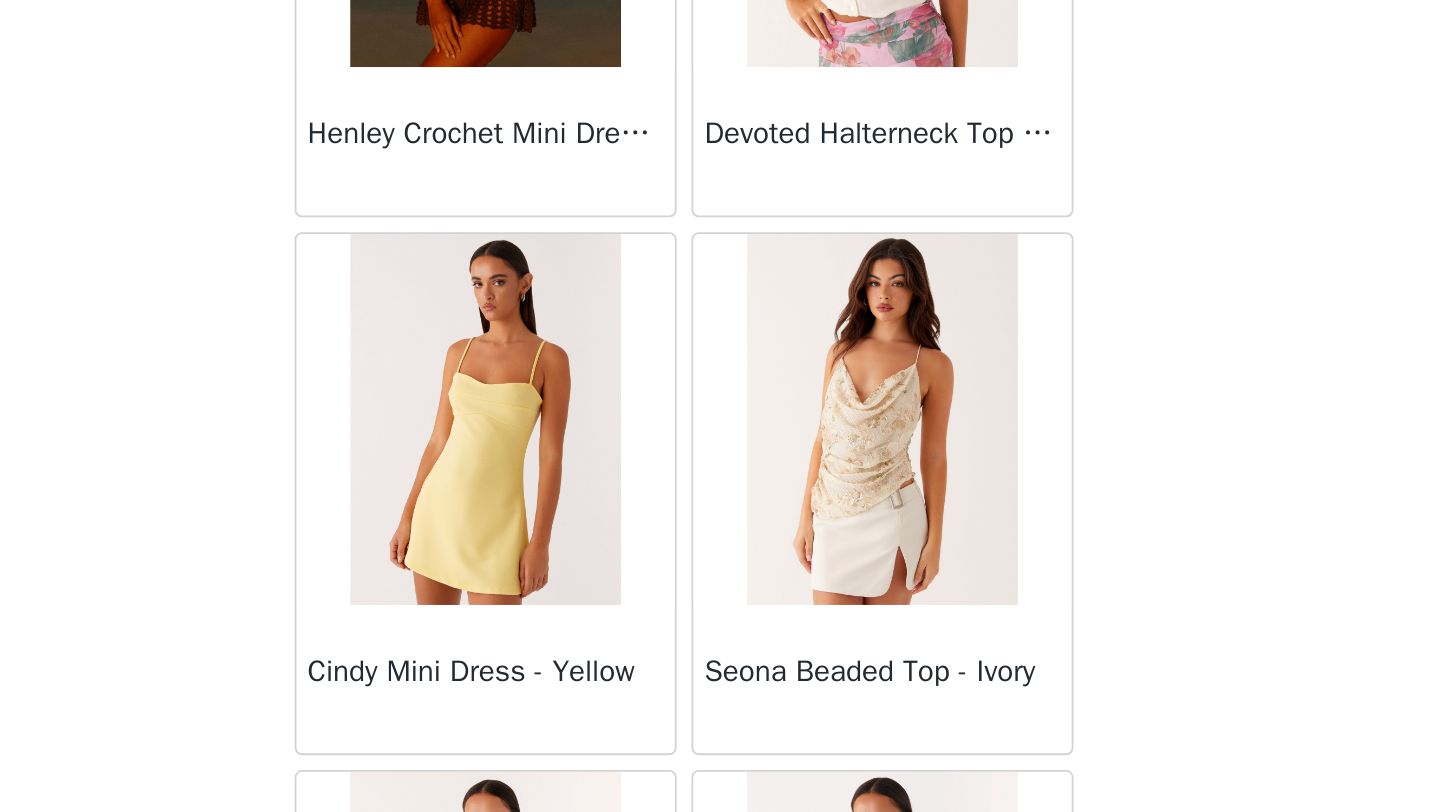 scroll, scrollTop: 0, scrollLeft: 0, axis: both 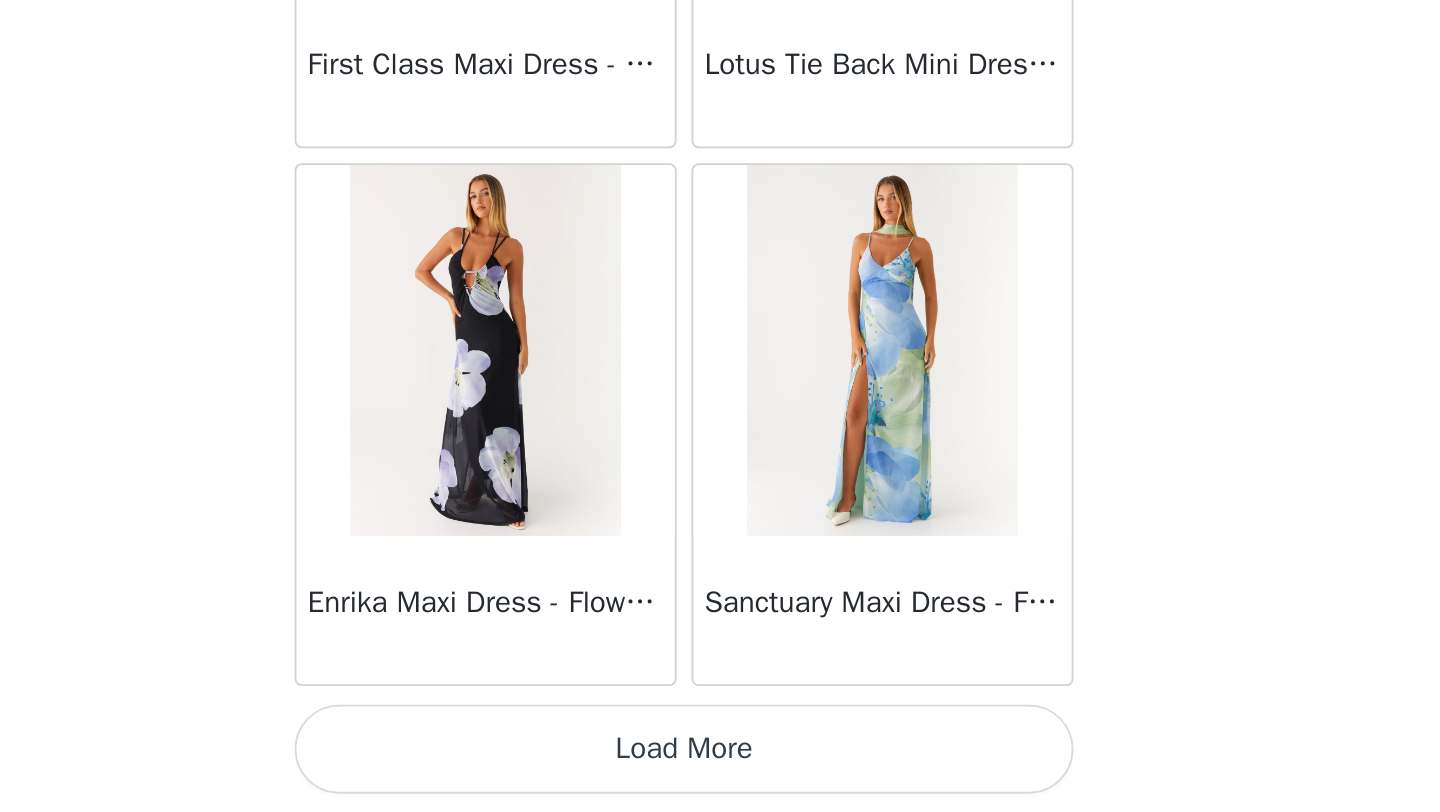 click on "Load More" at bounding box center [720, 778] 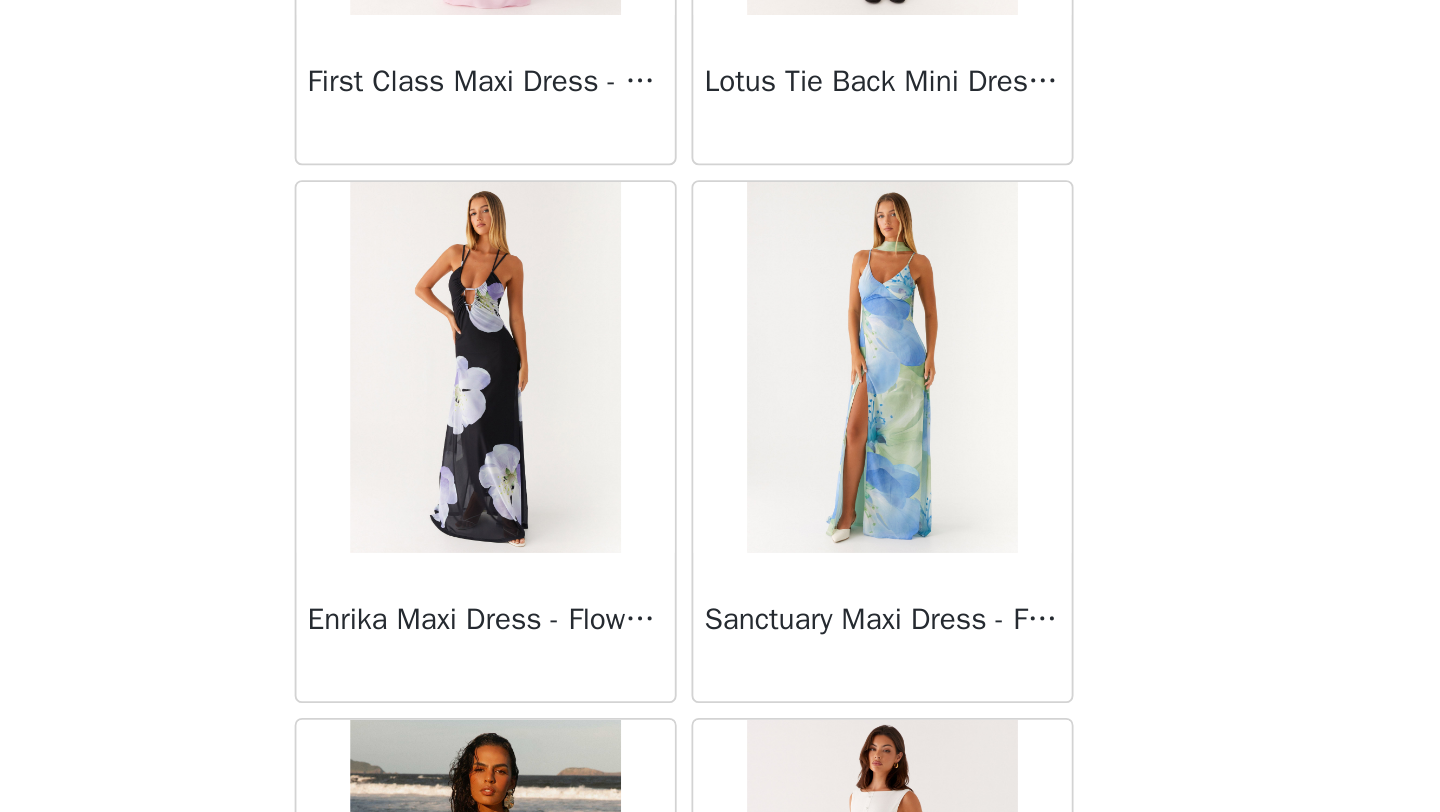 scroll, scrollTop: 48648, scrollLeft: 0, axis: vertical 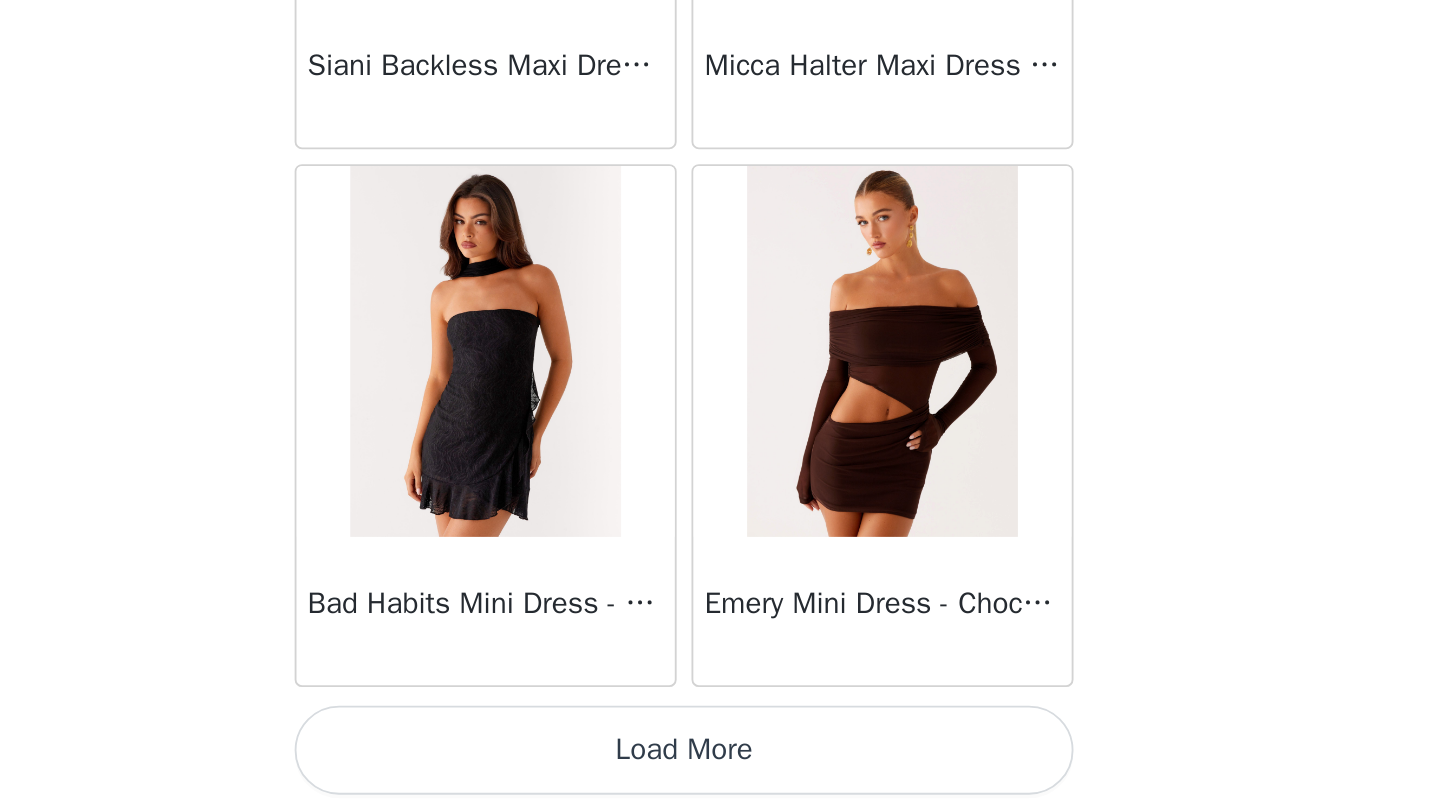 click on "Load More" at bounding box center [720, 778] 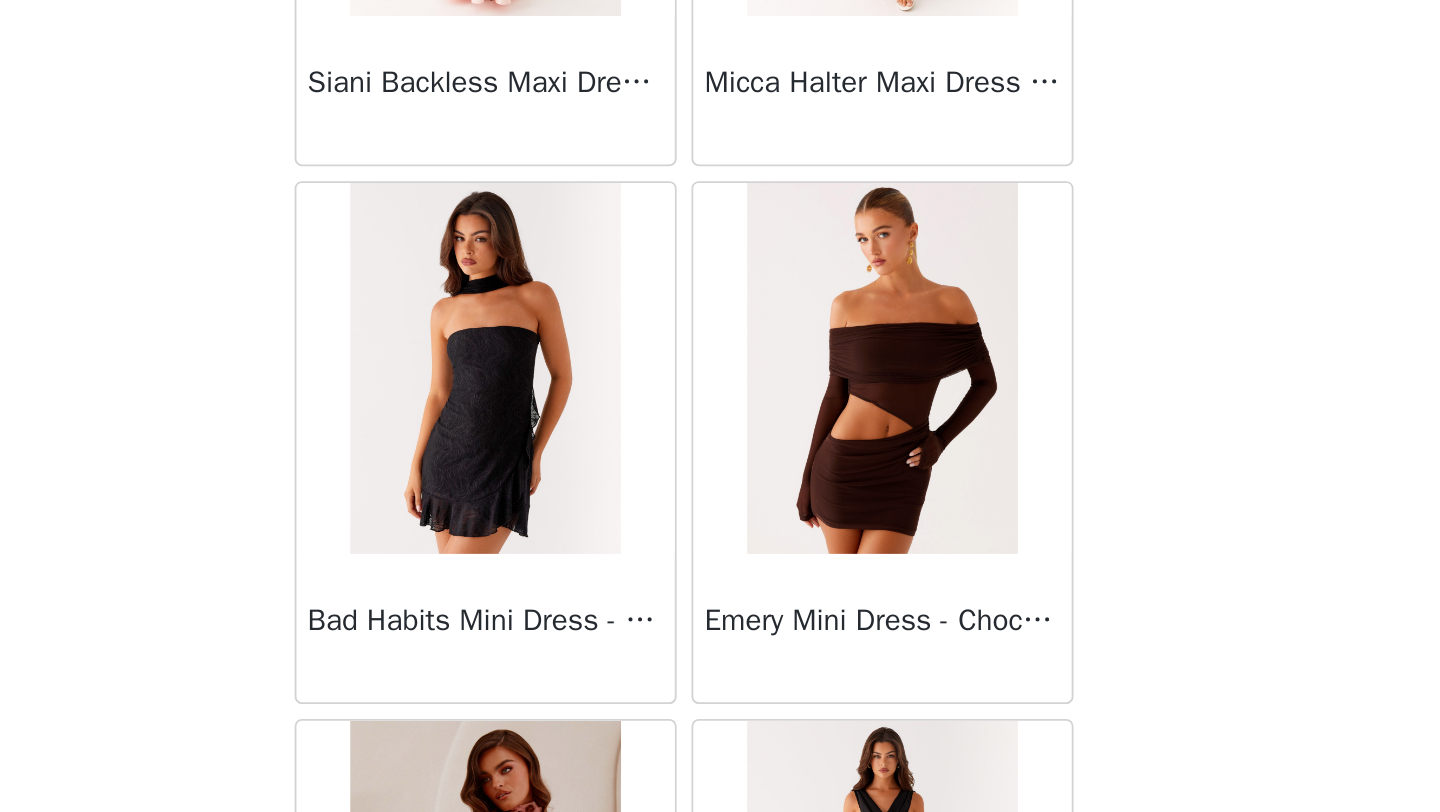 scroll, scrollTop: 51548, scrollLeft: 0, axis: vertical 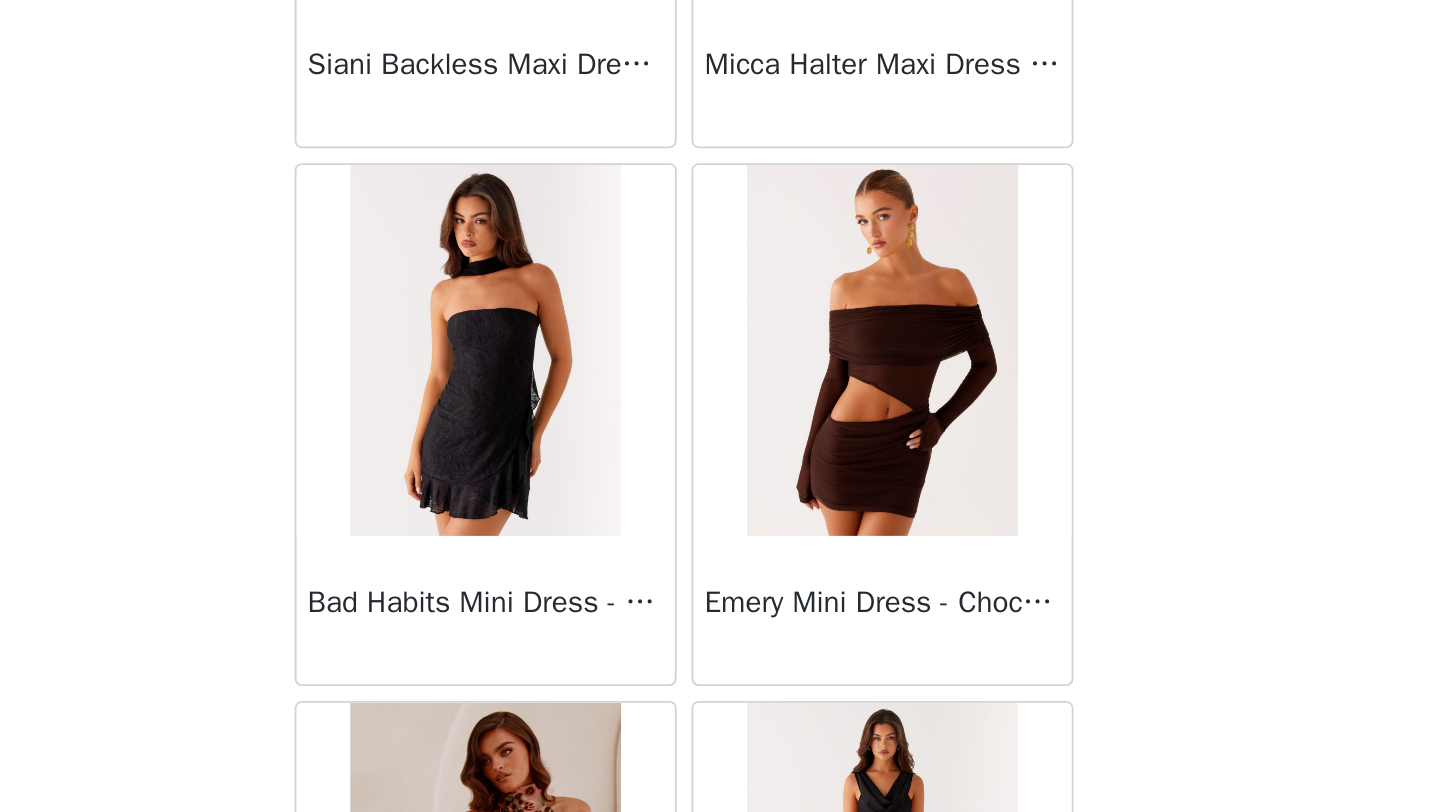 click on "STEP 1 OF 4
Select your styles!
You will receive 3 products.       0/3 Selected           Add Product       Back       Manuka Ruffle Mini Dress - Yellow       Heart Of Glass Satin Maxi Dress - Blue       Ronnie Maxi Dress - Blue       Nicola Maxi Dress - Pink       Imani Maxi Dress - Pink       Liana Cowl Maxi Dress - Print       Cherry Skies Midi Dress - White       Crystal Clear Lace Midi Skirt - Ivory       Crystal Clear Lace Top - Ivory       Clayton Top - Black Gingham       Wish You Luck Denim Top - Dark Blue       Raphaela Mini Dress - Navy       Maloney Maxi Dress - White       Franco Tie Back Top - Blue       Frida Denim Shorts - Vintage Wash Blue       Consie Long Sleeve Mini Dress - Pale Blue       Mariella Linen Maxi Skirt - Pink       Mariella Linen Top - Pink       Aullie Maxi Dress - Pink       Scorpio Crochet Mini Skirt - Ivory       Carnation Long Sleeve Knit Maxi Dress - Blue" at bounding box center (720, 288) 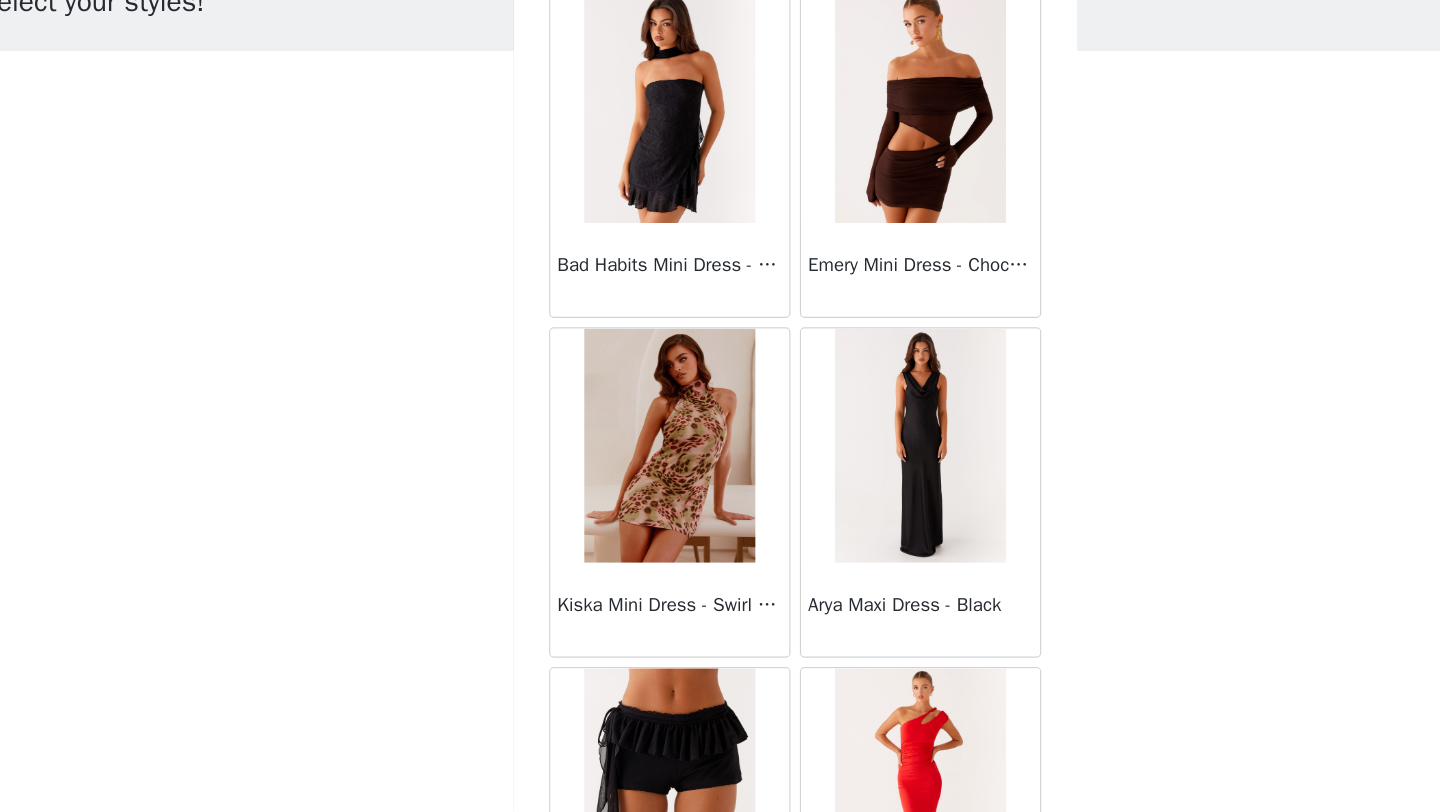 scroll, scrollTop: 51903, scrollLeft: 0, axis: vertical 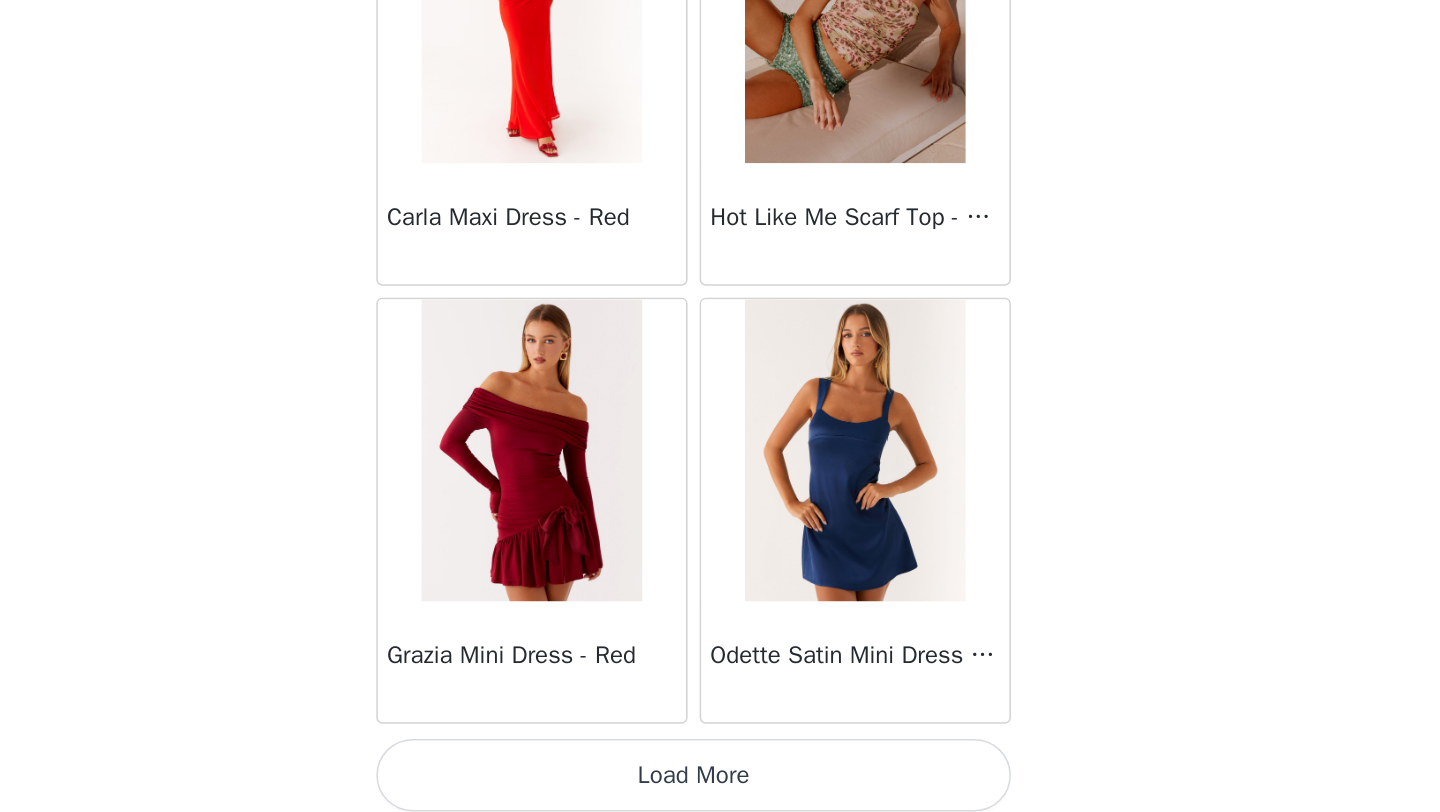 click on "Load More" at bounding box center [720, 787] 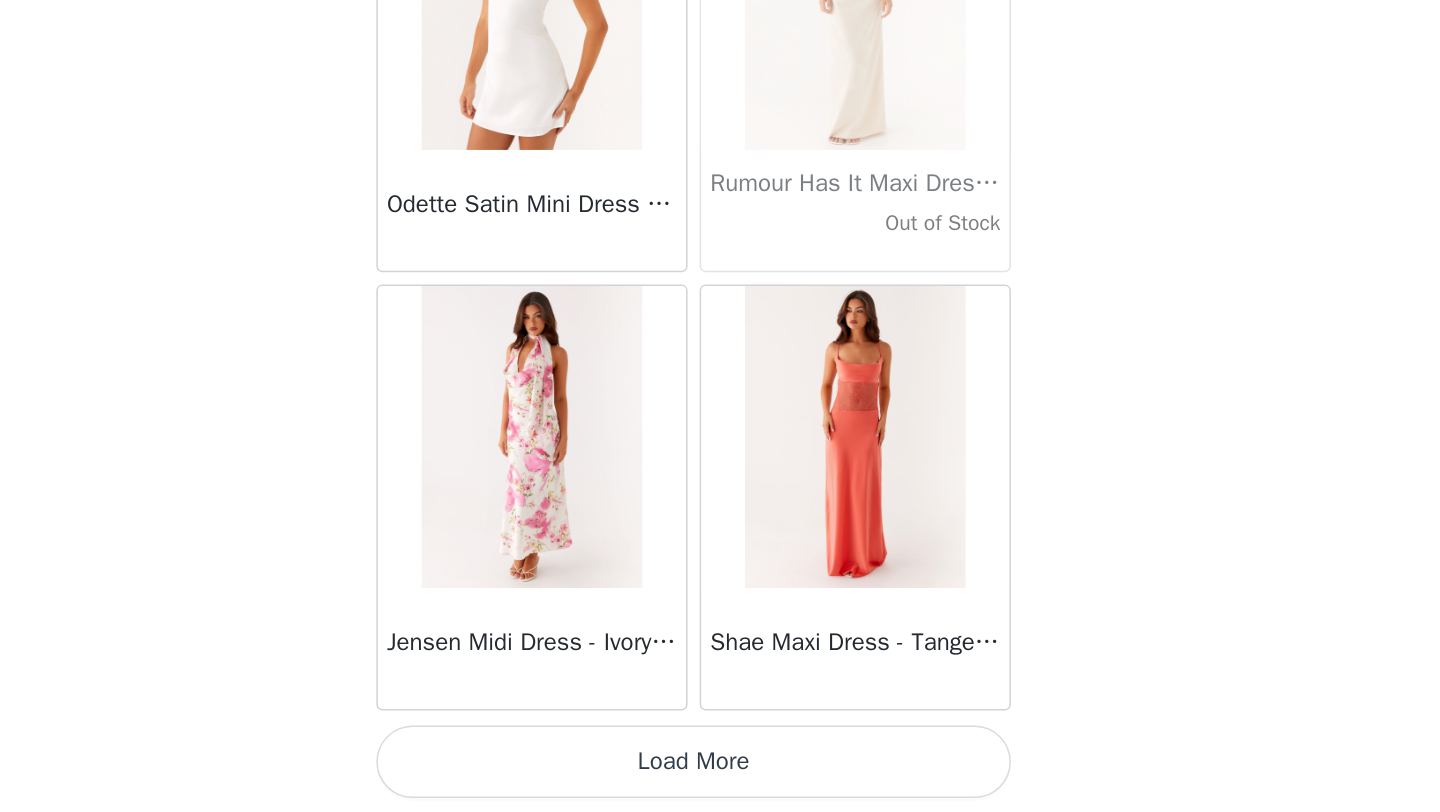 click on "Load More" at bounding box center (720, 778) 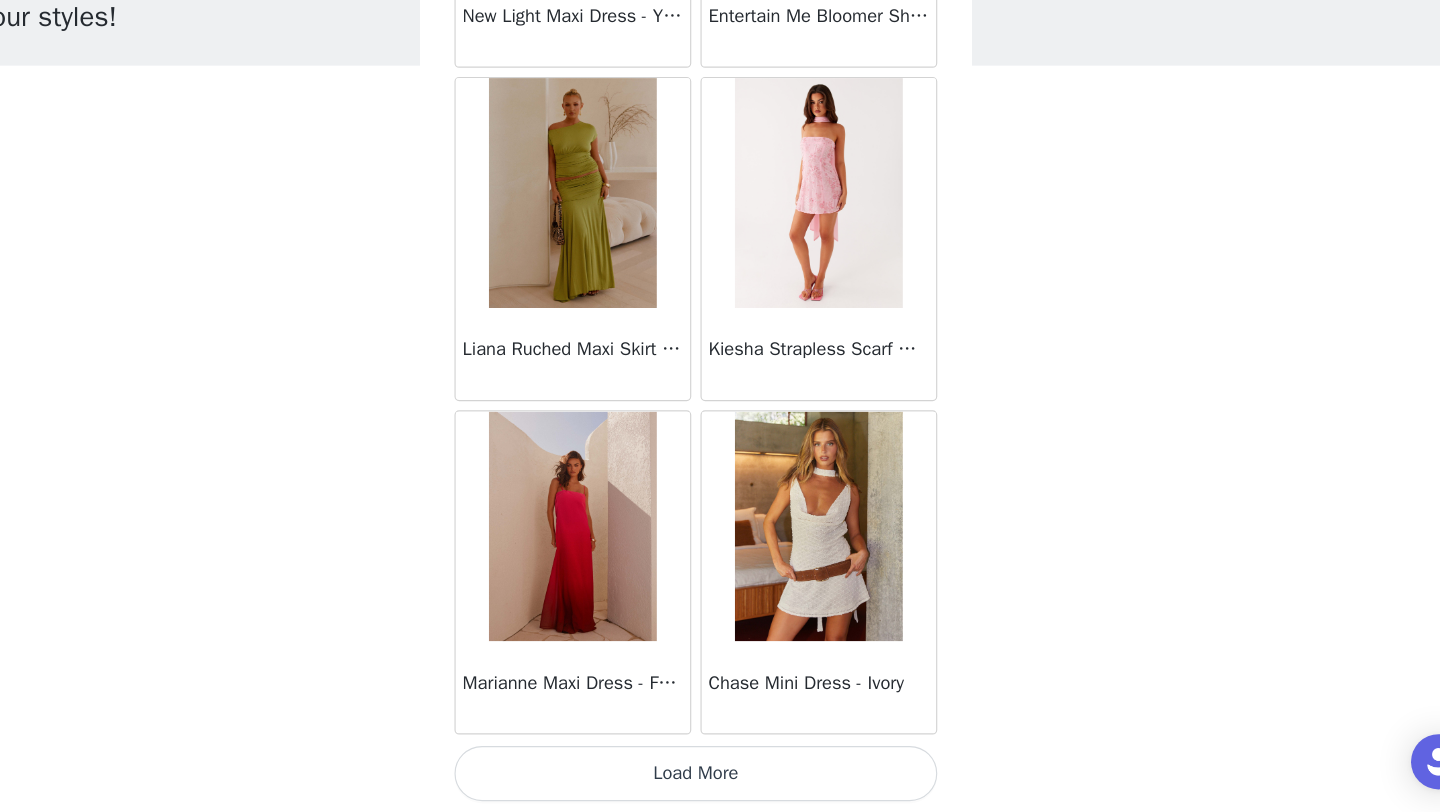 click on "Load More" at bounding box center (720, 778) 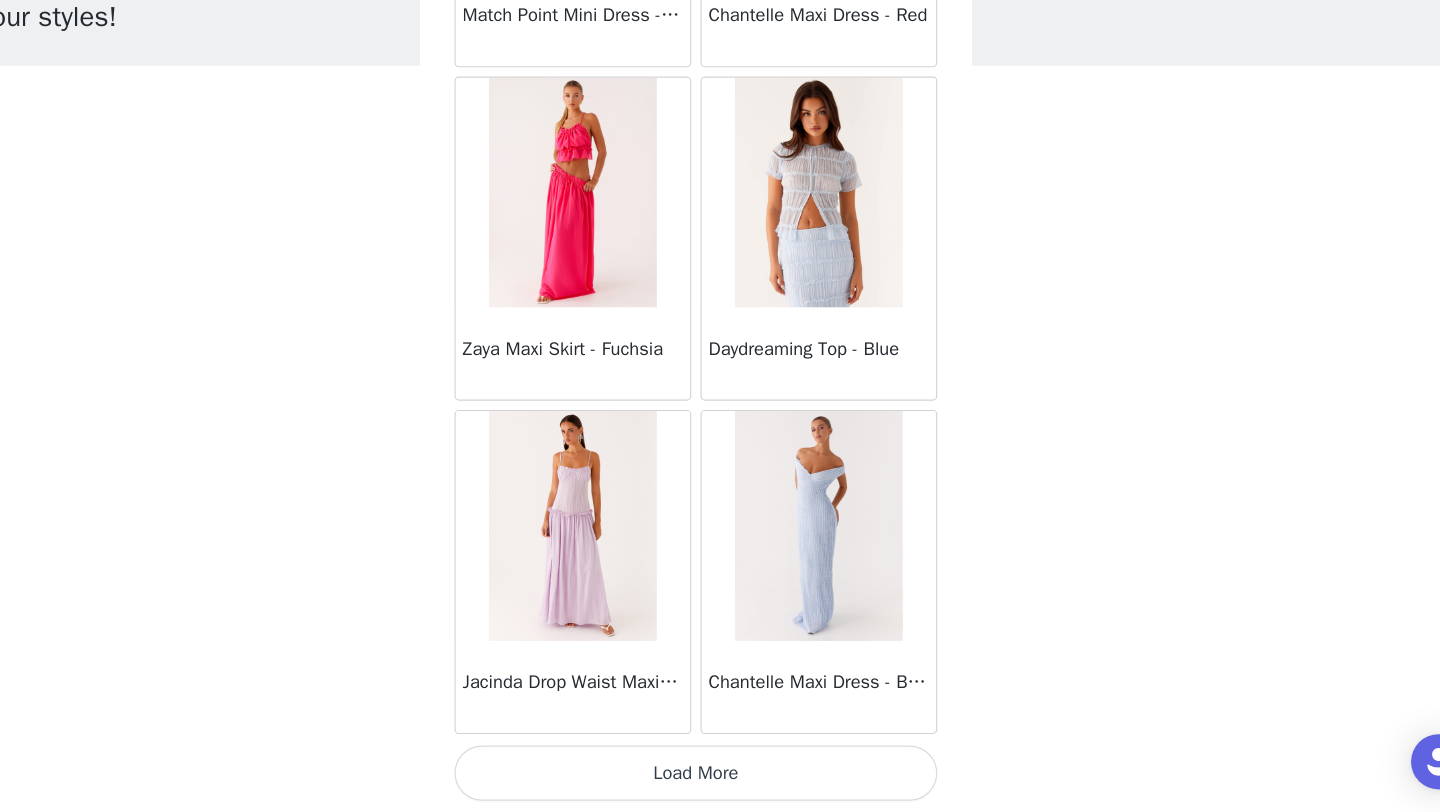 click on "Load More" at bounding box center (720, 778) 